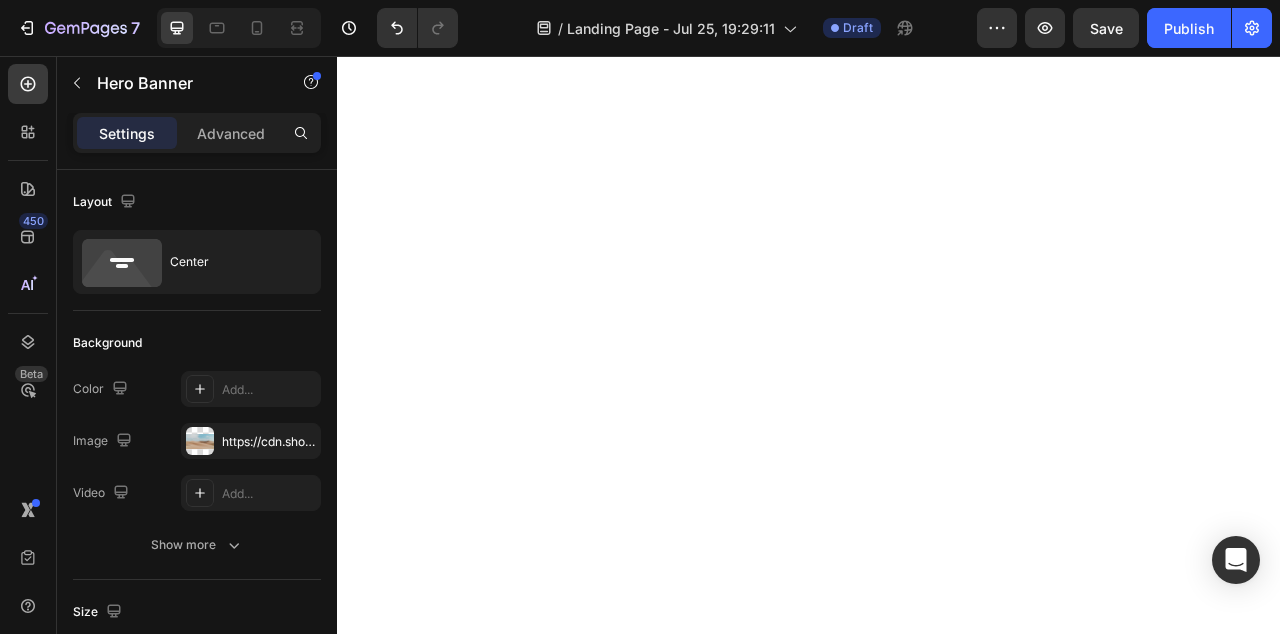 scroll, scrollTop: 0, scrollLeft: 0, axis: both 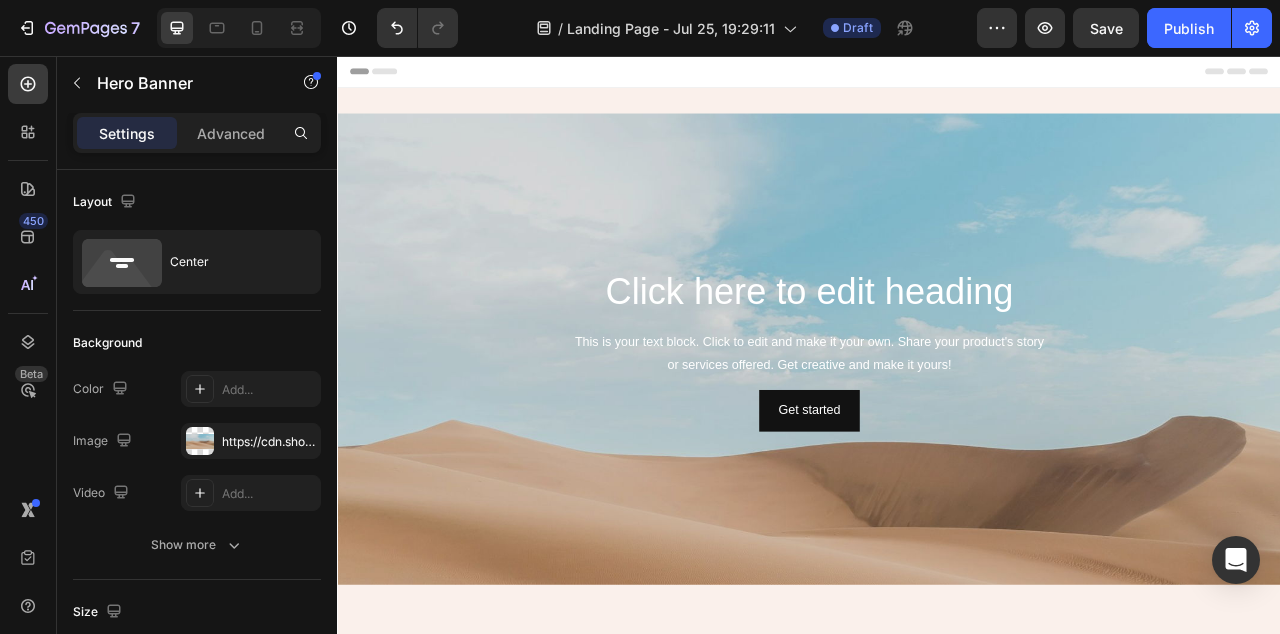 click at bounding box center (937, 579) 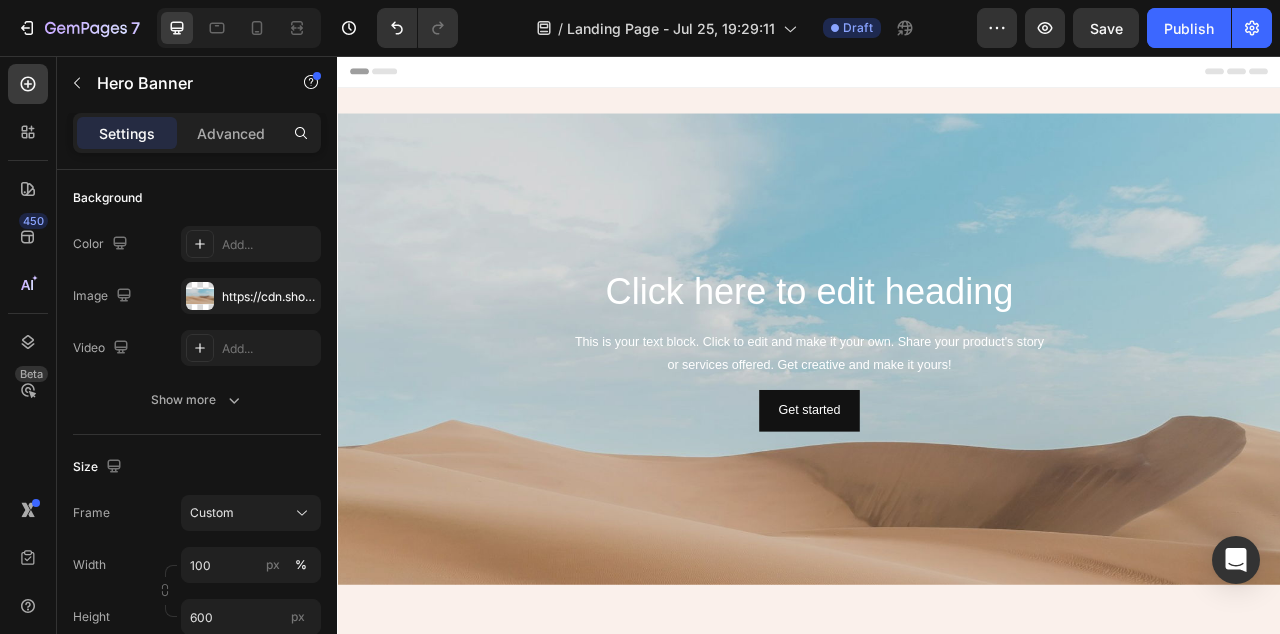 scroll, scrollTop: 0, scrollLeft: 0, axis: both 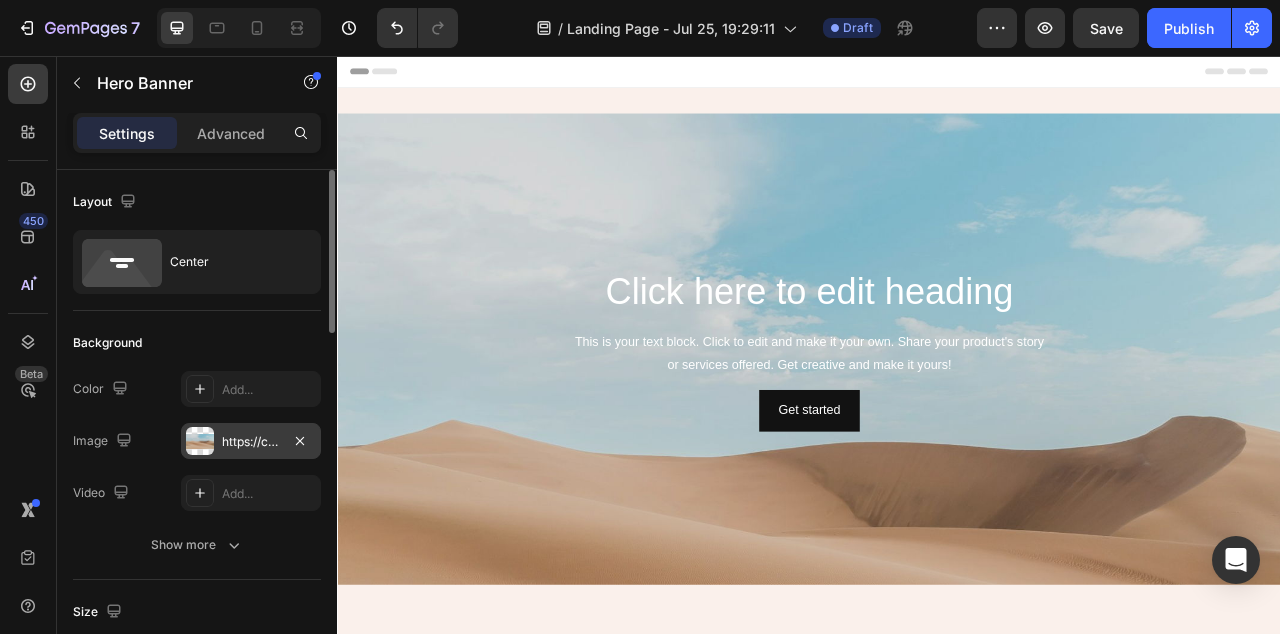 click on "https://cdn.shopify.com/s/files/1/2005/9307/files/background_settings.jpg" at bounding box center (251, 442) 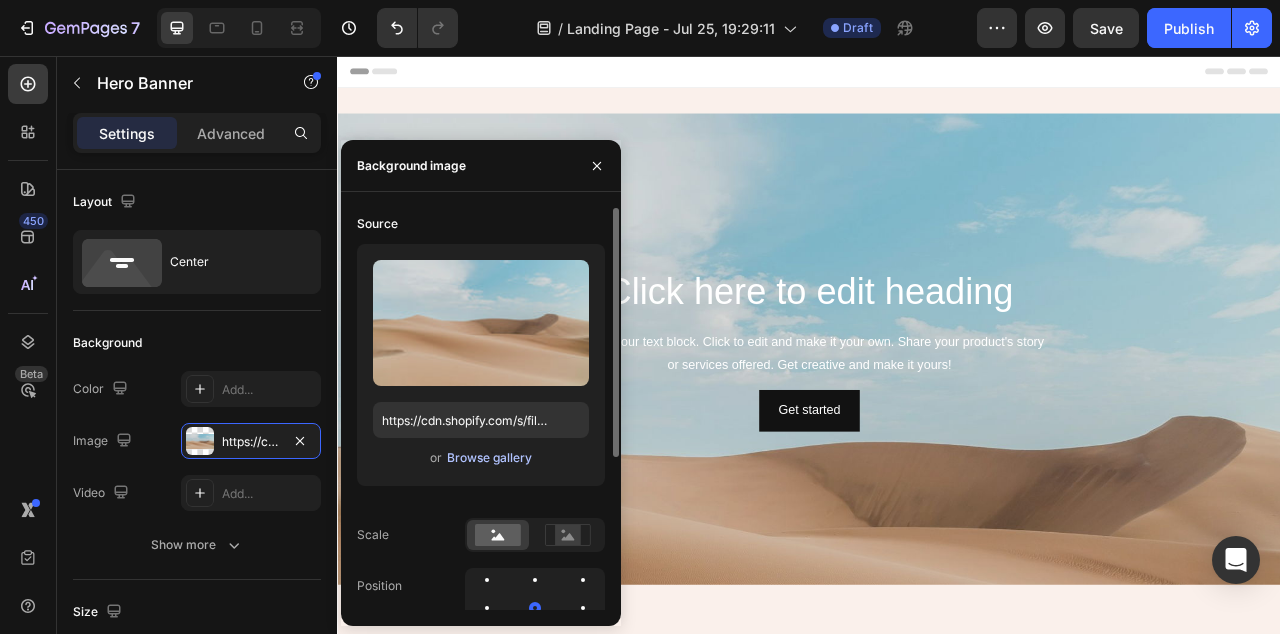 click on "Browse gallery" at bounding box center [489, 458] 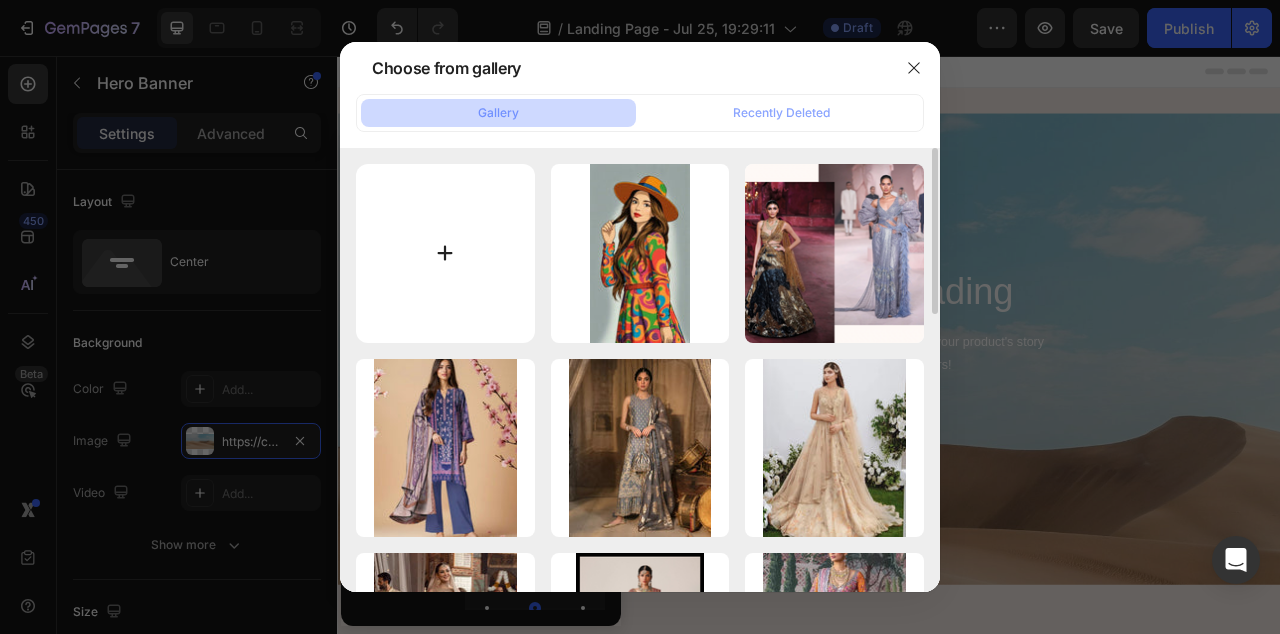 click at bounding box center (445, 253) 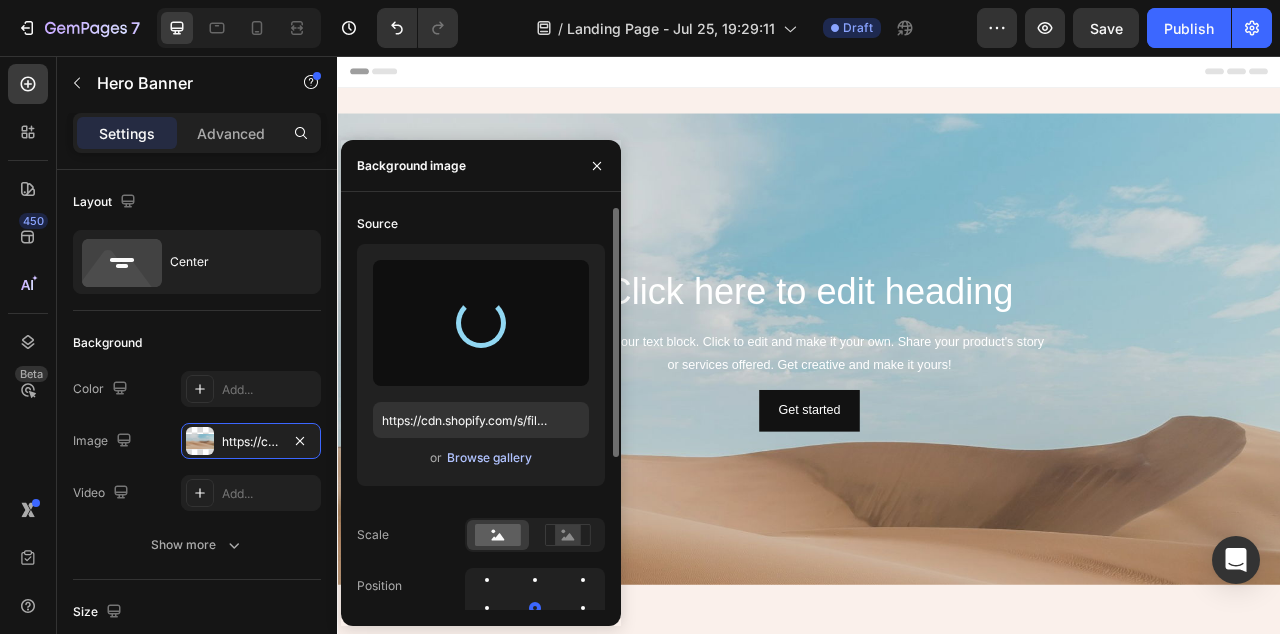 click on "Browse gallery" at bounding box center (489, 458) 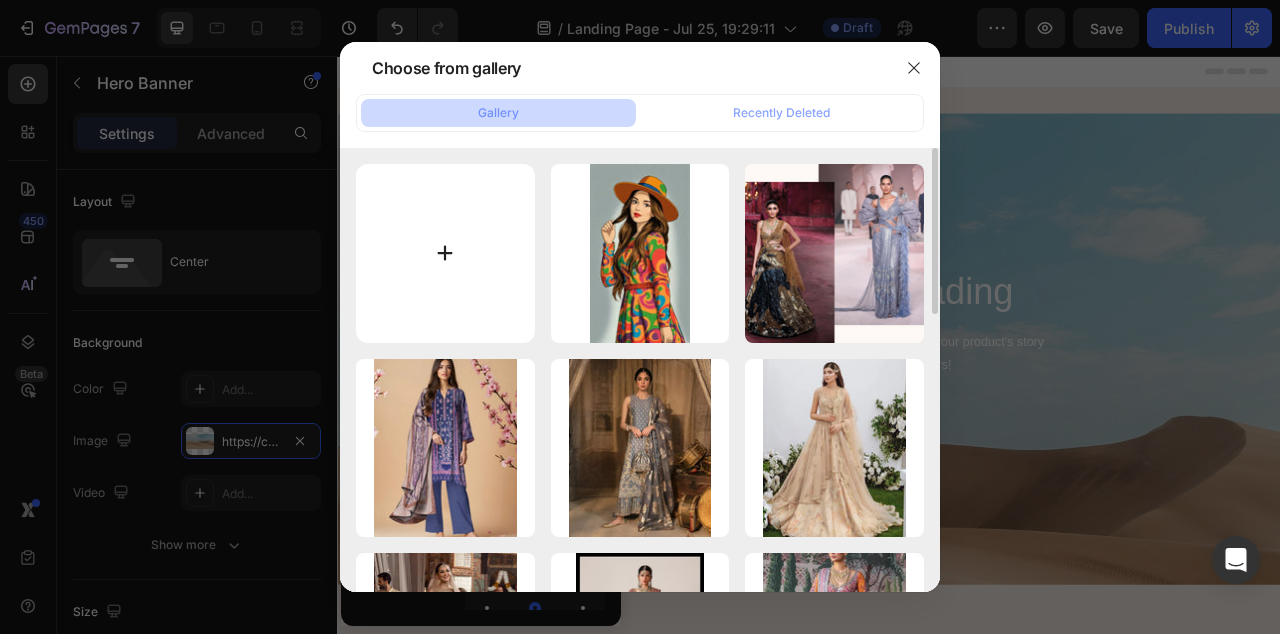 click at bounding box center [445, 253] 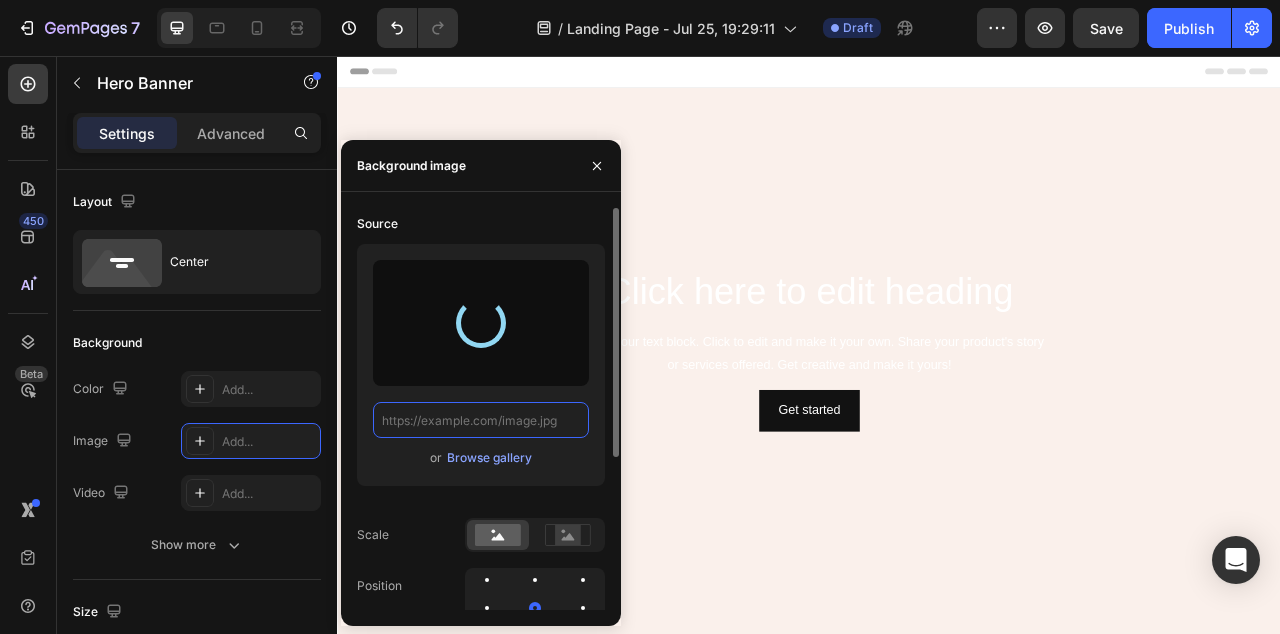 click at bounding box center [481, 420] 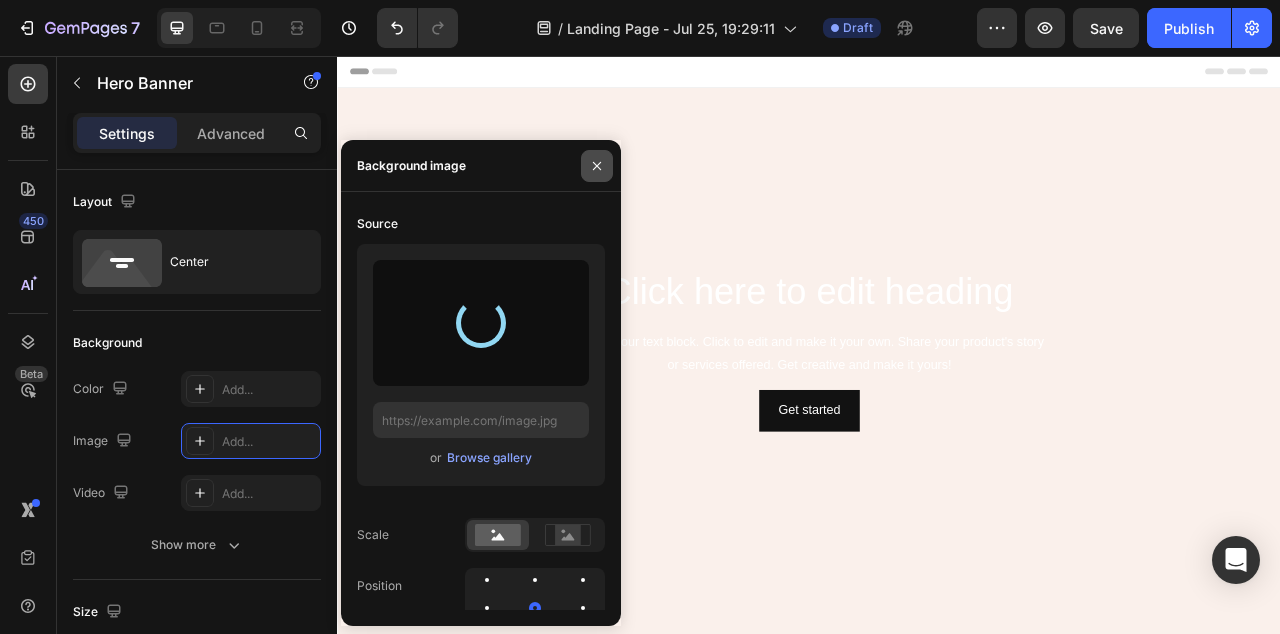 click 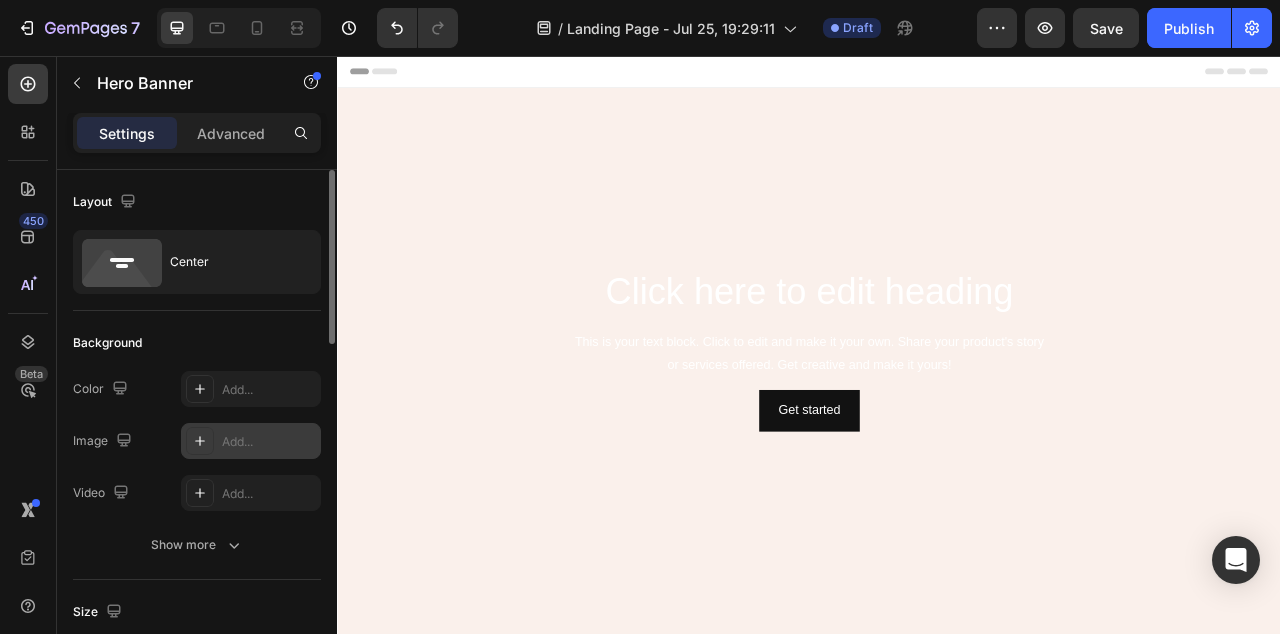 click on "Add..." at bounding box center (269, 442) 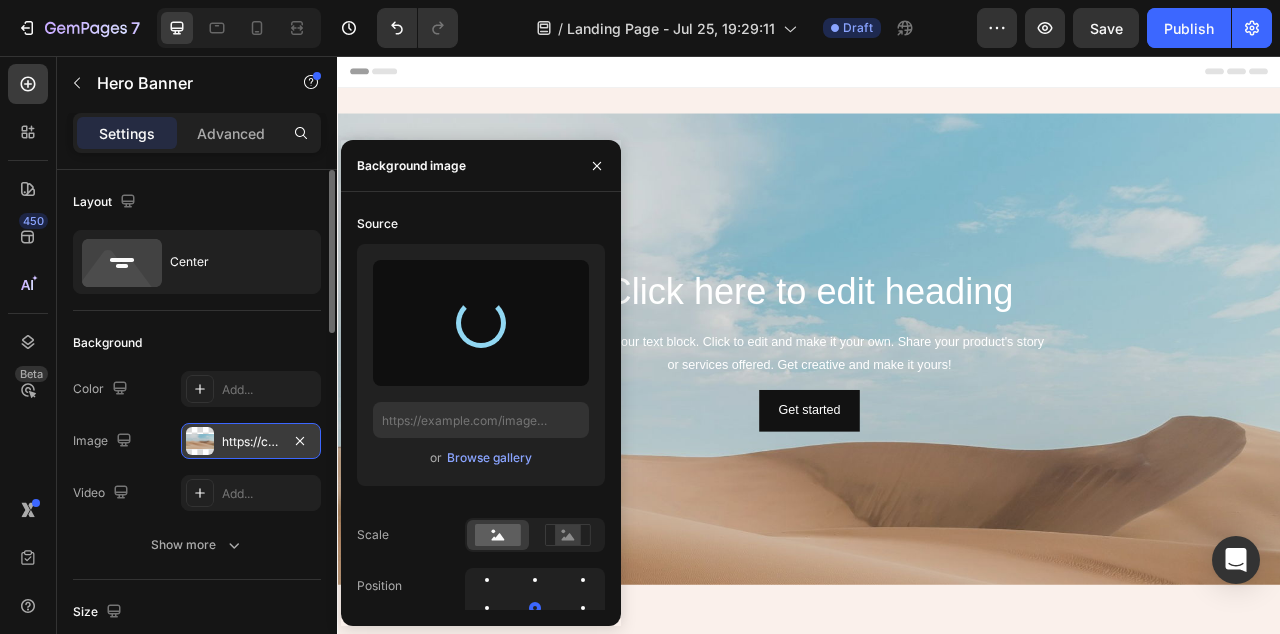 type on "https://cdn.shopify.com/s/files/1/2005/9307/files/background_settings.jpg" 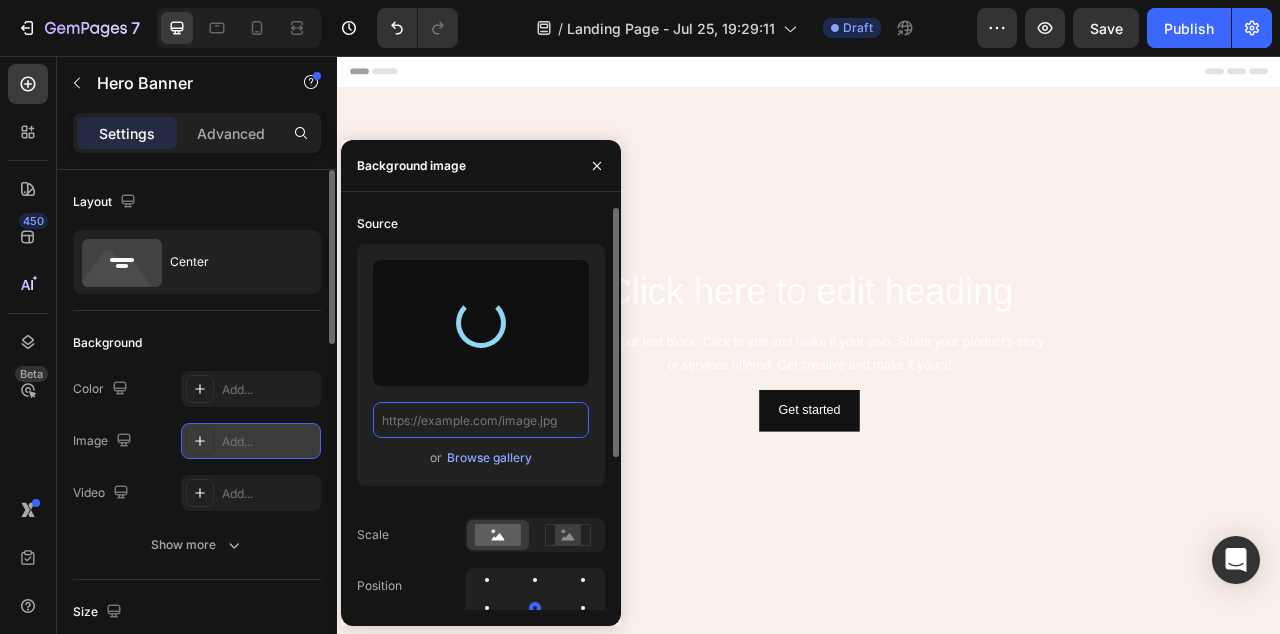 paste on "https://cdn.shopify.com/s/files/1/0657/0360/8371/files/Updated-Main-Desktop-Hero-slideshow-banner-image-Homepage.jpg?v=1754171969" 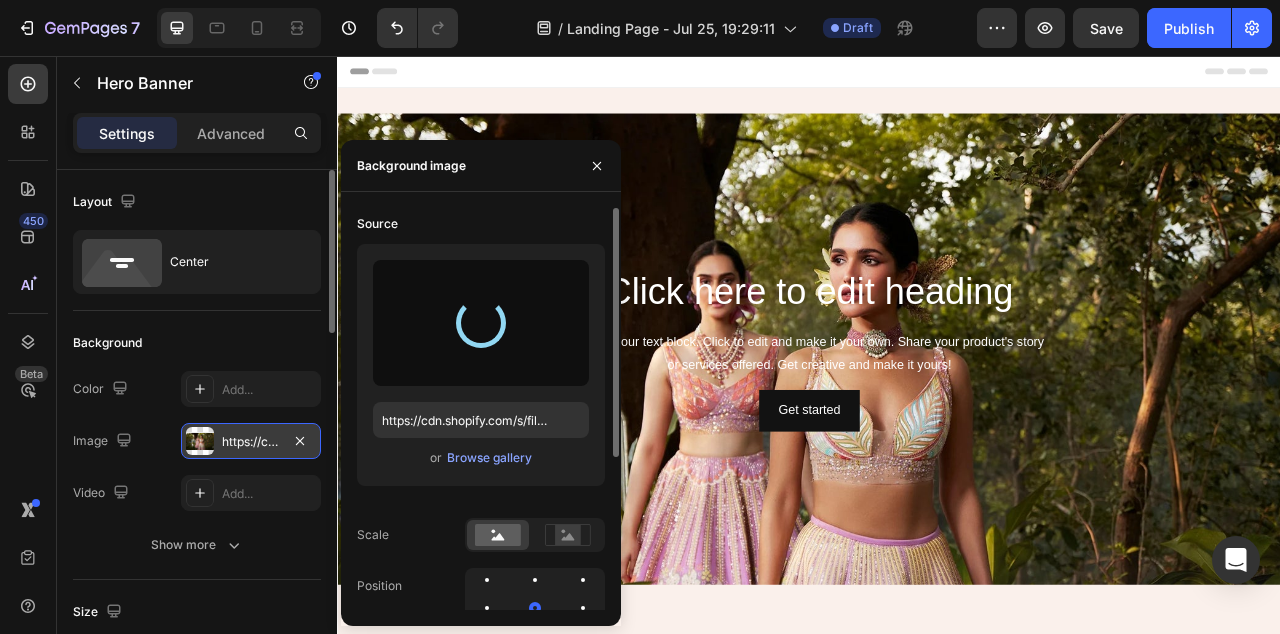 click on "Background" at bounding box center [197, 343] 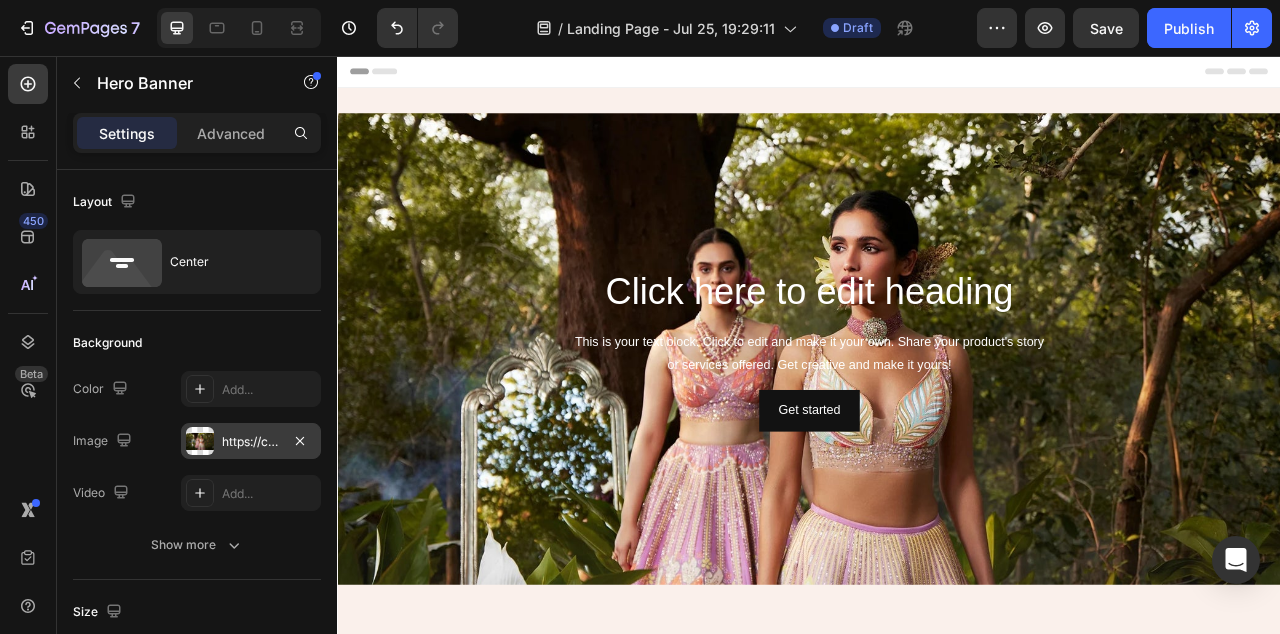scroll, scrollTop: 0, scrollLeft: 0, axis: both 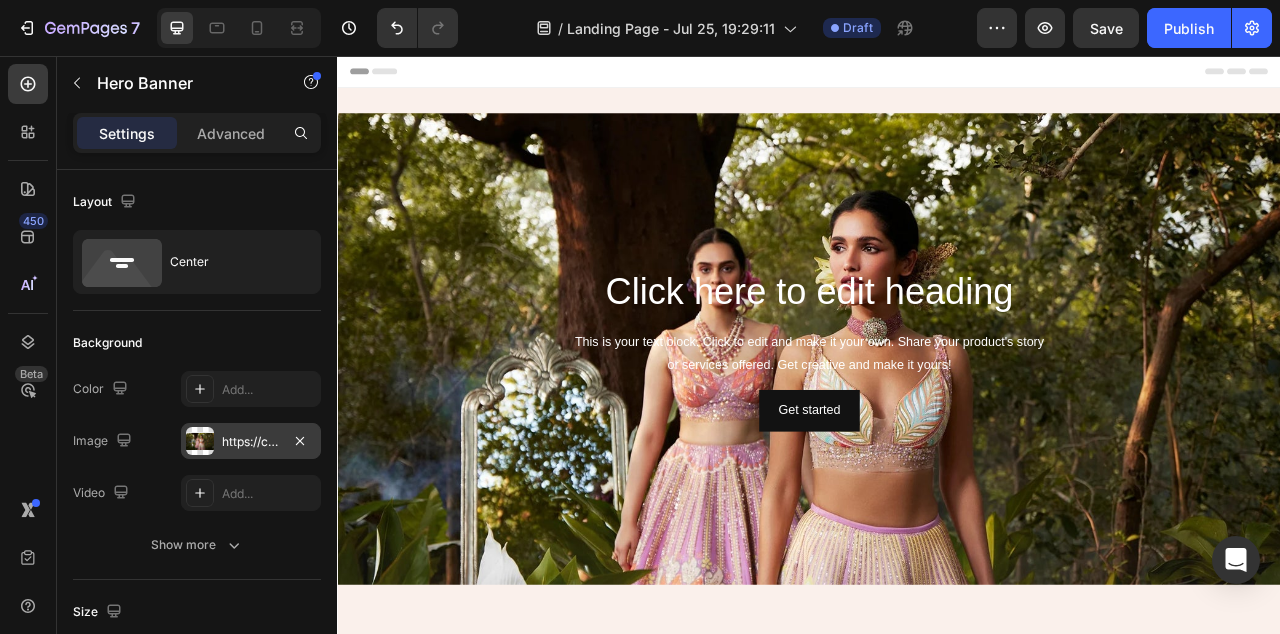click at bounding box center [937, 564] 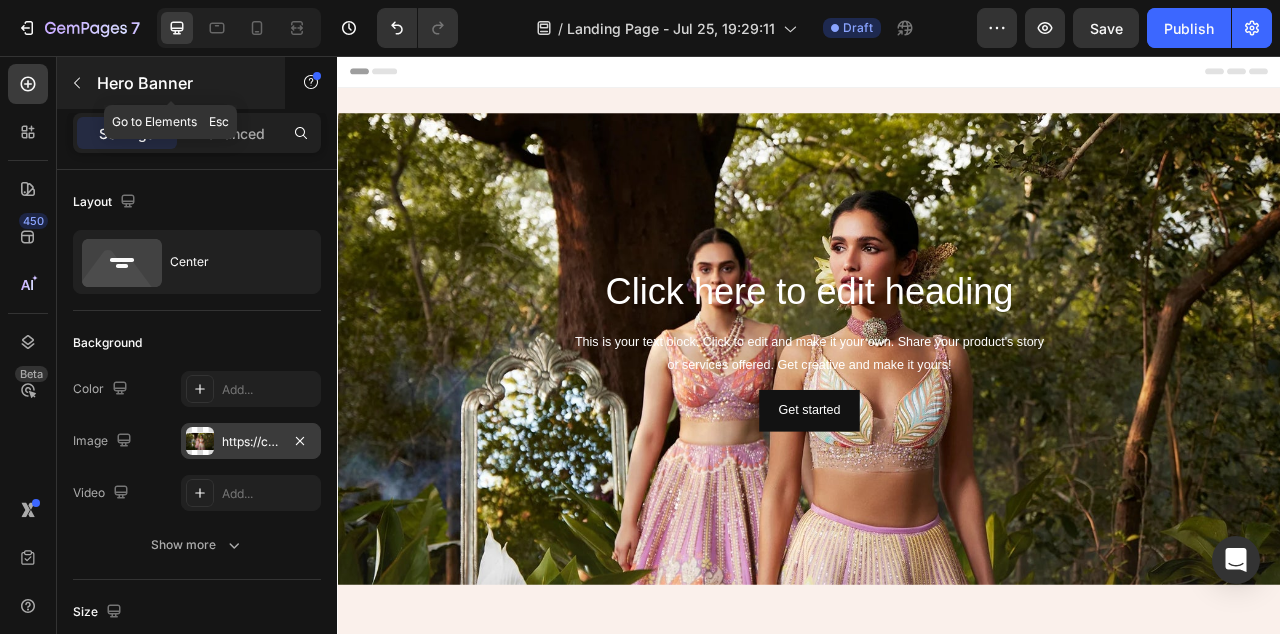click on "Hero Banner" at bounding box center [182, 83] 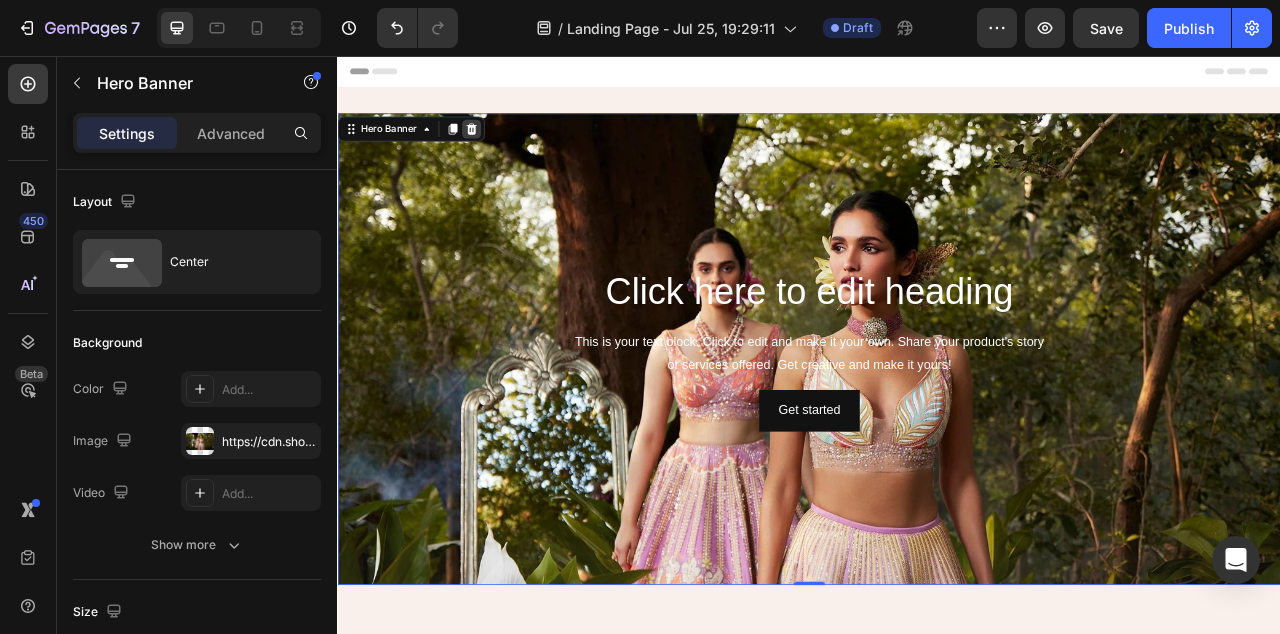 click 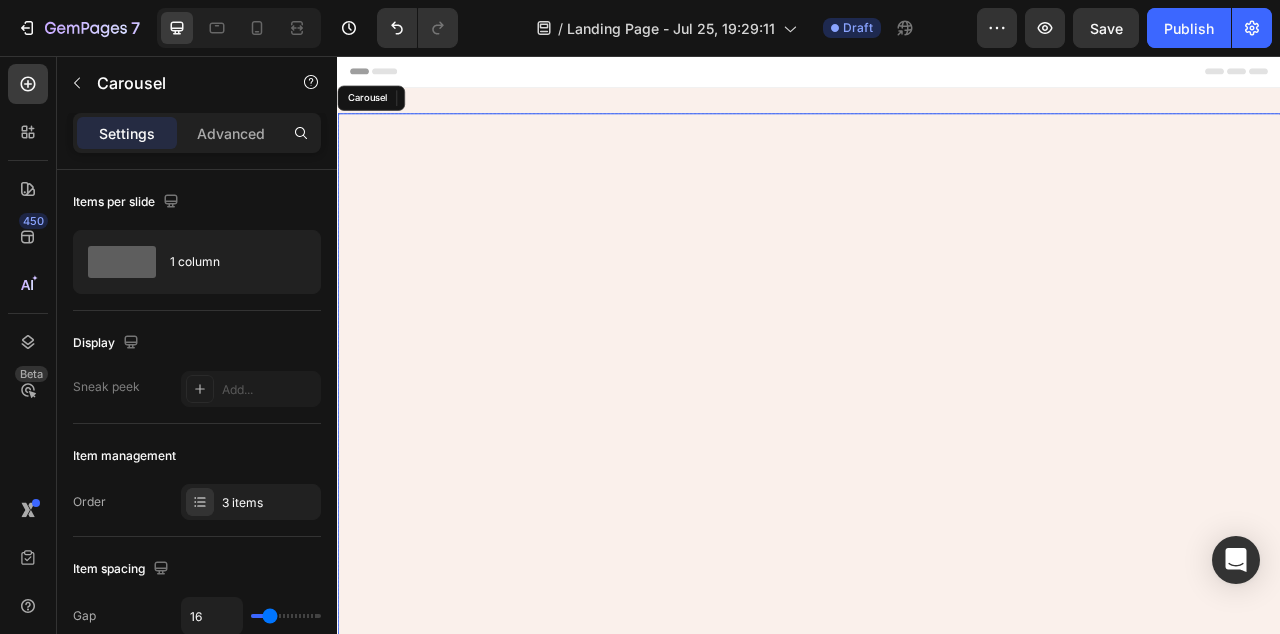 click at bounding box center [937, 1607] 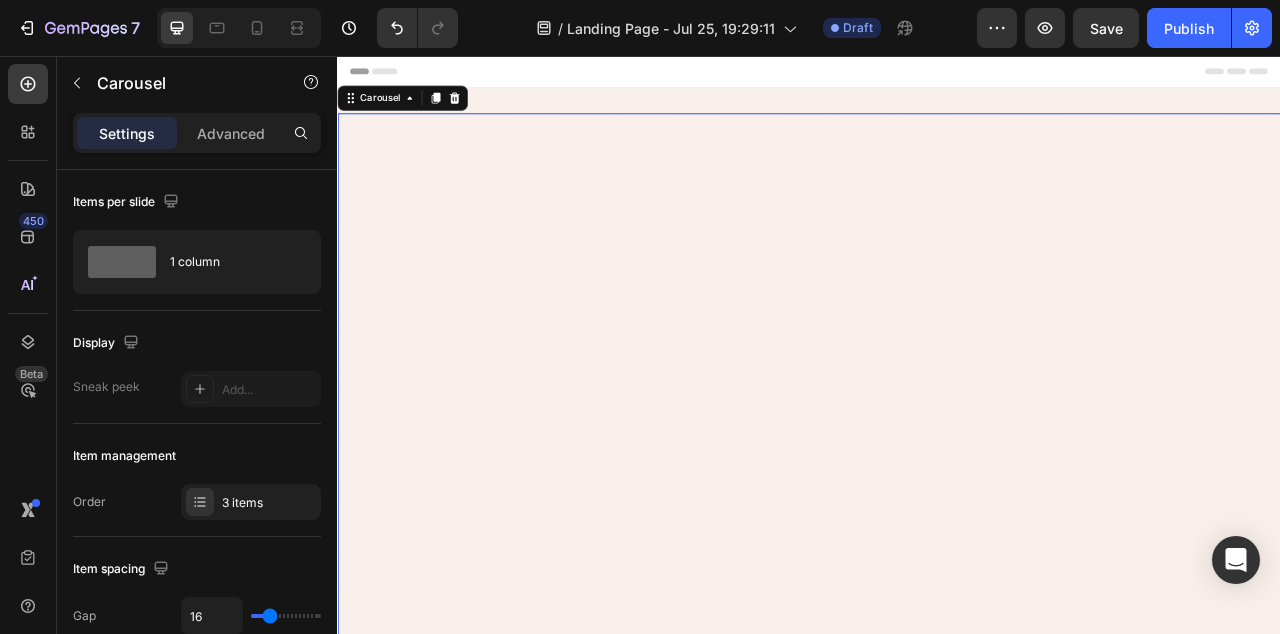 click at bounding box center (937, 1607) 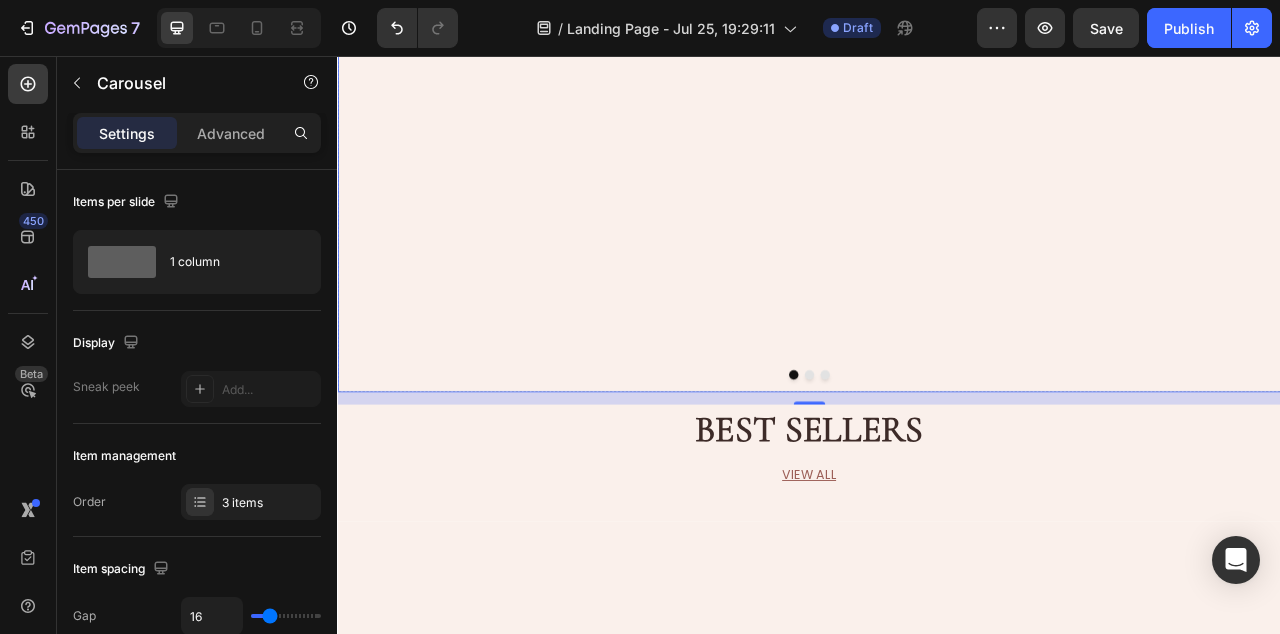scroll, scrollTop: 643, scrollLeft: 0, axis: vertical 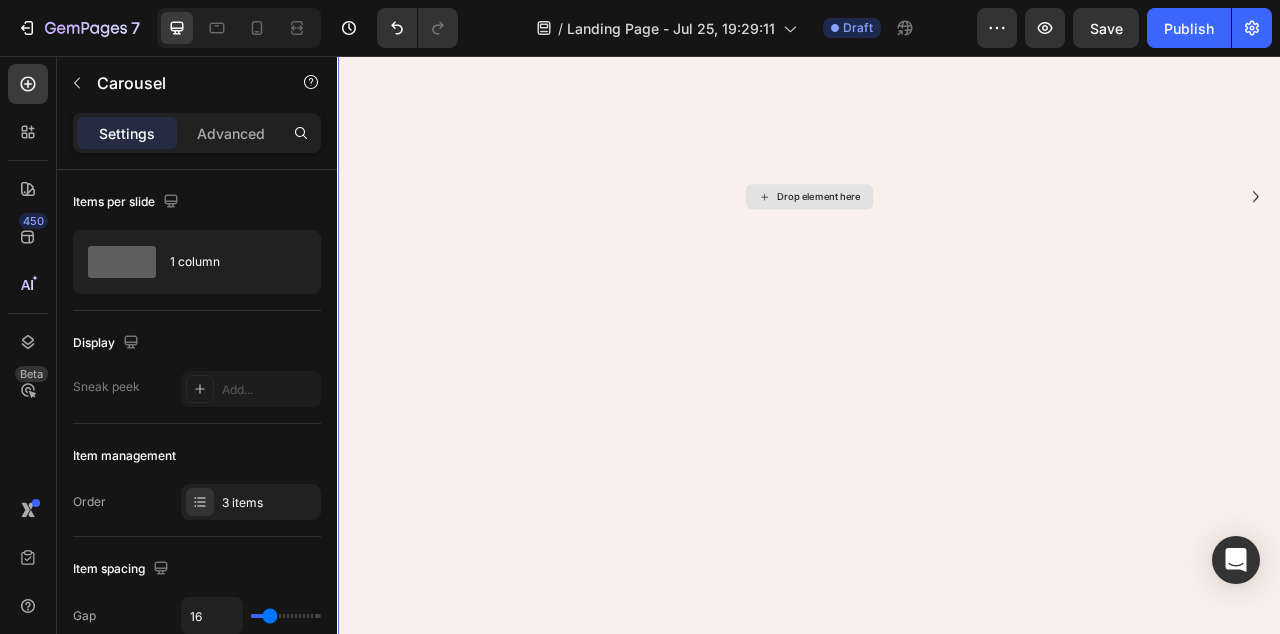click on "Drop element here" at bounding box center (937, 236) 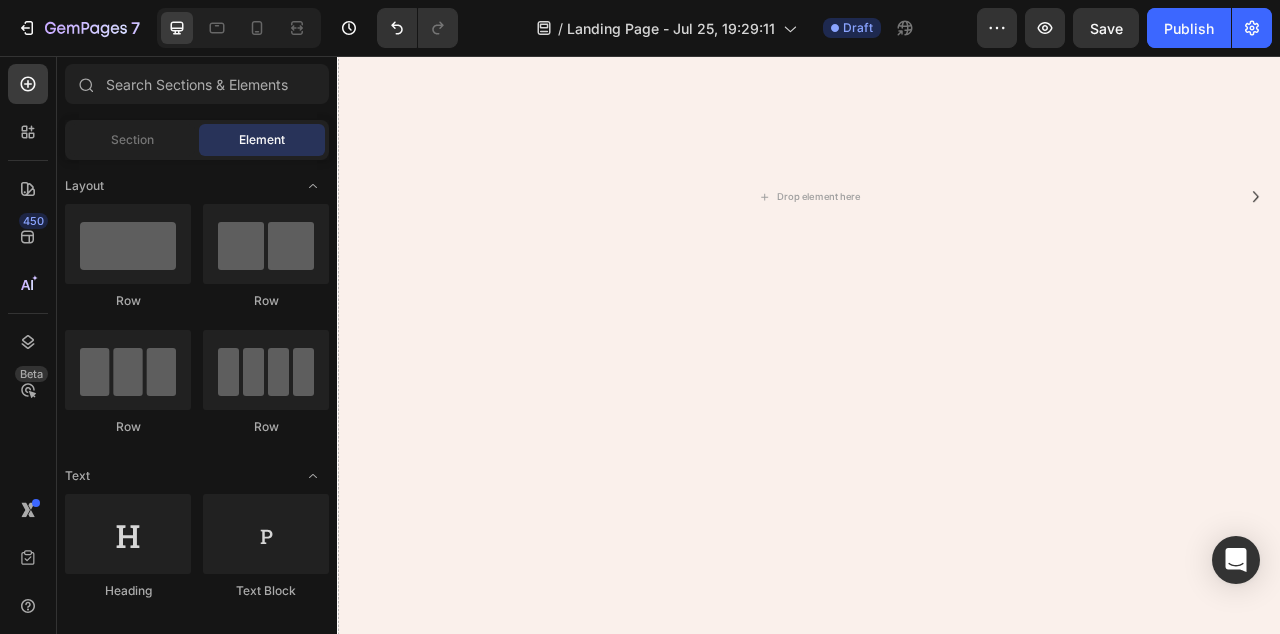 click at bounding box center [128, 1114] 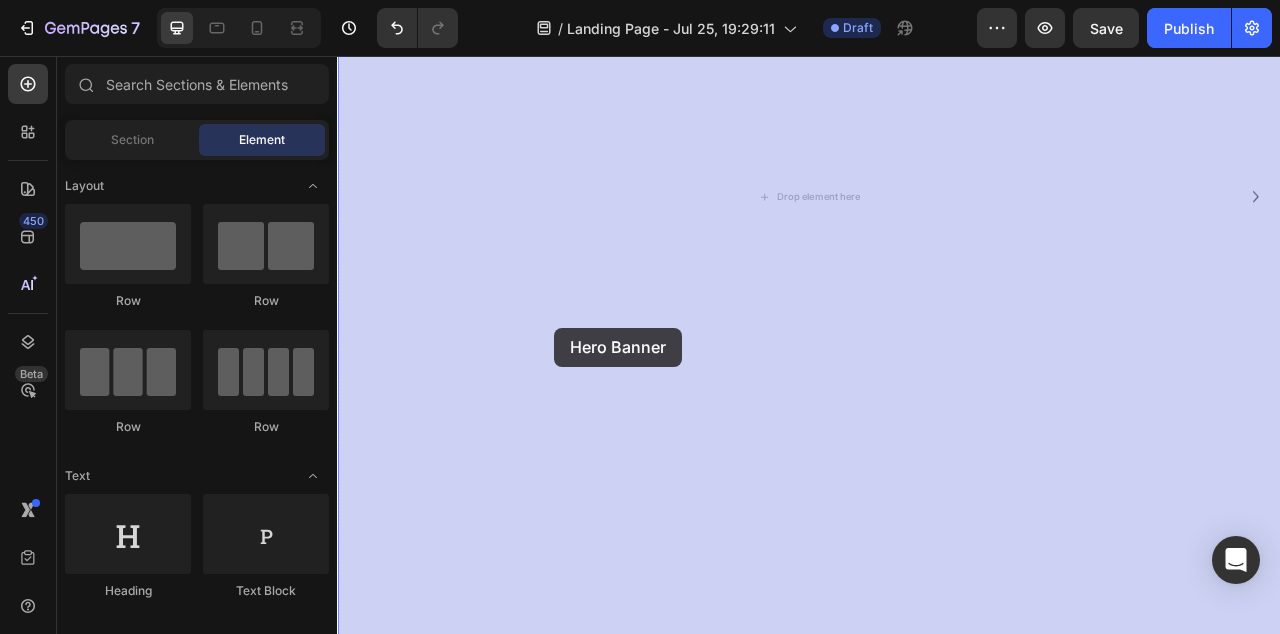 drag, startPoint x: 471, startPoint y: 478, endPoint x: 613, endPoint y: 402, distance: 161.05899 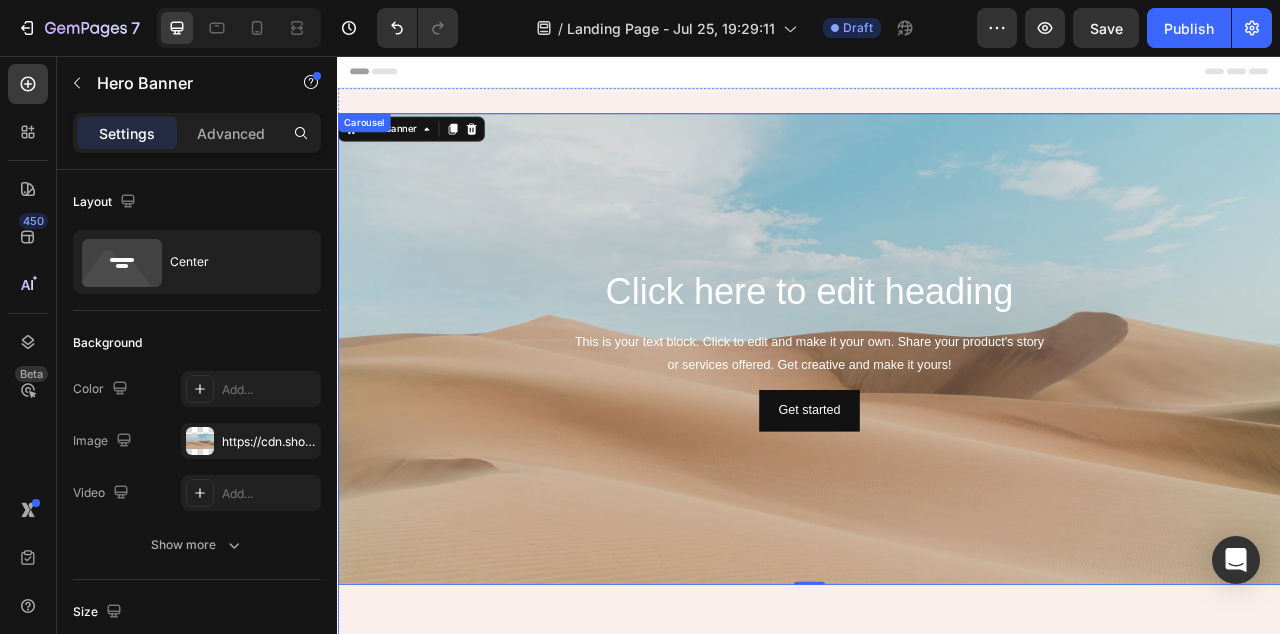 scroll, scrollTop: 0, scrollLeft: 0, axis: both 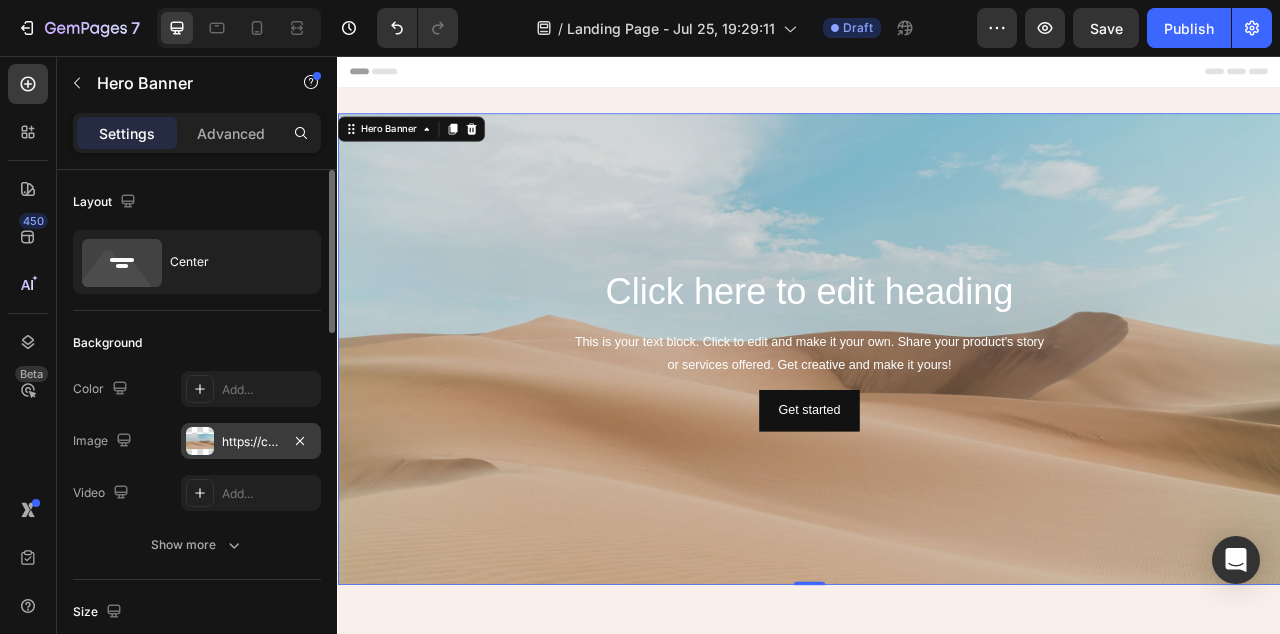 click on "https://cdn.shopify.com/s/files/1/2005/9307/files/background_settings.jpg" at bounding box center (251, 442) 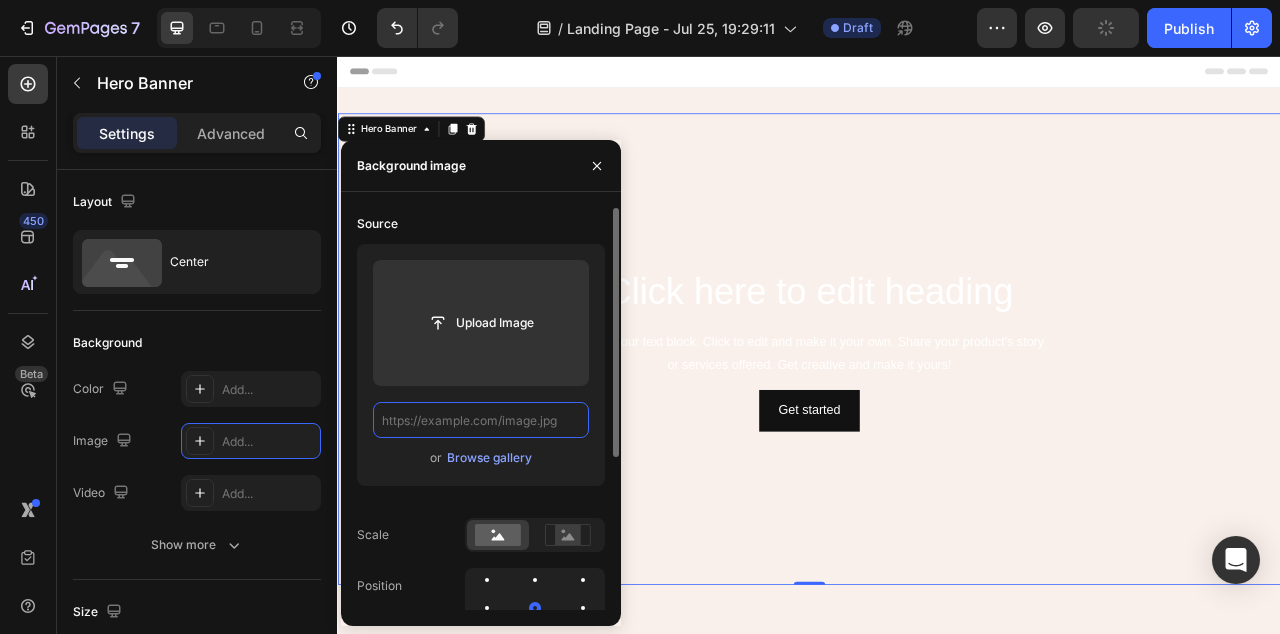 paste on "https://cdn.shopify.com/s/files/1/0657/0360/8371/files/Updated-Main-Desktop-Hero-slideshow-banner-image-Homepage.jpg?v=1754171969" 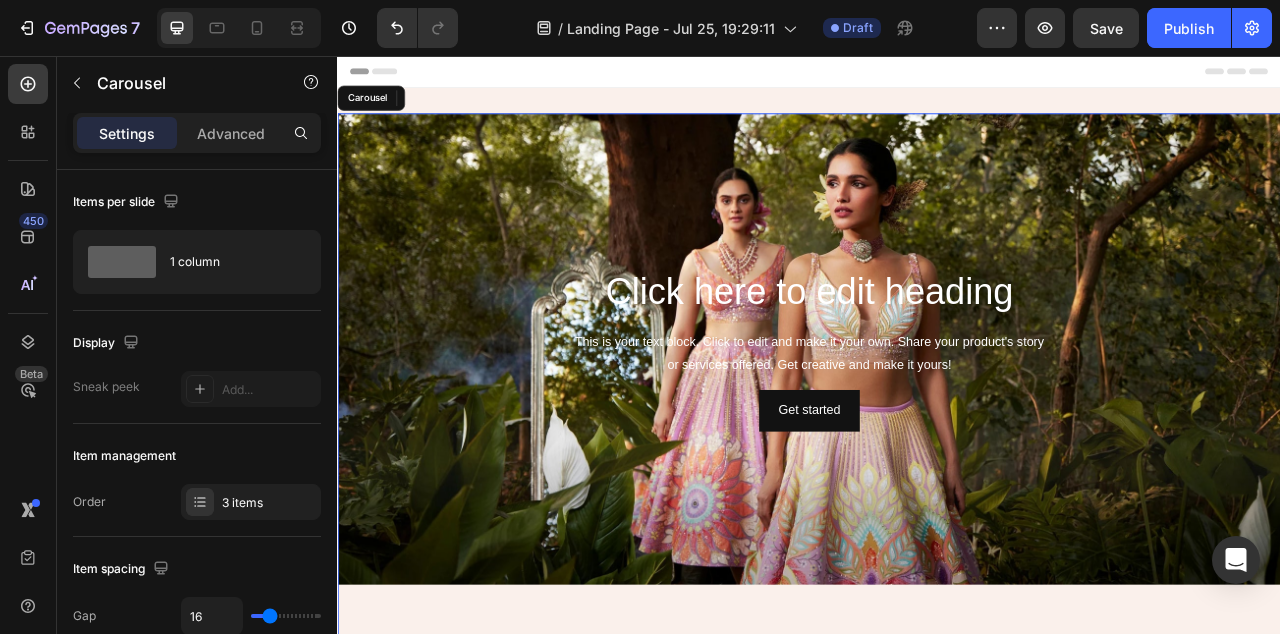 click on "Click here to edit heading Heading This is your text block. Click to edit and make it your own. Share your product's story                   or services offered. Get creative and make it yours! Text Block Get started Button Hero Banner   0" at bounding box center (937, 879) 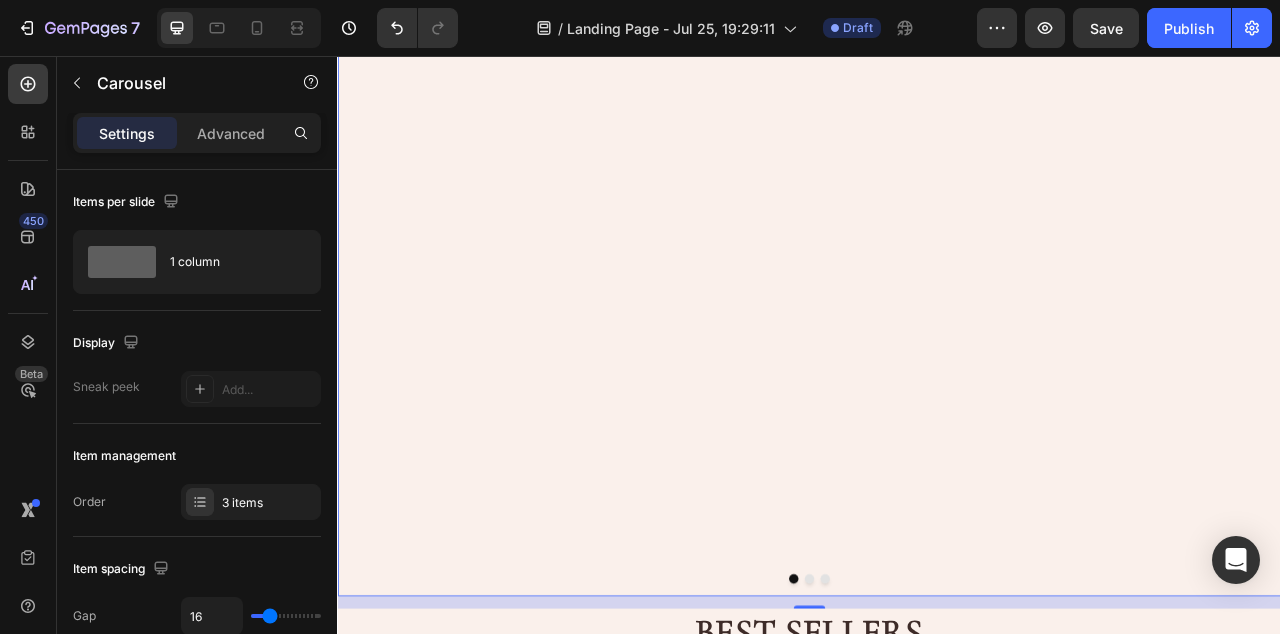 scroll, scrollTop: 1066, scrollLeft: 0, axis: vertical 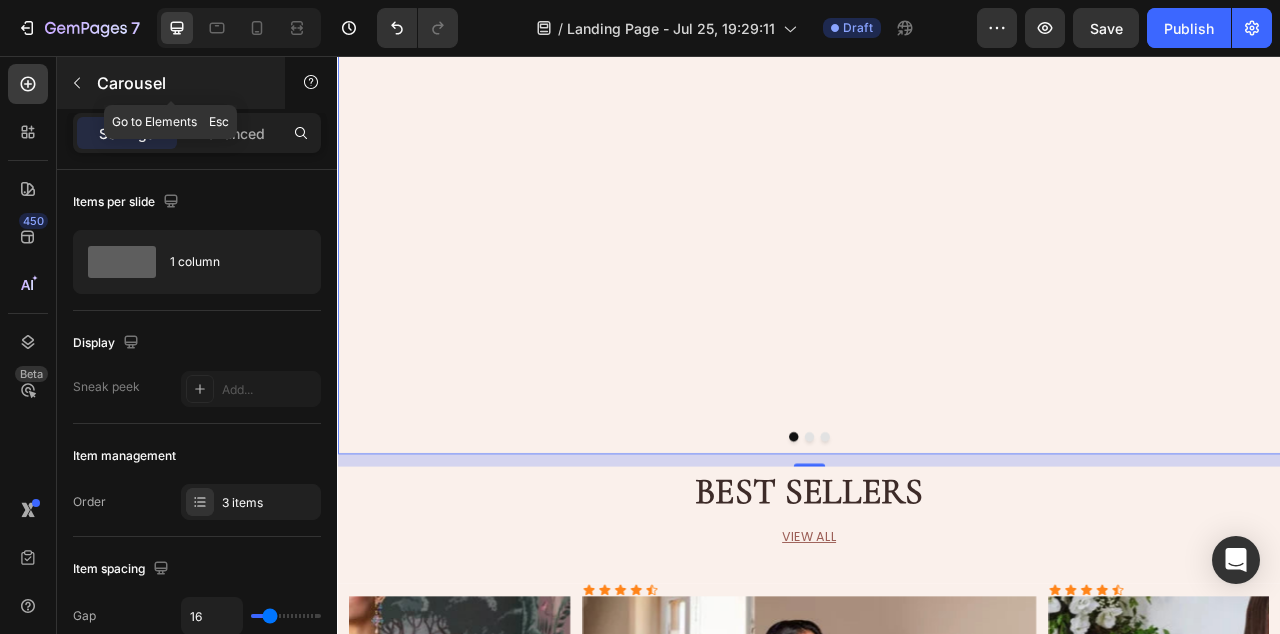 click on "Carousel" at bounding box center [182, 83] 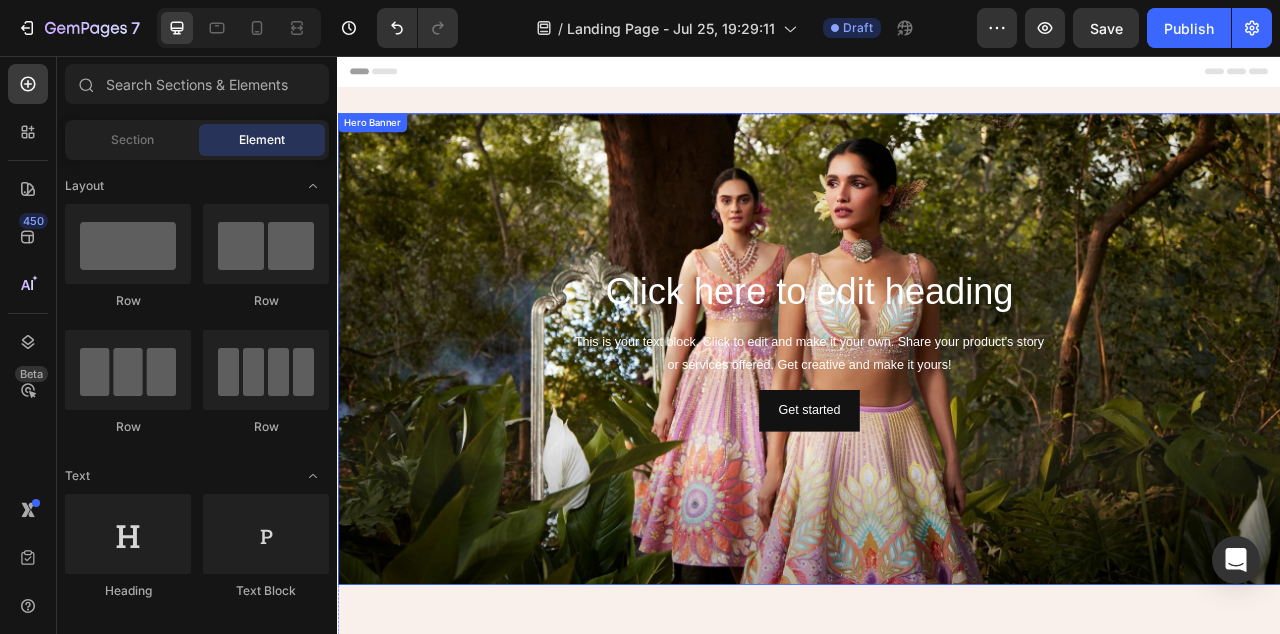 scroll, scrollTop: 0, scrollLeft: 0, axis: both 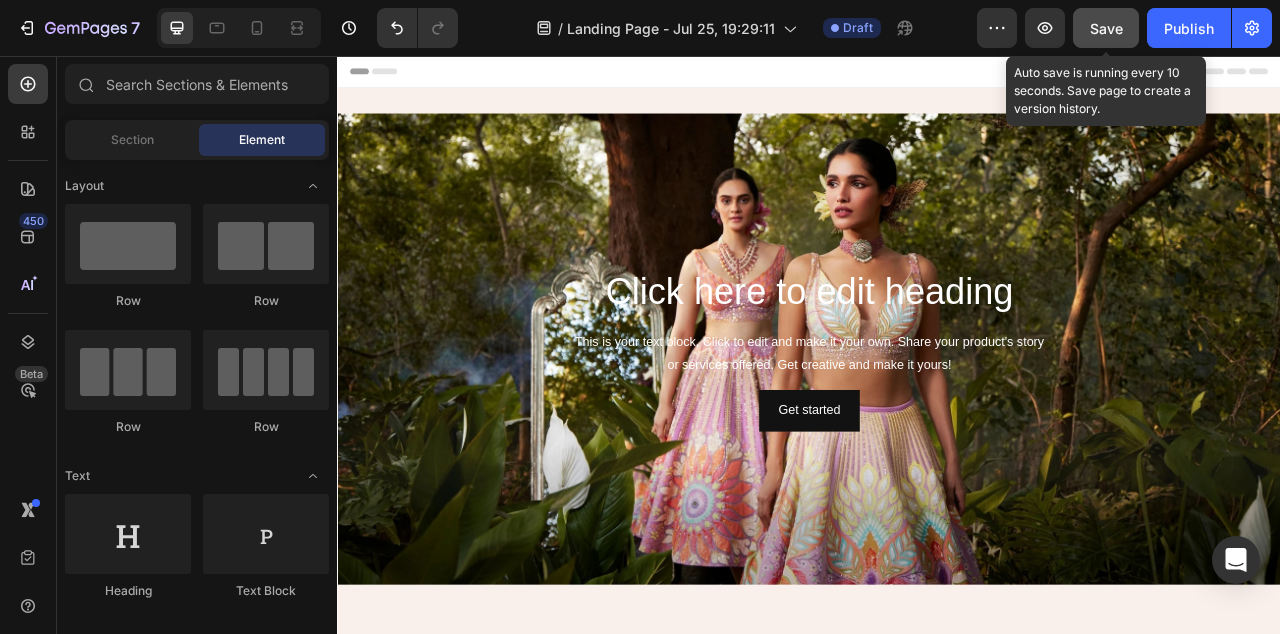 click on "Save" at bounding box center [1106, 28] 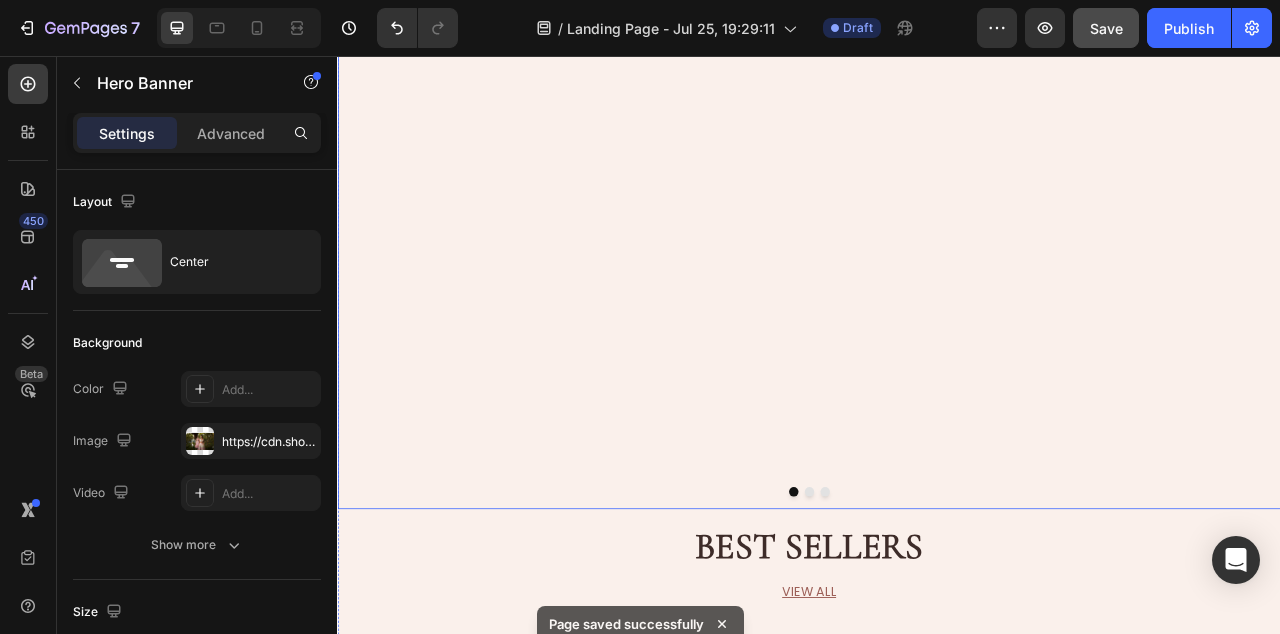 scroll, scrollTop: 1020, scrollLeft: 0, axis: vertical 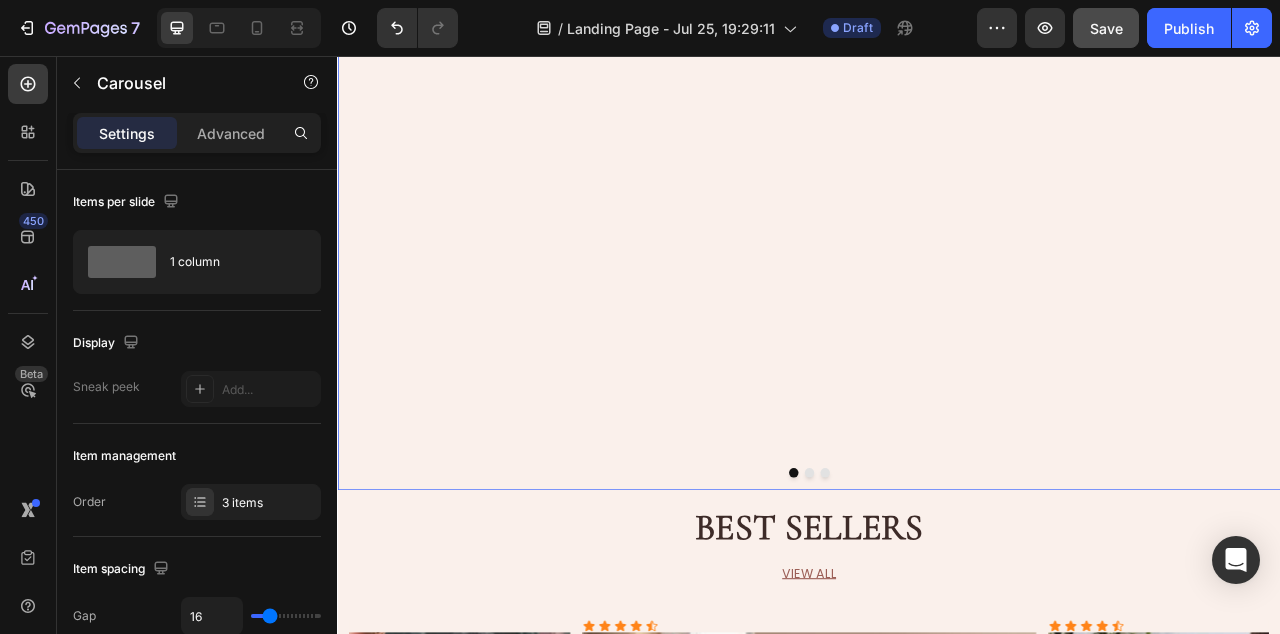 click at bounding box center (937, 587) 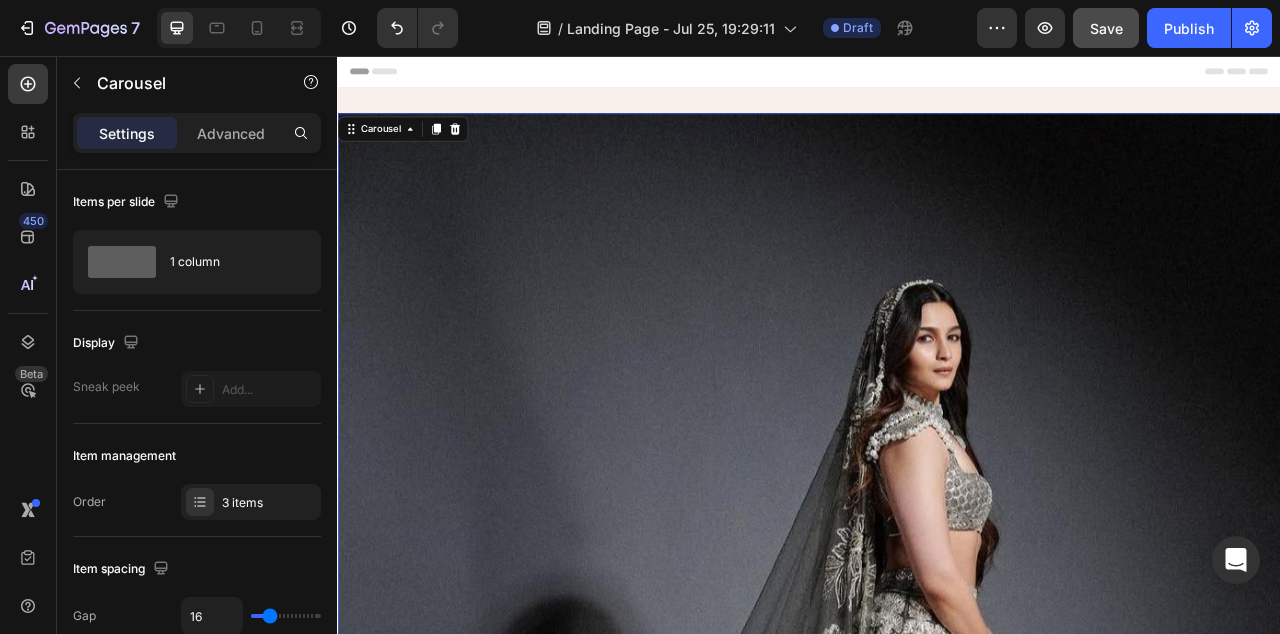 scroll, scrollTop: 0, scrollLeft: 0, axis: both 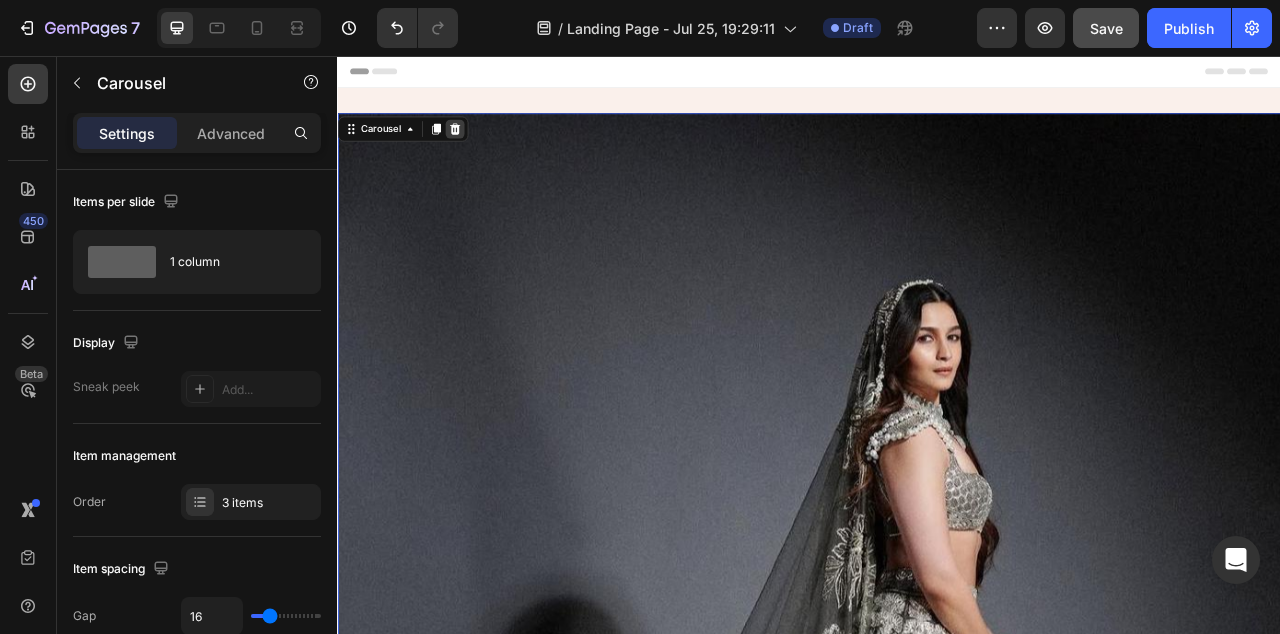 click 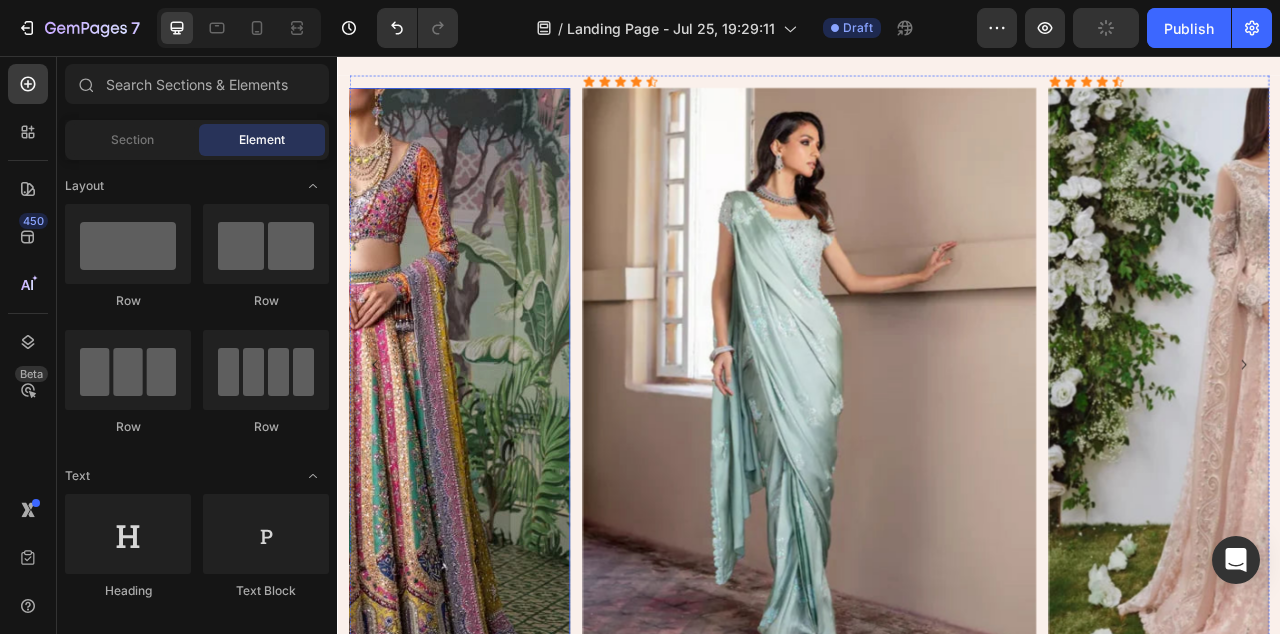 scroll, scrollTop: 0, scrollLeft: 0, axis: both 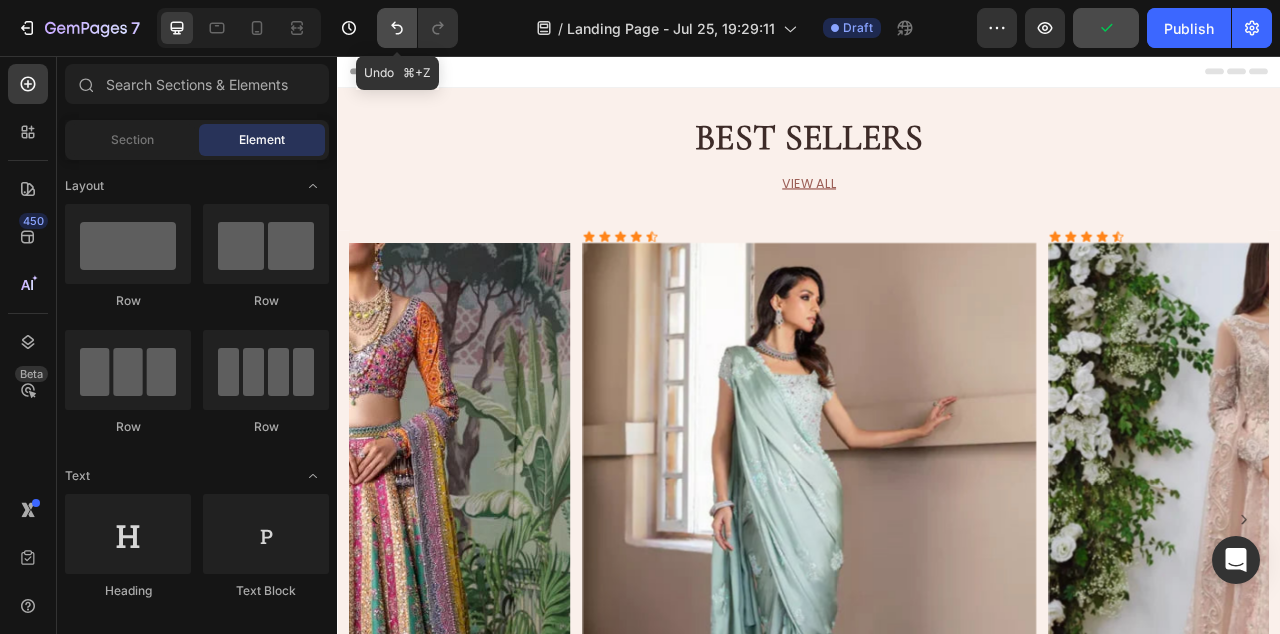 click 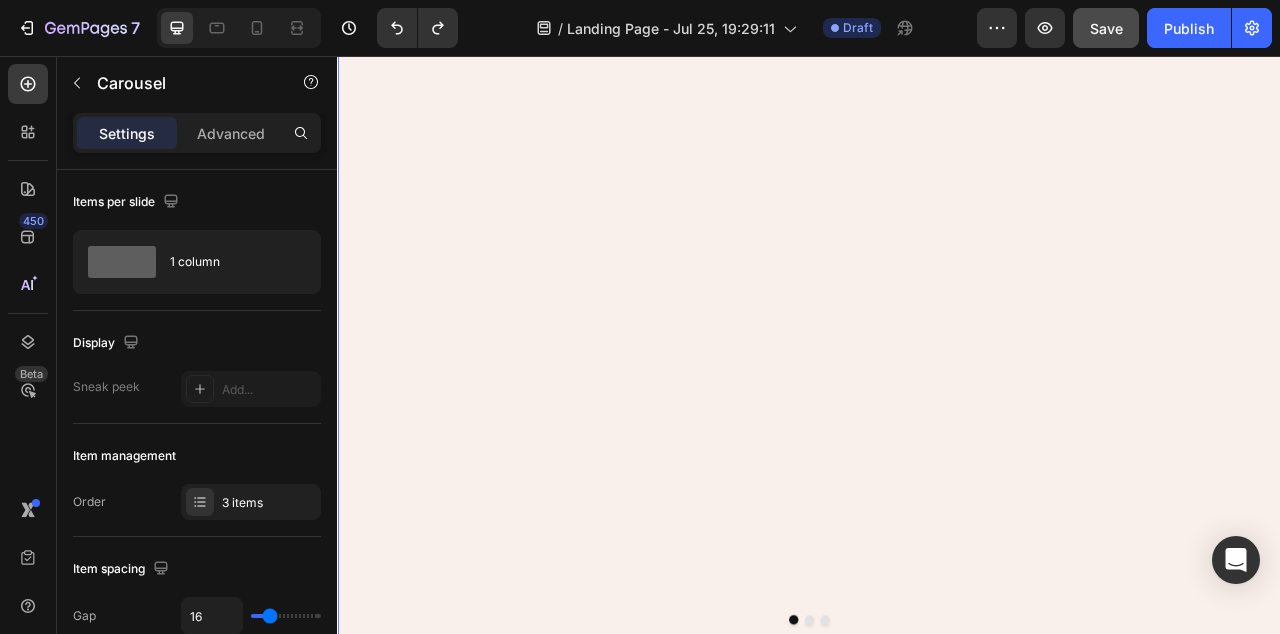 scroll, scrollTop: 941, scrollLeft: 0, axis: vertical 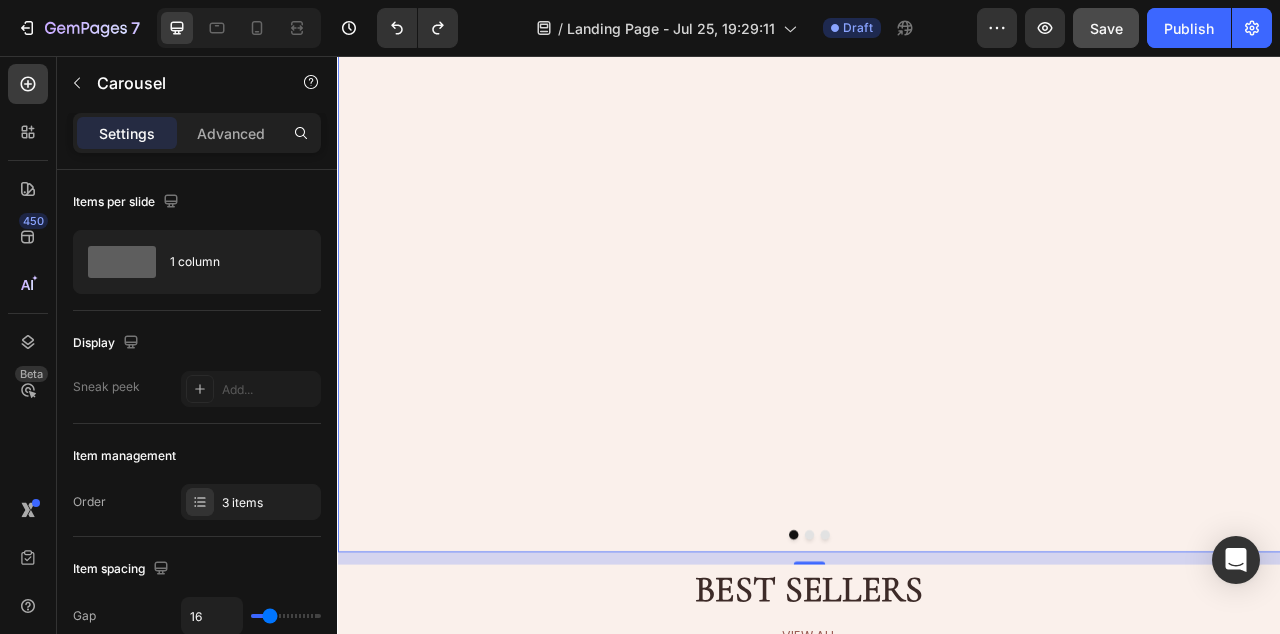click at bounding box center [937, 666] 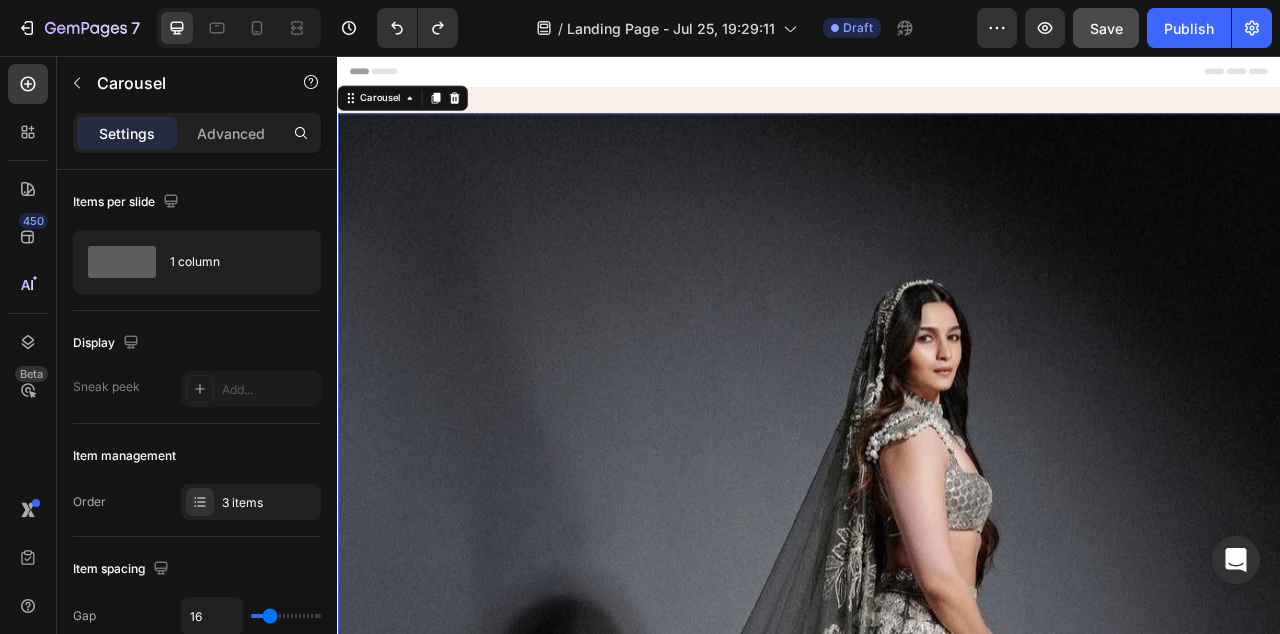 scroll, scrollTop: 0, scrollLeft: 0, axis: both 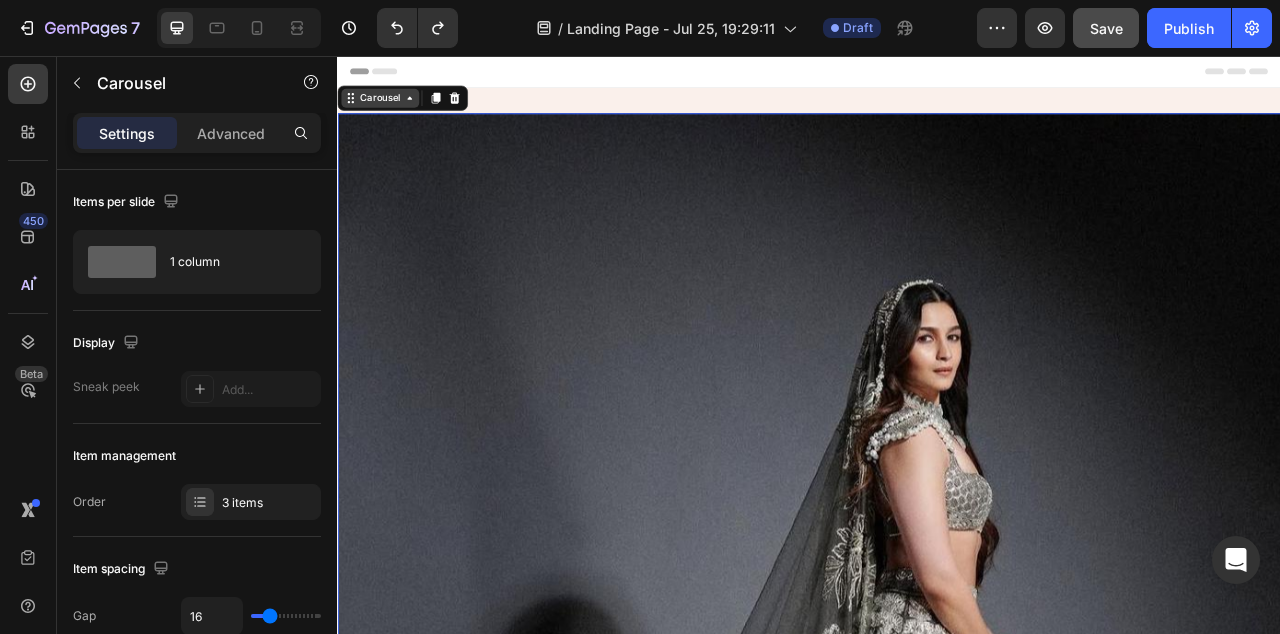 click on "Carousel" at bounding box center (391, 110) 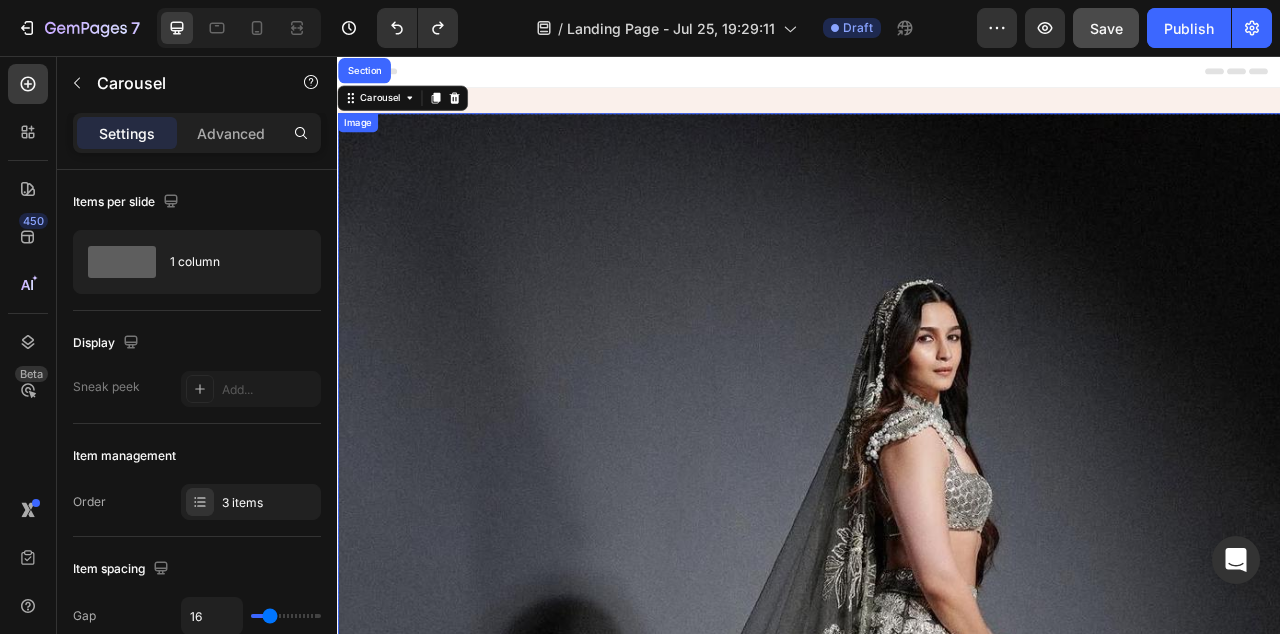 click at bounding box center (937, 879) 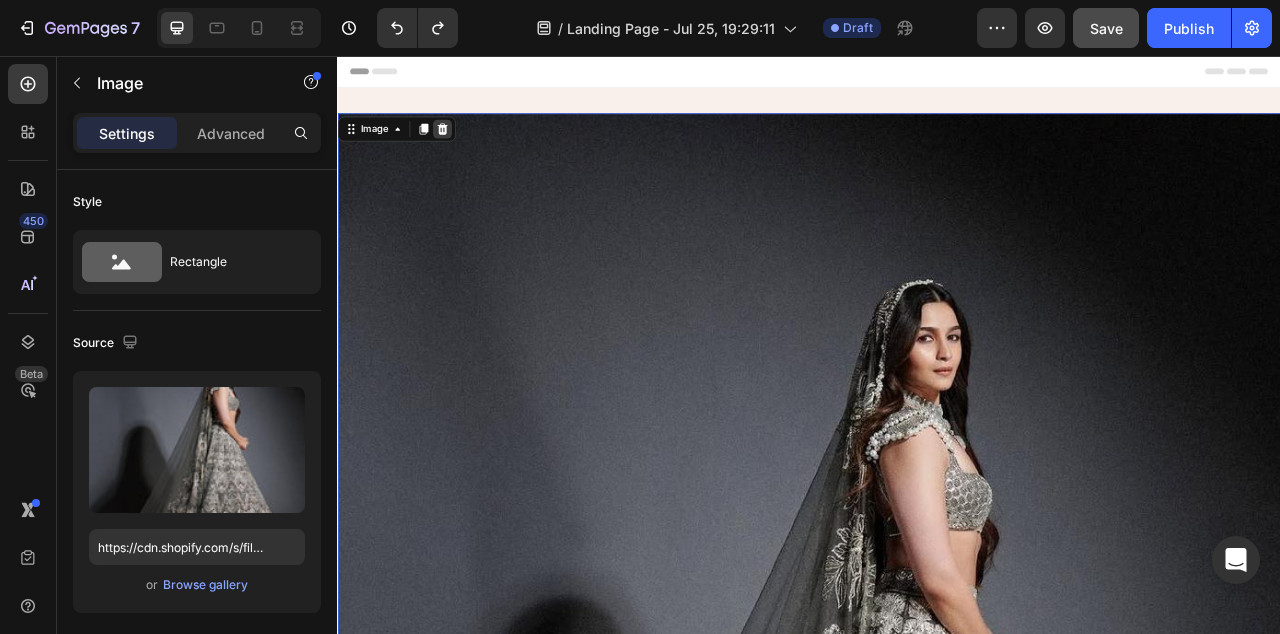 click 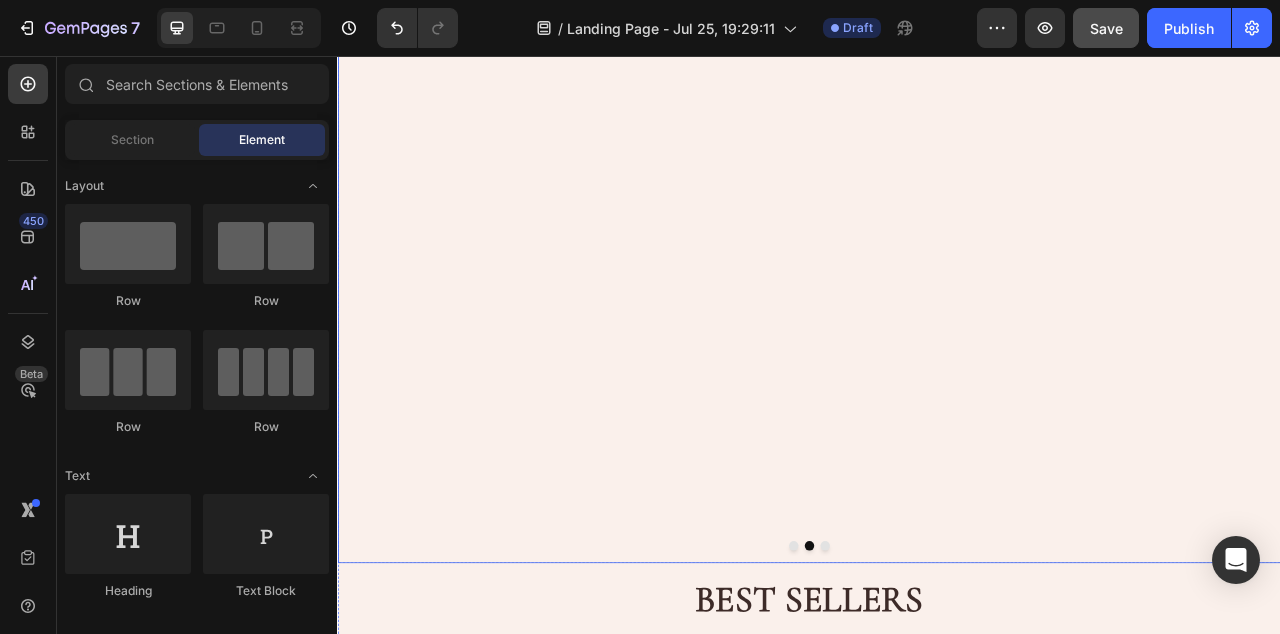 scroll, scrollTop: 1012, scrollLeft: 0, axis: vertical 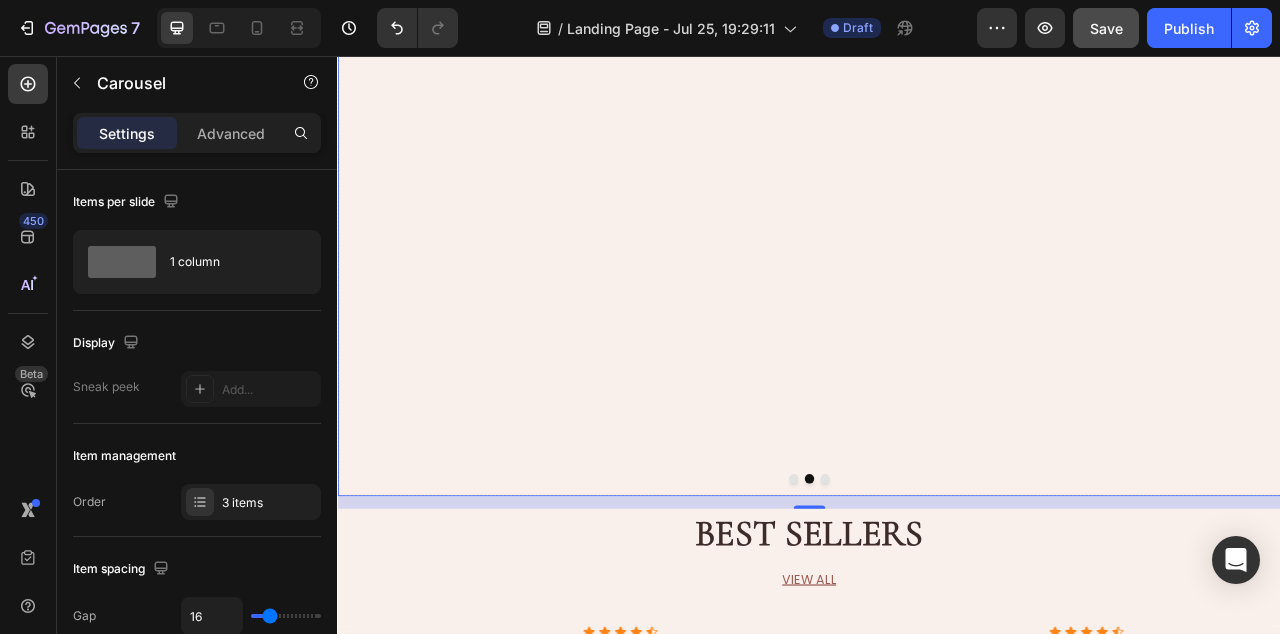 click on "Drop element here" at bounding box center [937, -133] 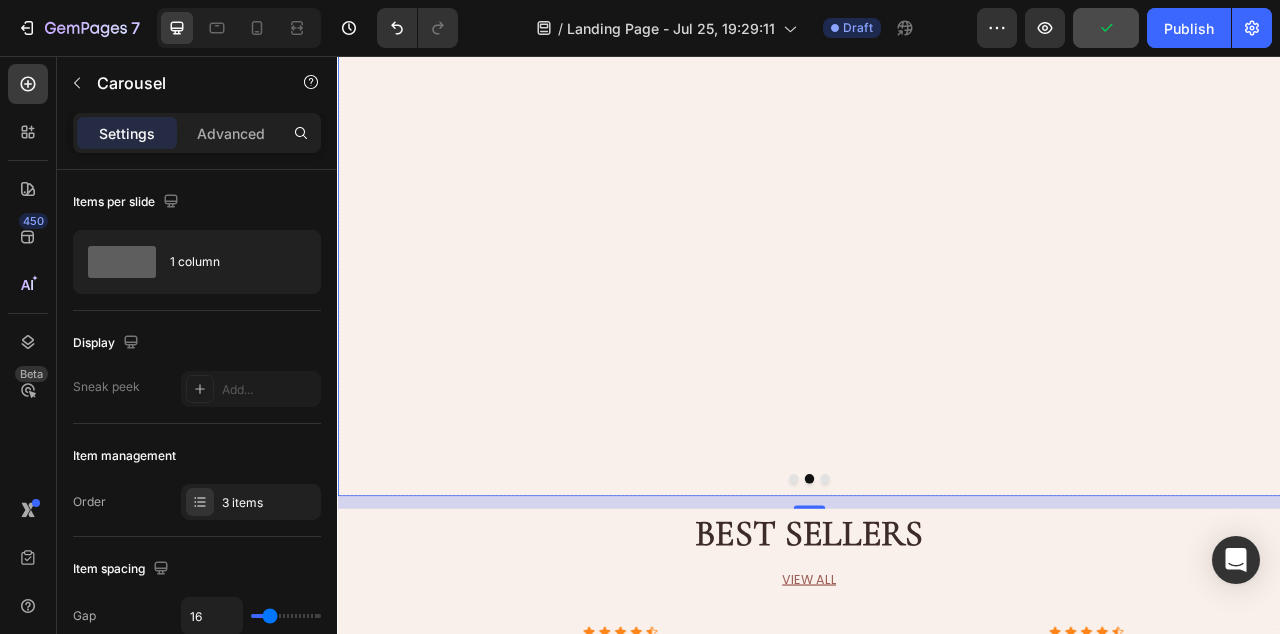 click at bounding box center [957, 595] 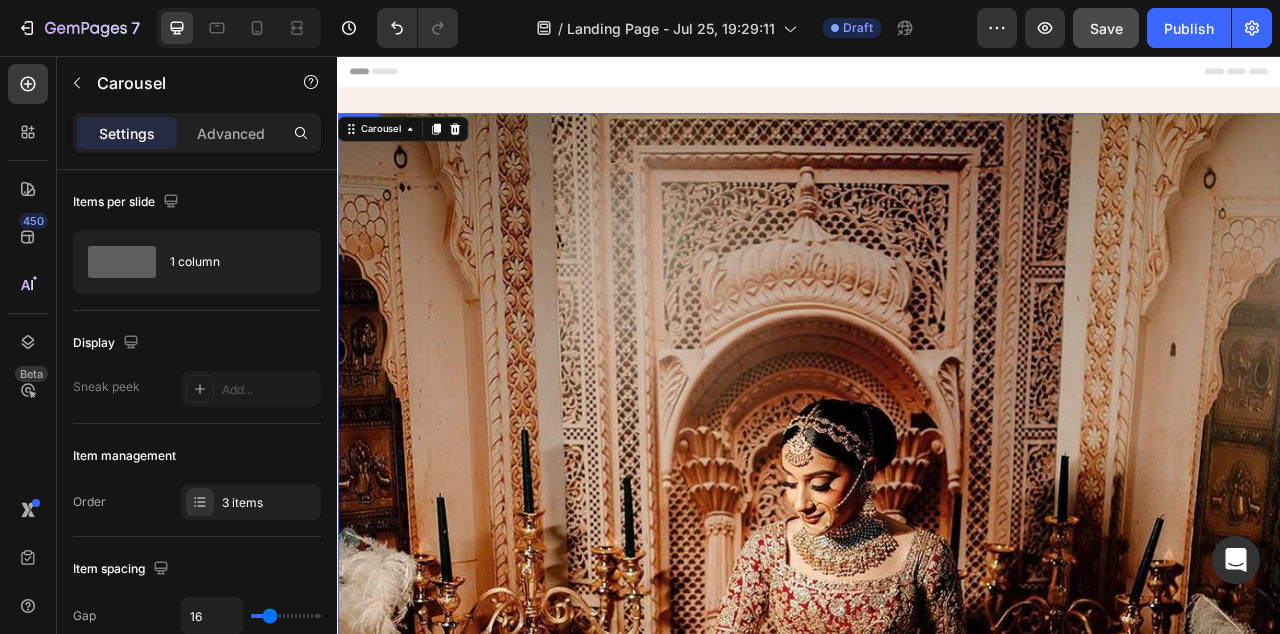 scroll, scrollTop: 0, scrollLeft: 0, axis: both 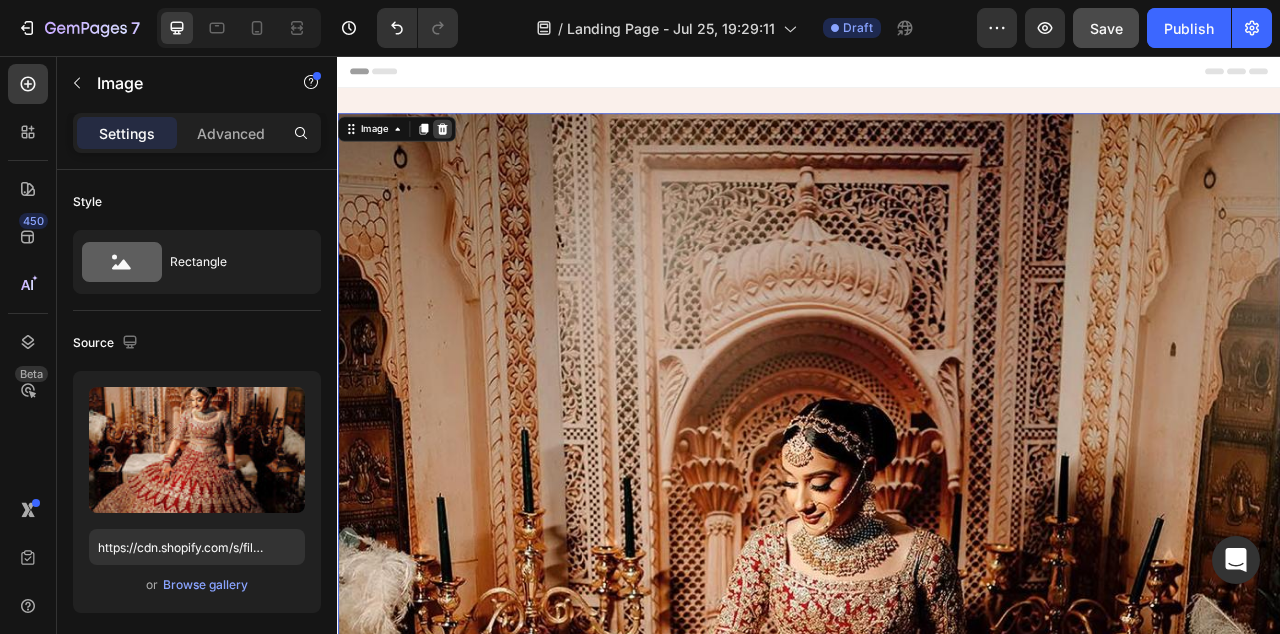 click at bounding box center (470, 149) 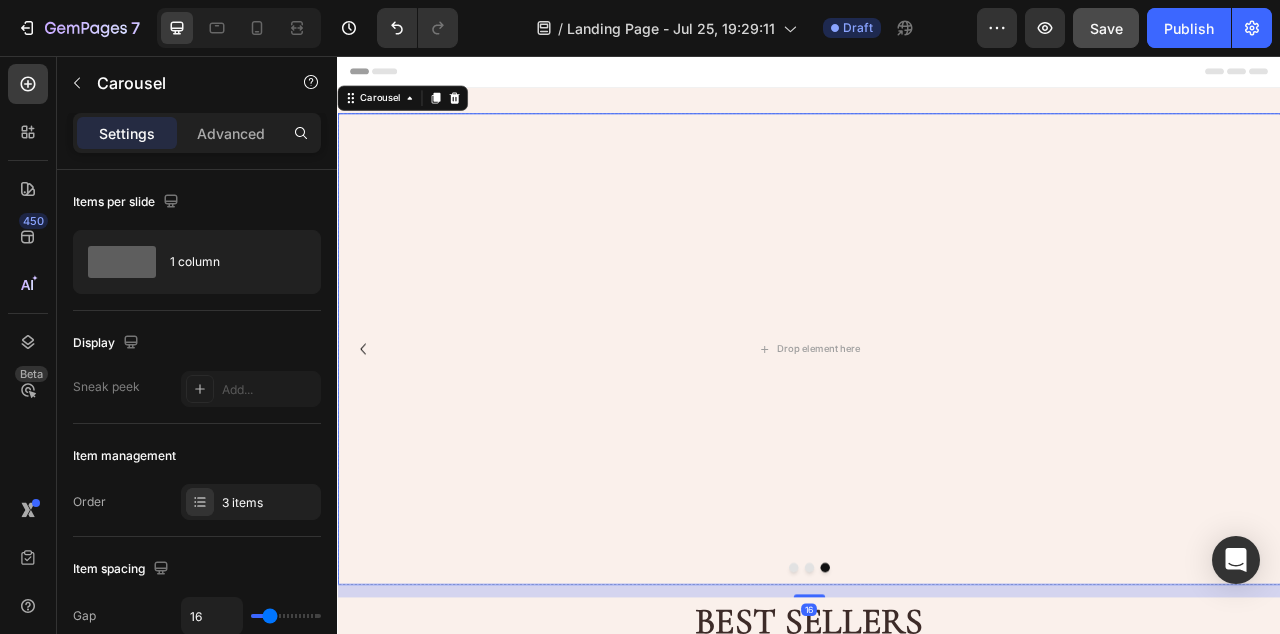 click at bounding box center [937, 707] 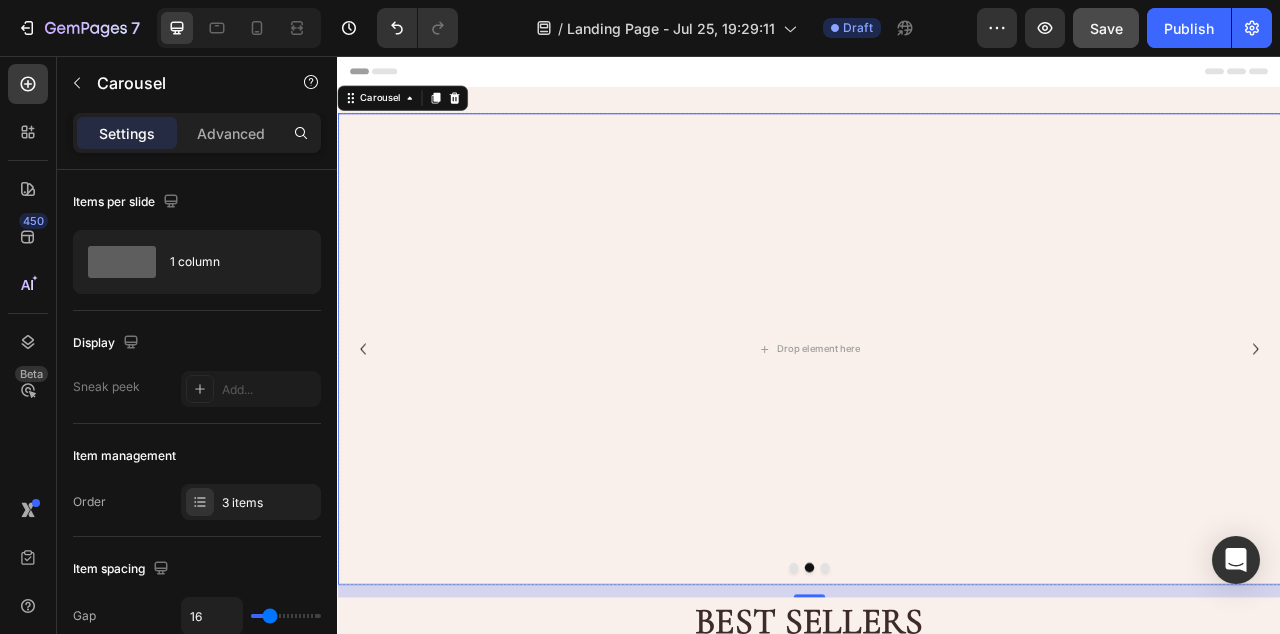 click at bounding box center [917, 707] 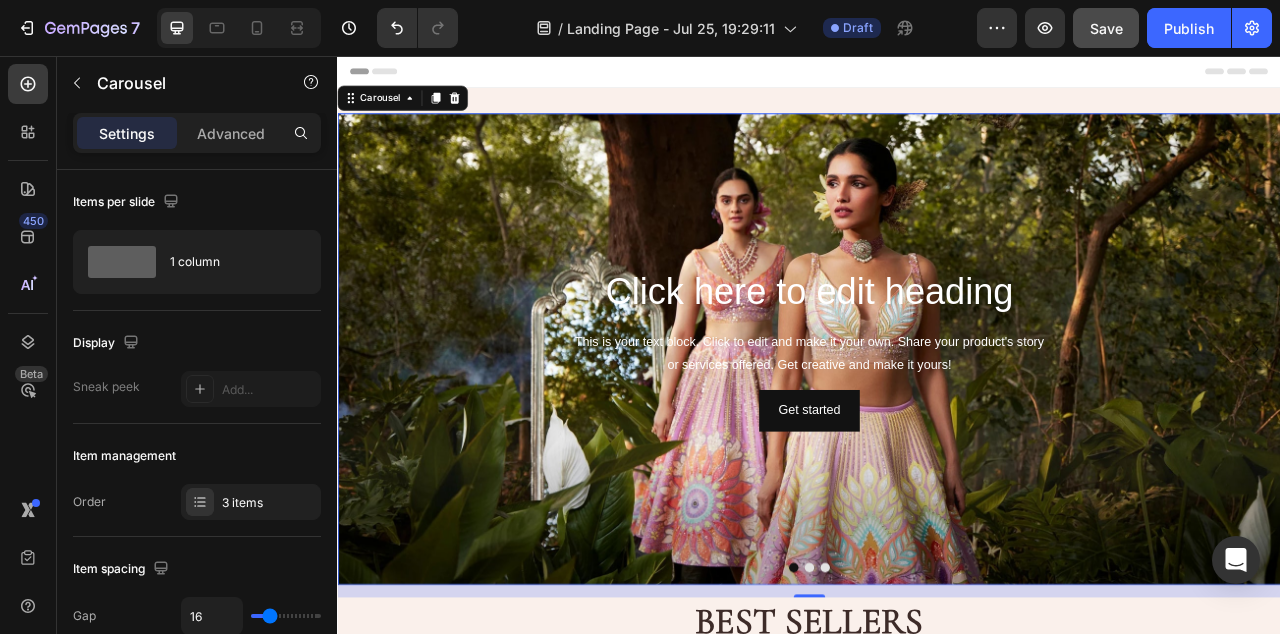 click at bounding box center (937, 707) 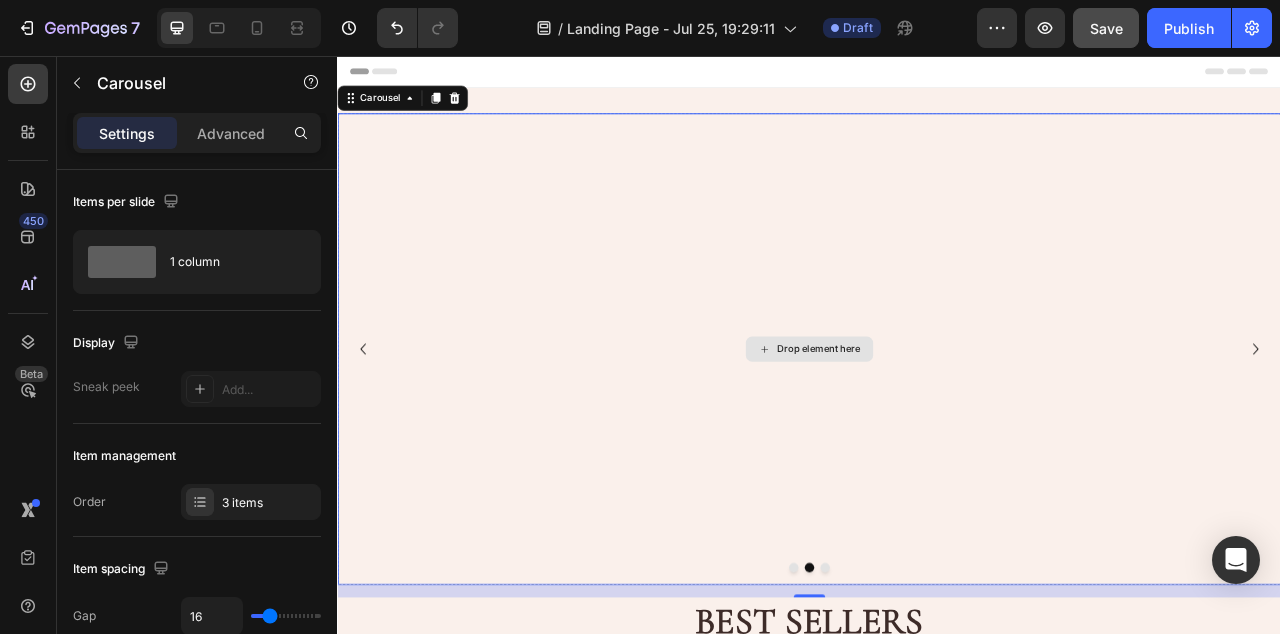 click on "Drop element here" at bounding box center (937, 429) 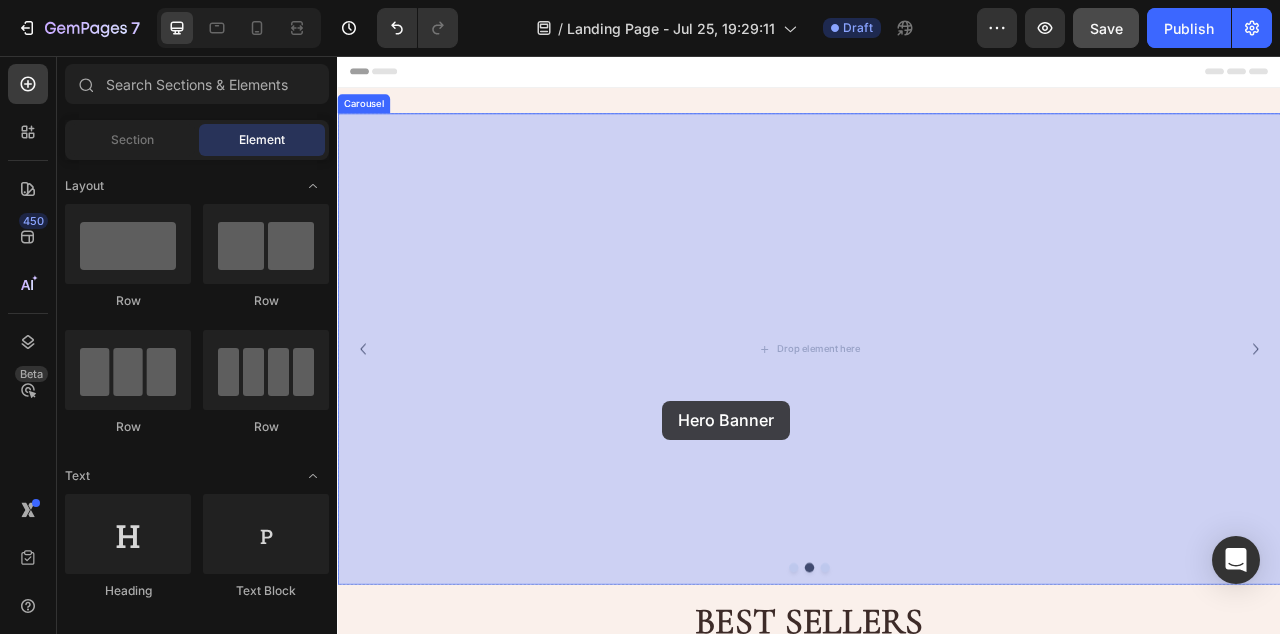 drag, startPoint x: 438, startPoint y: 489, endPoint x: 744, endPoint y: 481, distance: 306.10455 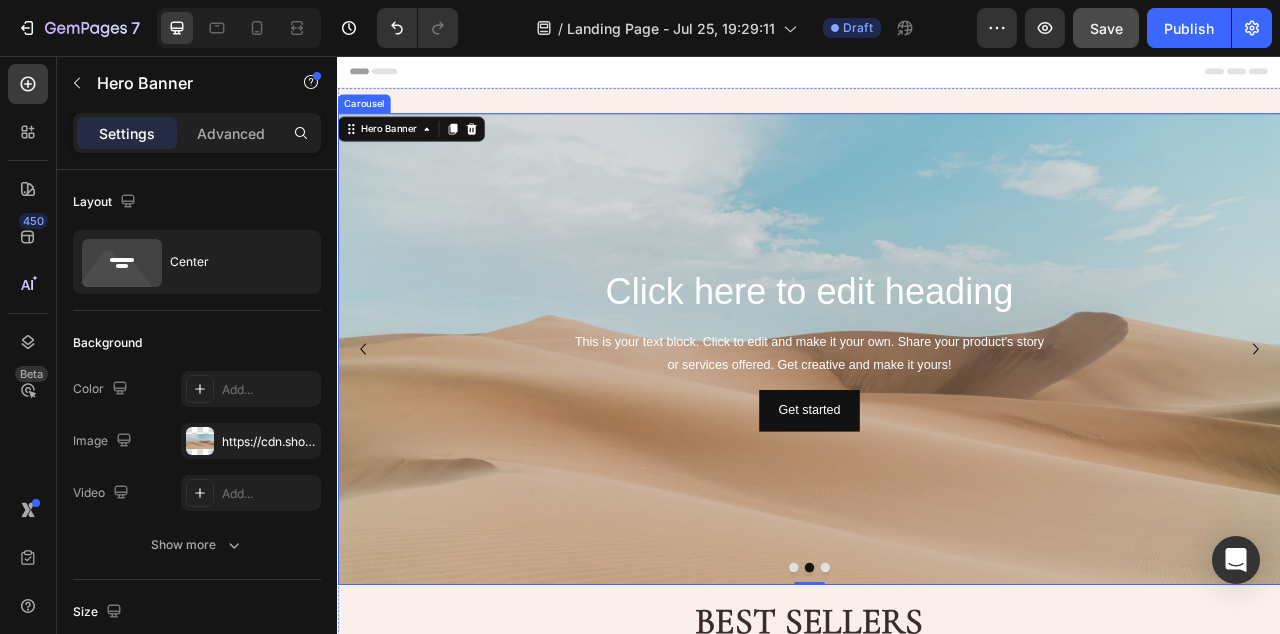 click at bounding box center (957, 707) 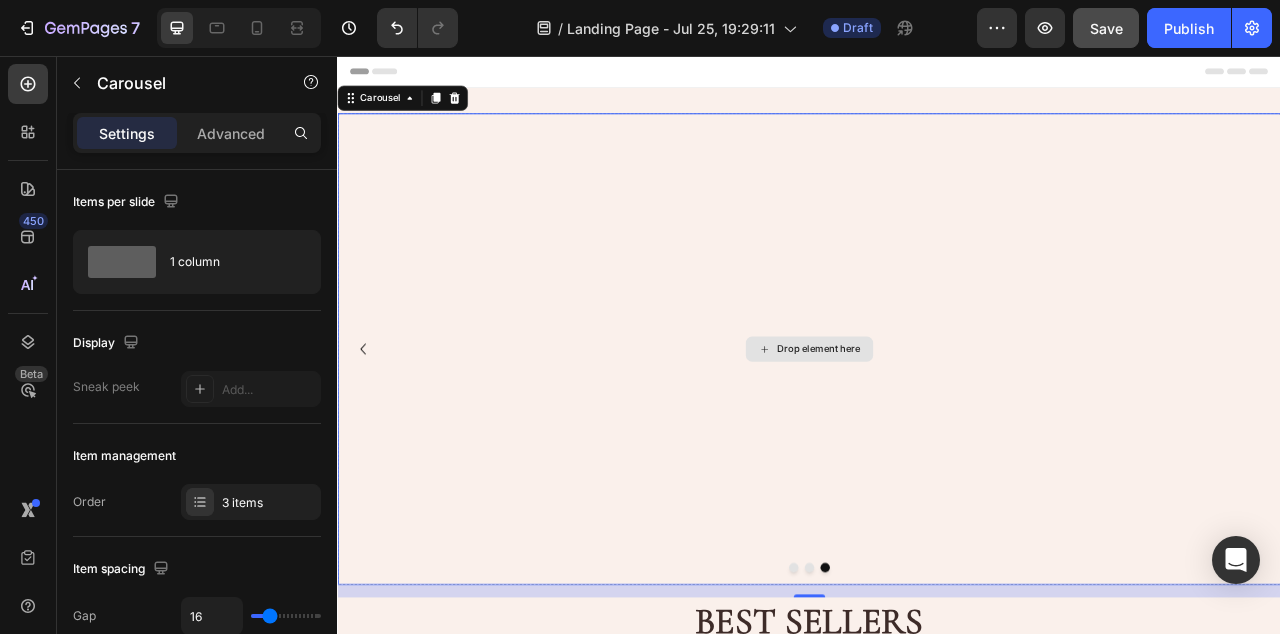 click on "Drop element here" at bounding box center [937, 429] 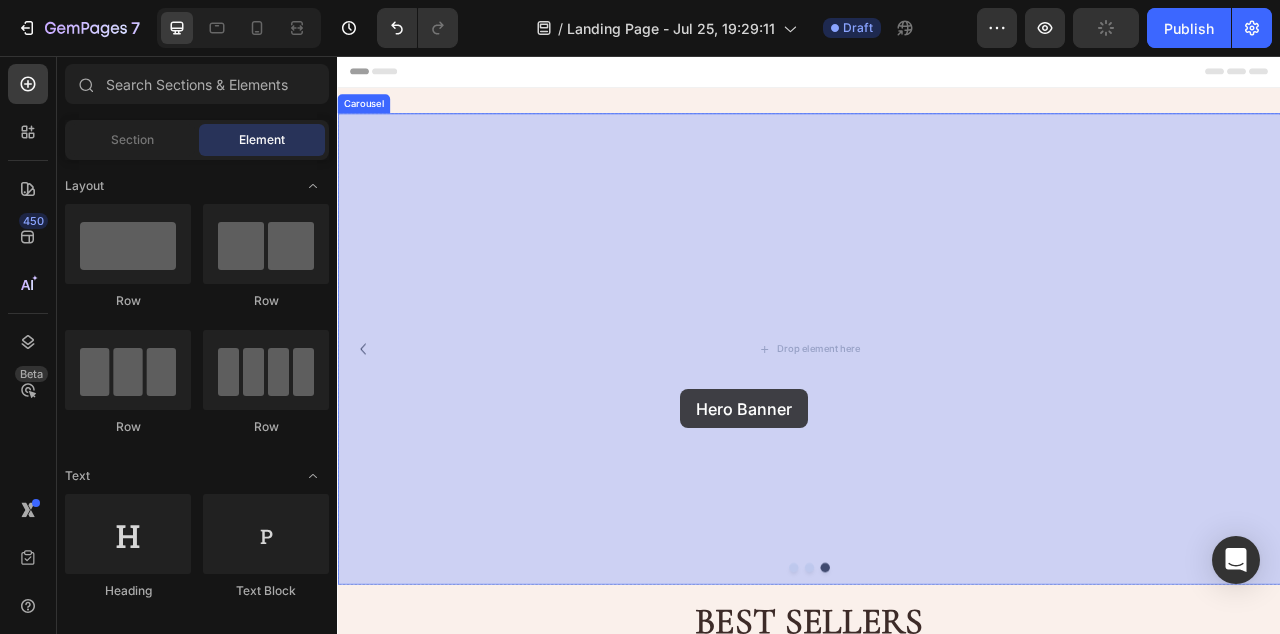 drag, startPoint x: 499, startPoint y: 459, endPoint x: 771, endPoint y: 477, distance: 272.59494 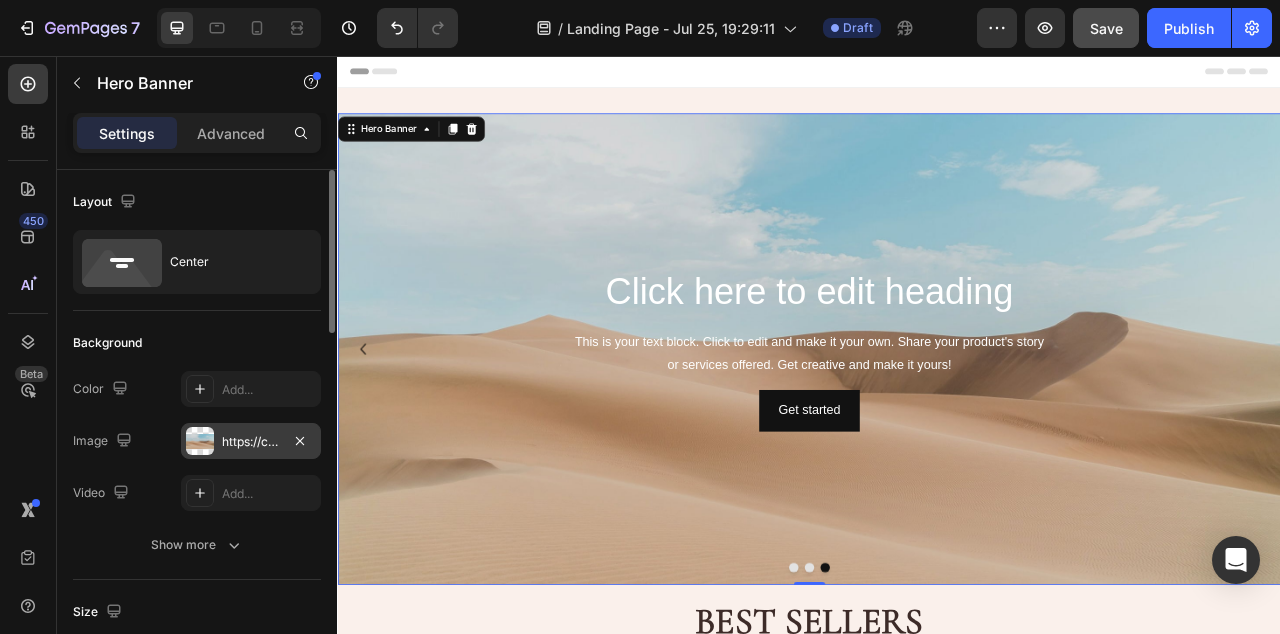 click on "https://cdn.shopify.com/s/files/1/2005/9307/files/background_settings.jpg" at bounding box center [251, 442] 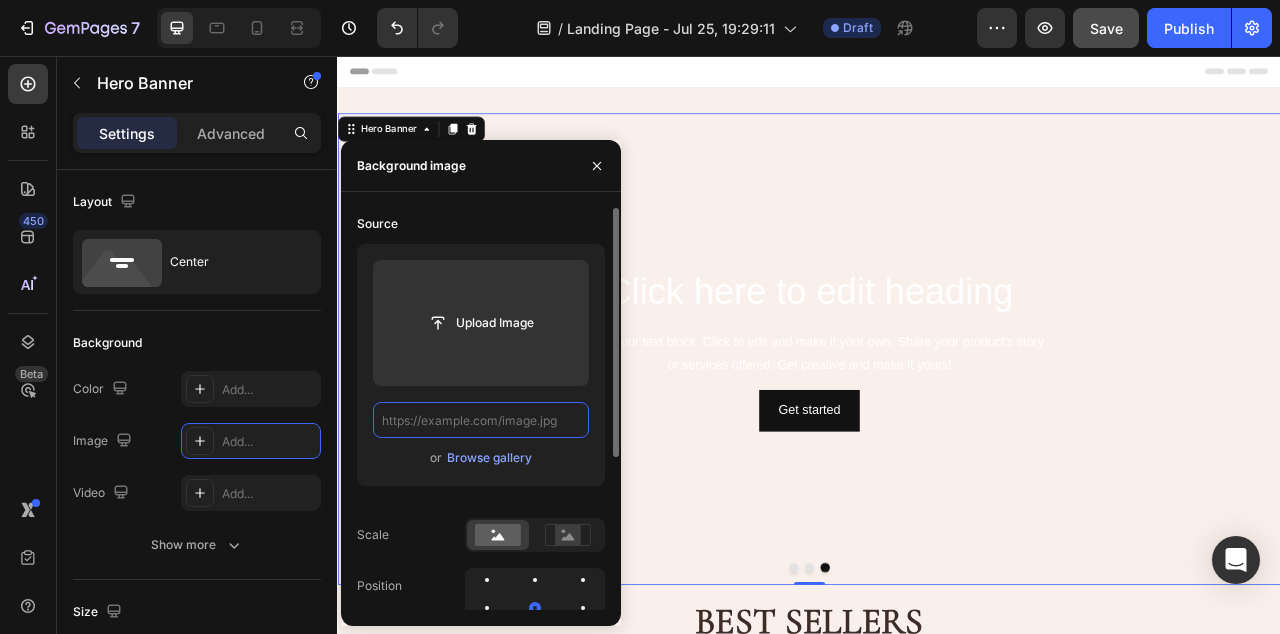 paste on "https://cdn.shopify.com/s/files/1/0657/0360/8371/files/banner-1.webp?v=1754173784" 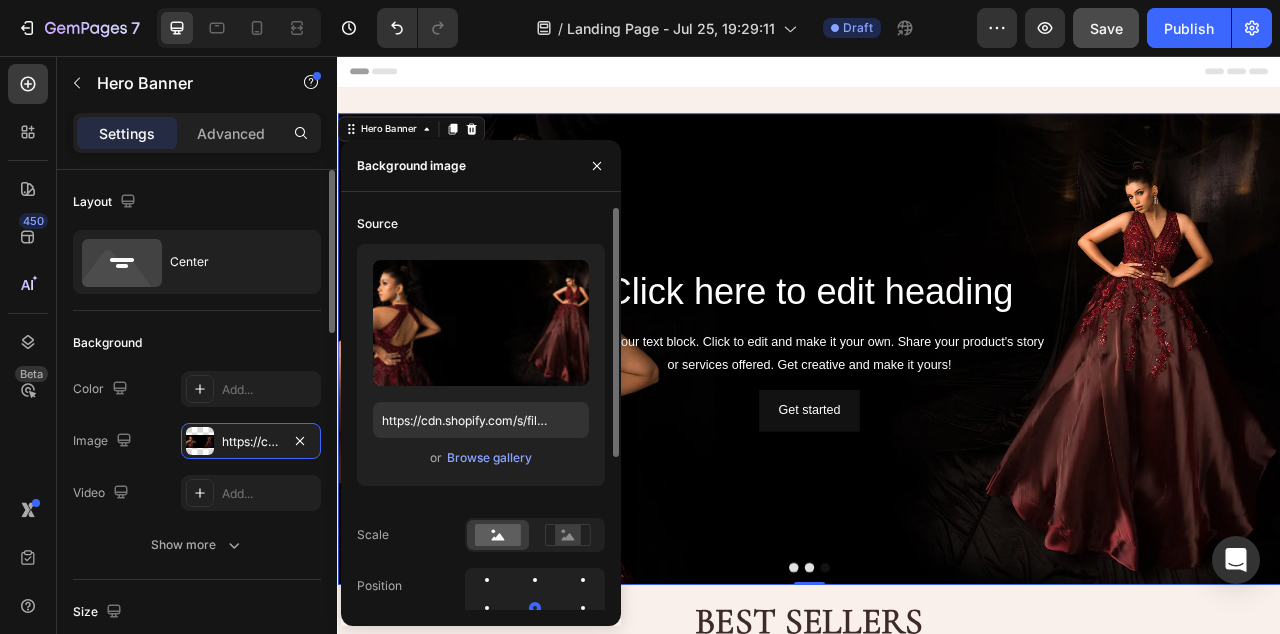 click on "Layout" at bounding box center (197, 202) 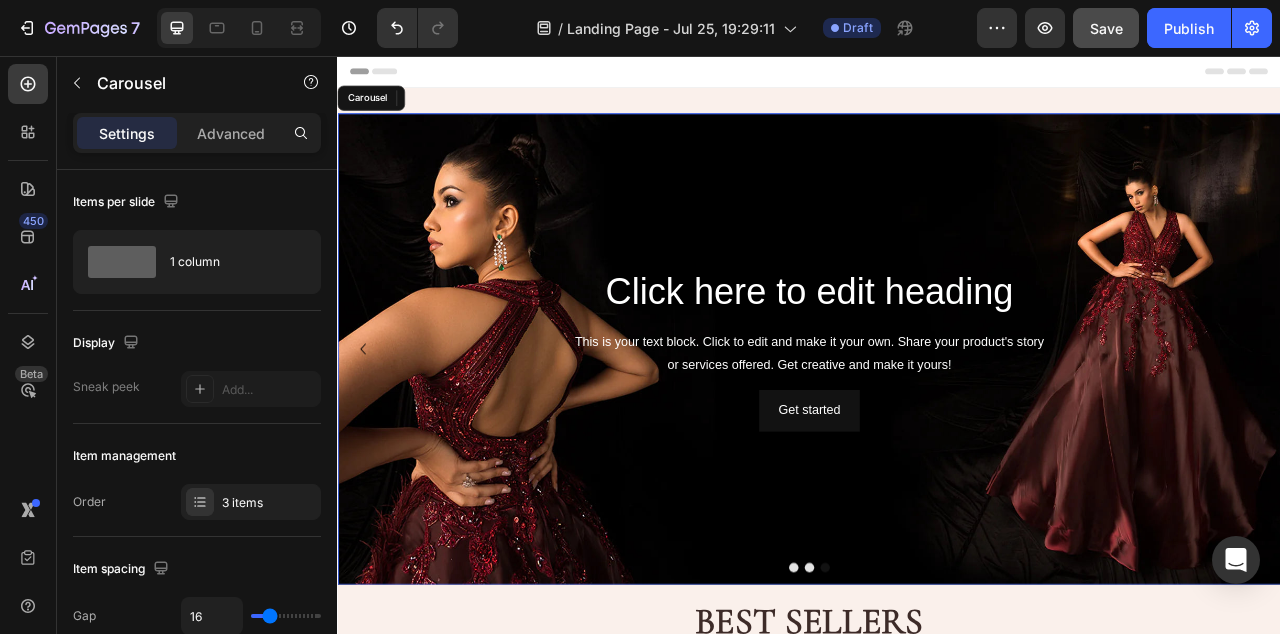click 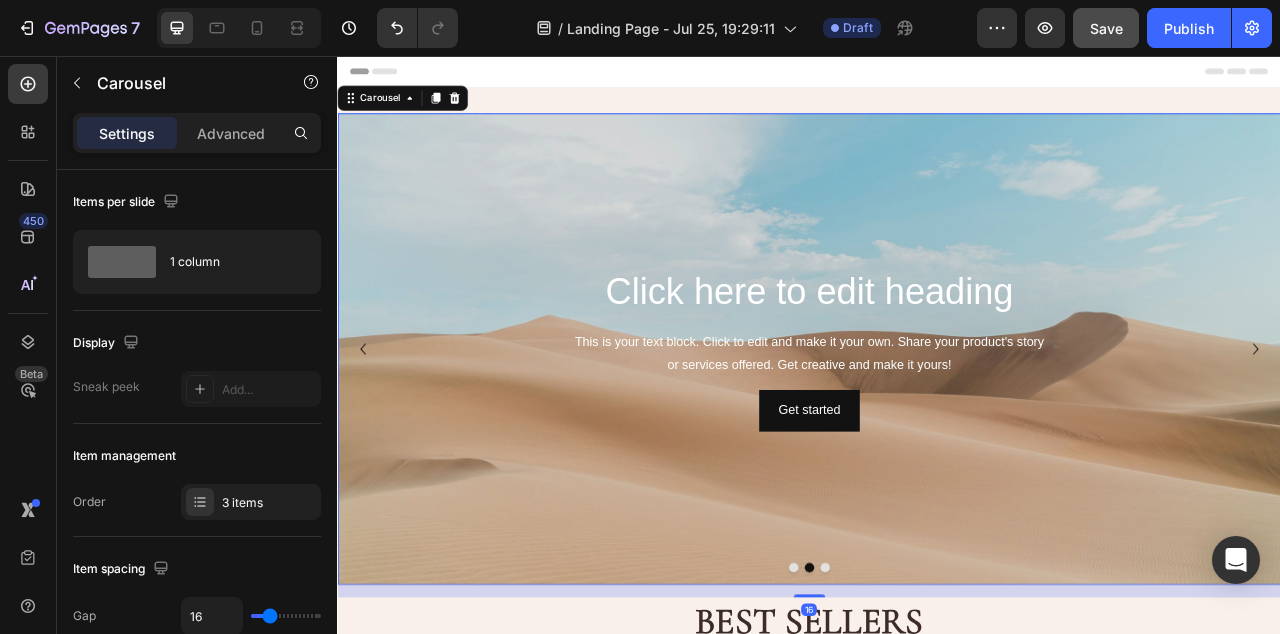 click 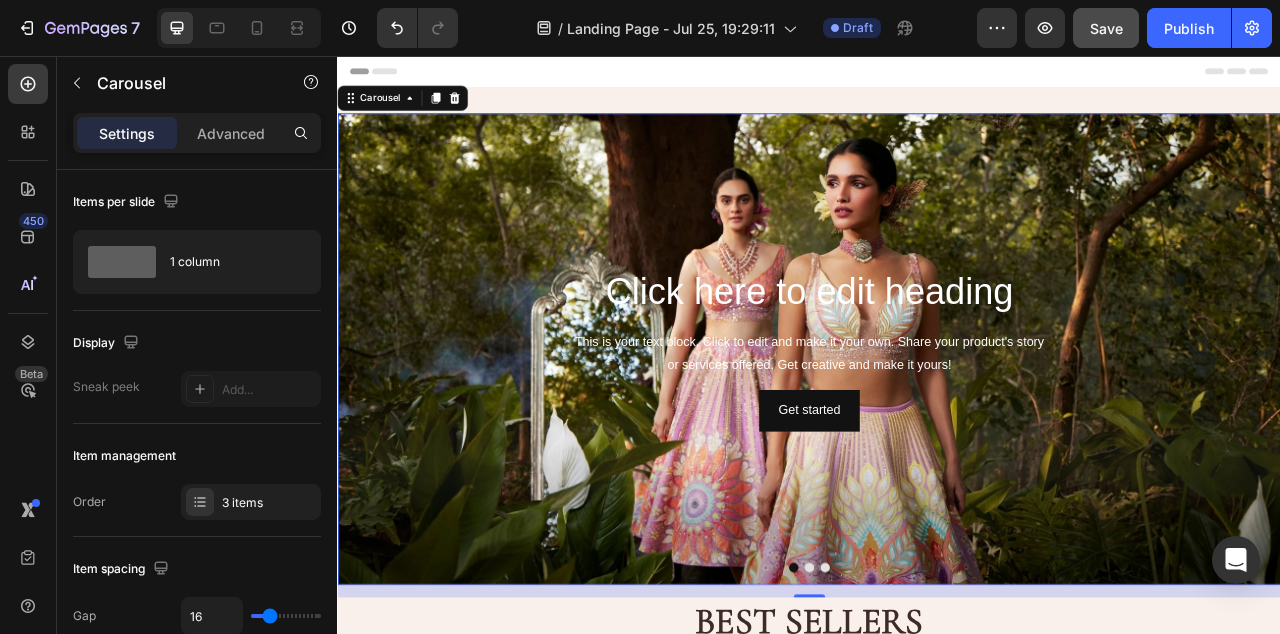 click at bounding box center [937, 707] 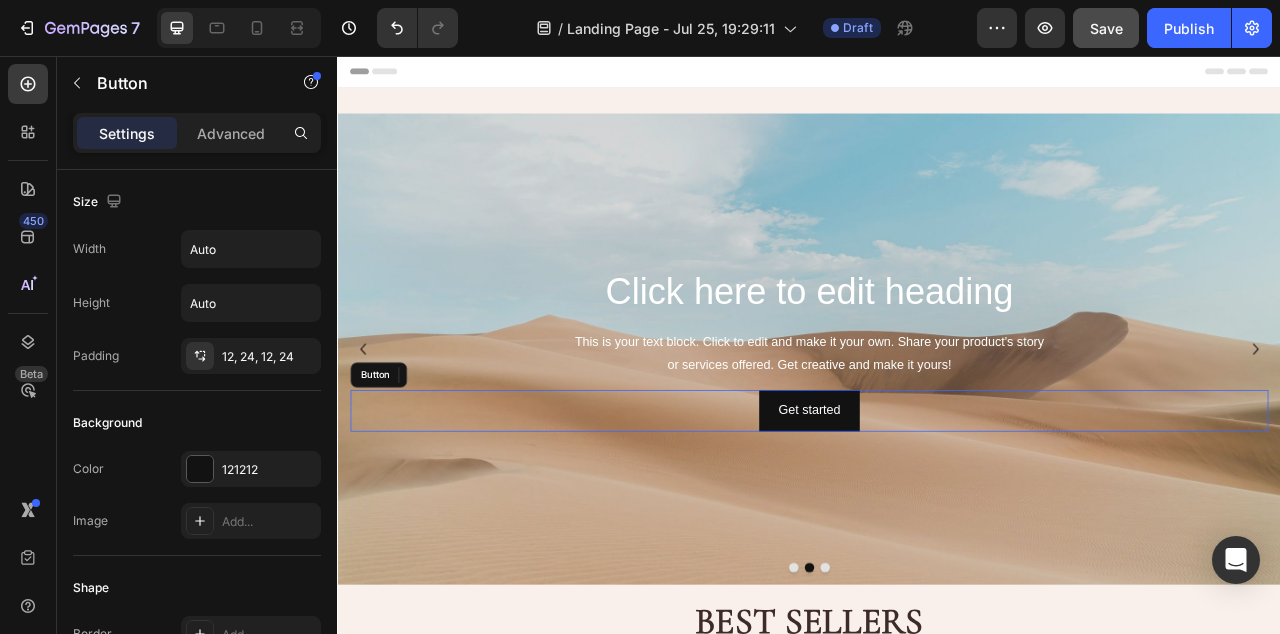 click on "Get started Button" at bounding box center [937, 507] 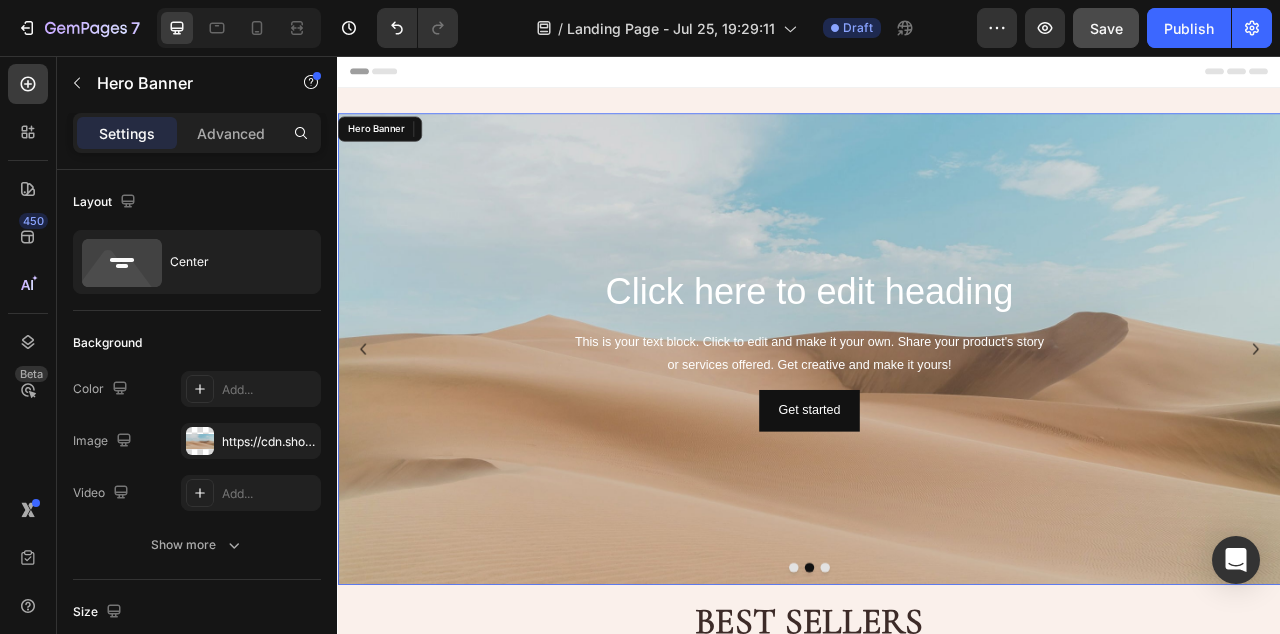 click at bounding box center (937, 429) 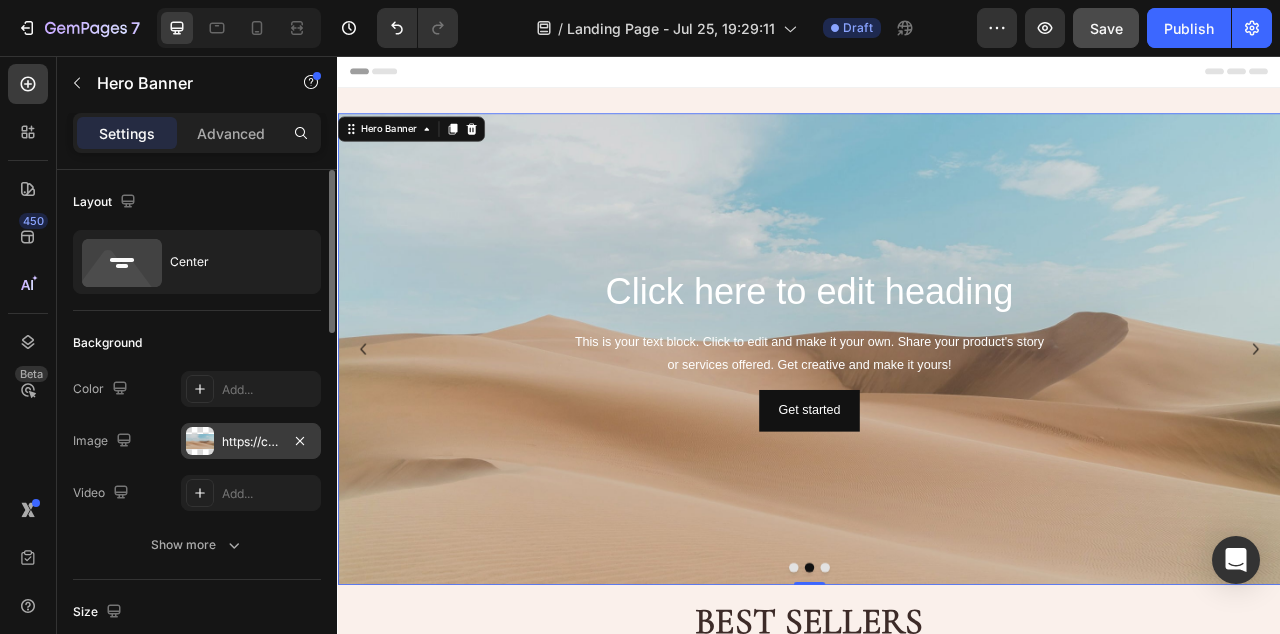 click on "https://cdn.shopify.com/s/files/1/2005/9307/files/background_settings.jpg" at bounding box center (251, 442) 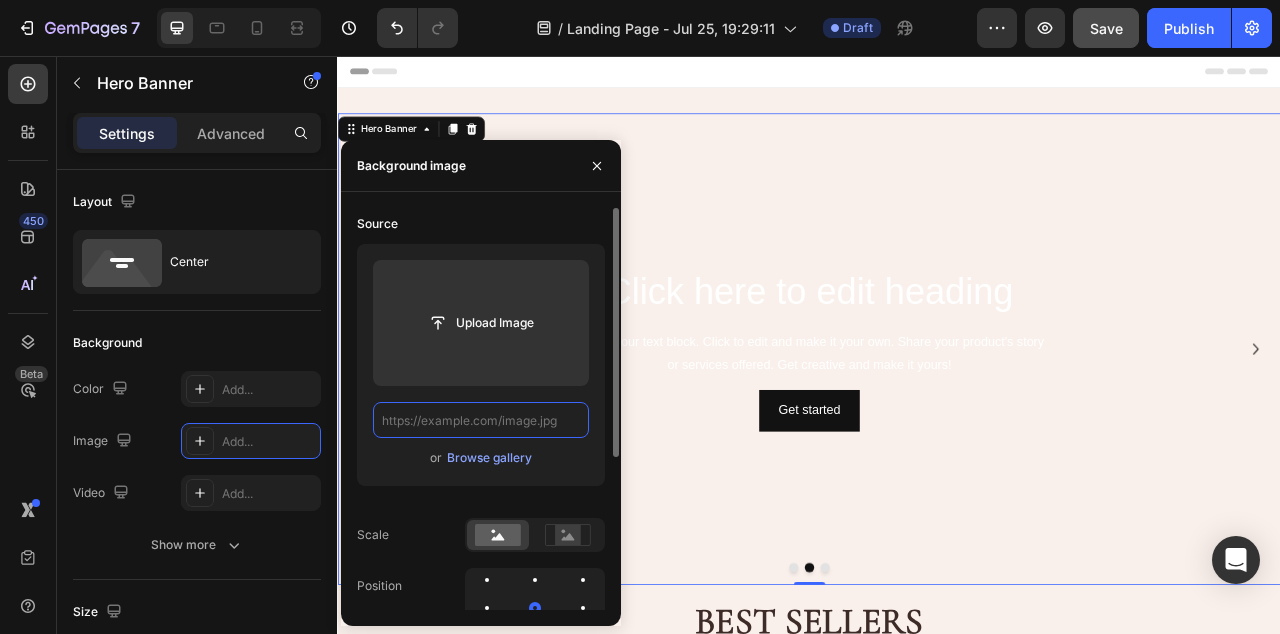 paste on "https://cdn.shopify.com/s/files/1/0657/0360/8371/files/banner-1.webp?v=1754173784" 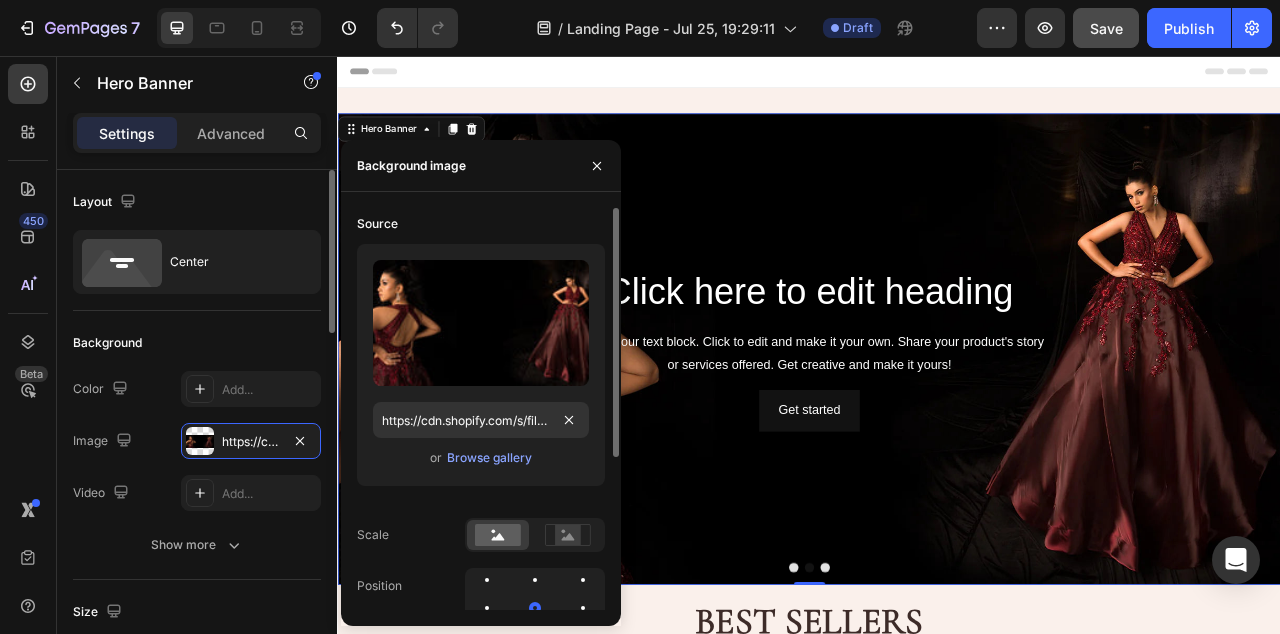 click on "Layout" at bounding box center [197, 202] 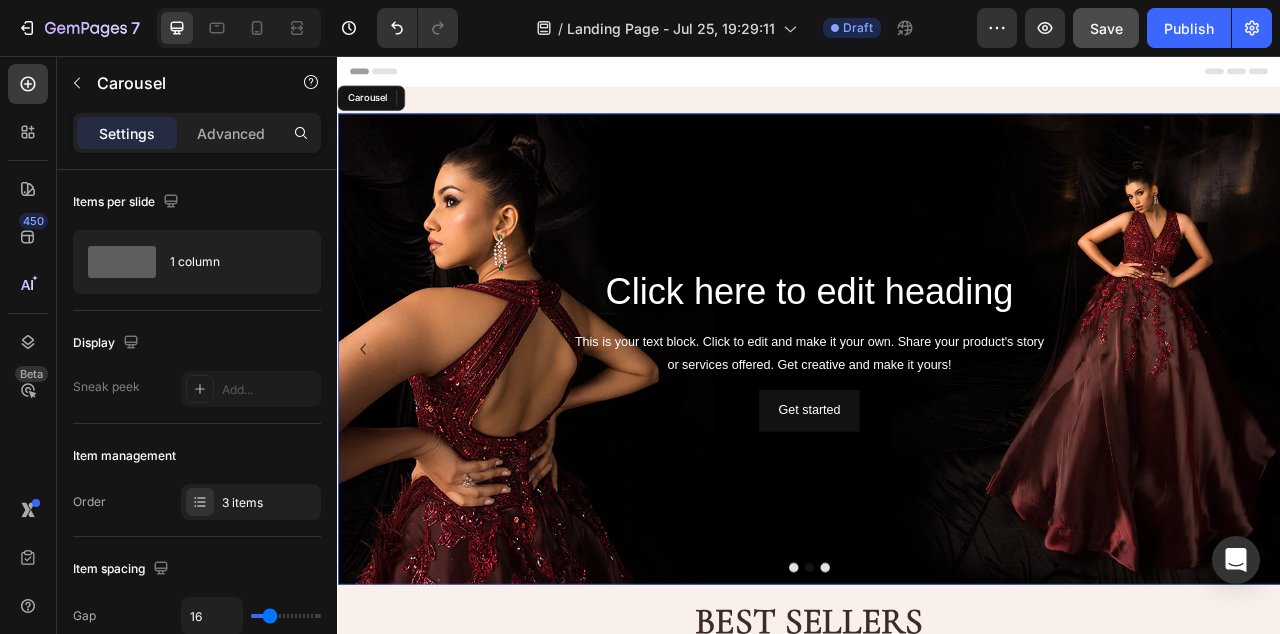 click at bounding box center [957, 707] 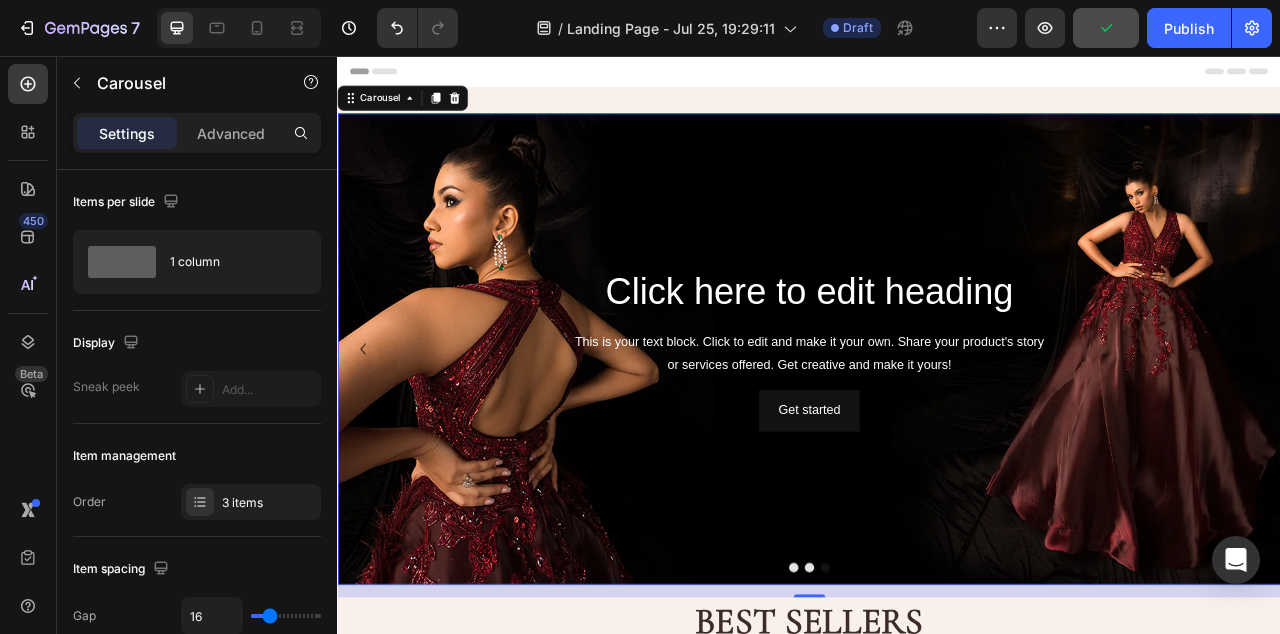 click at bounding box center [937, 707] 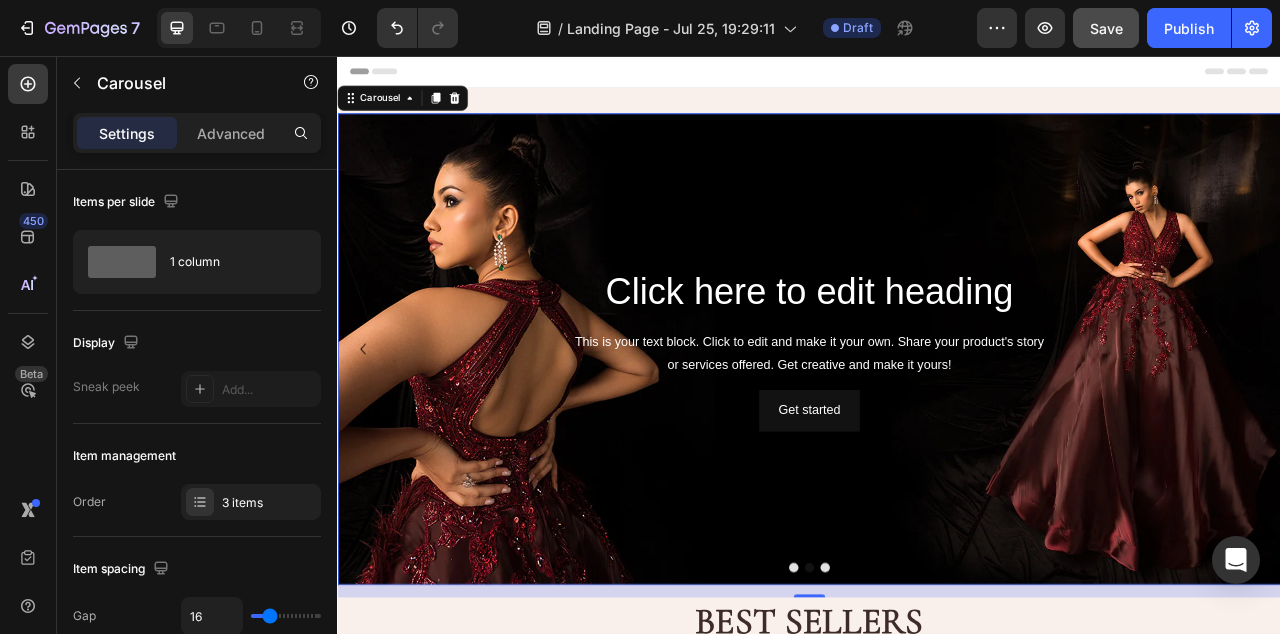 click at bounding box center [917, 707] 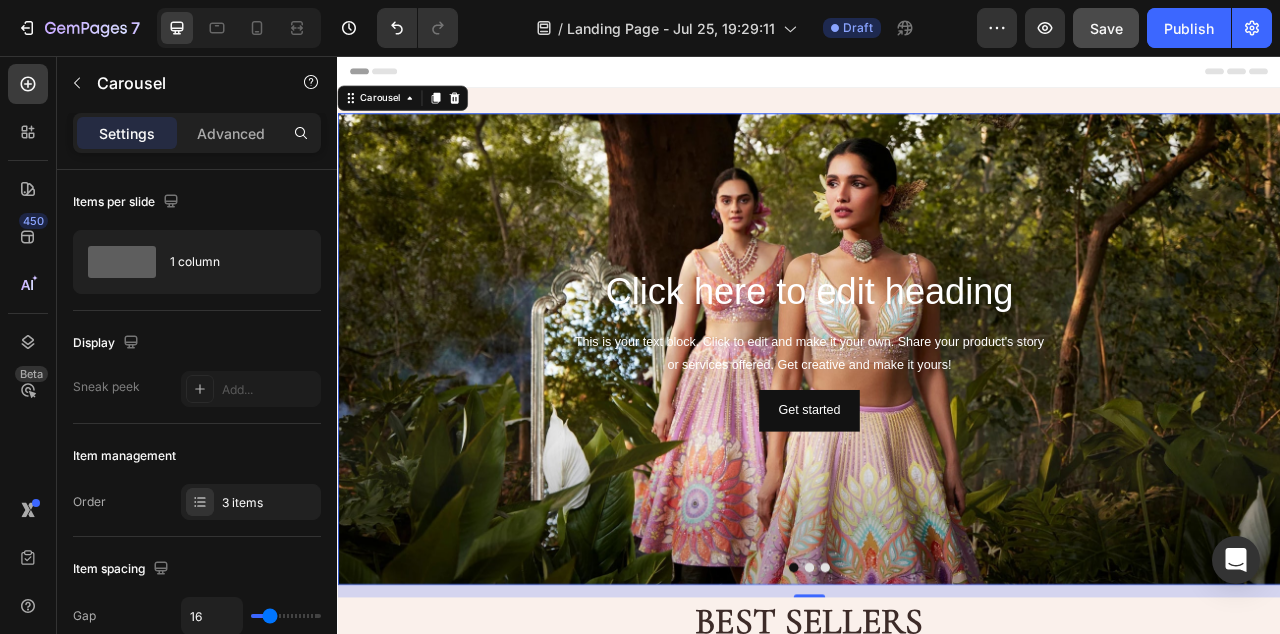 click at bounding box center [937, 707] 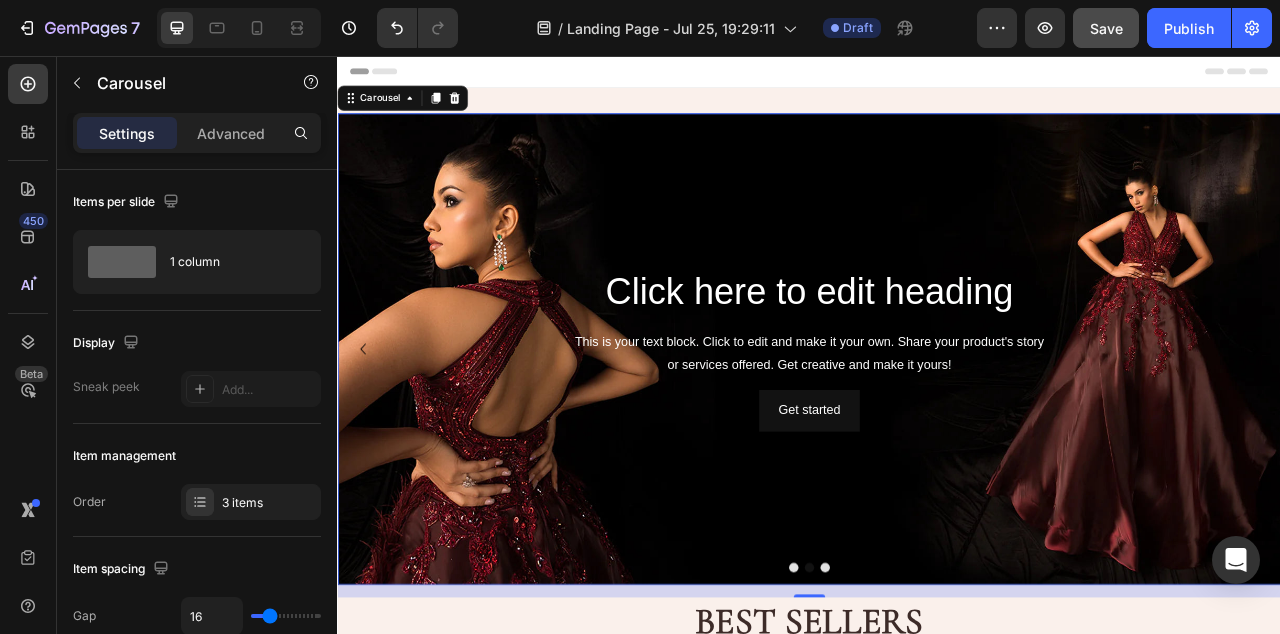 click at bounding box center [957, 707] 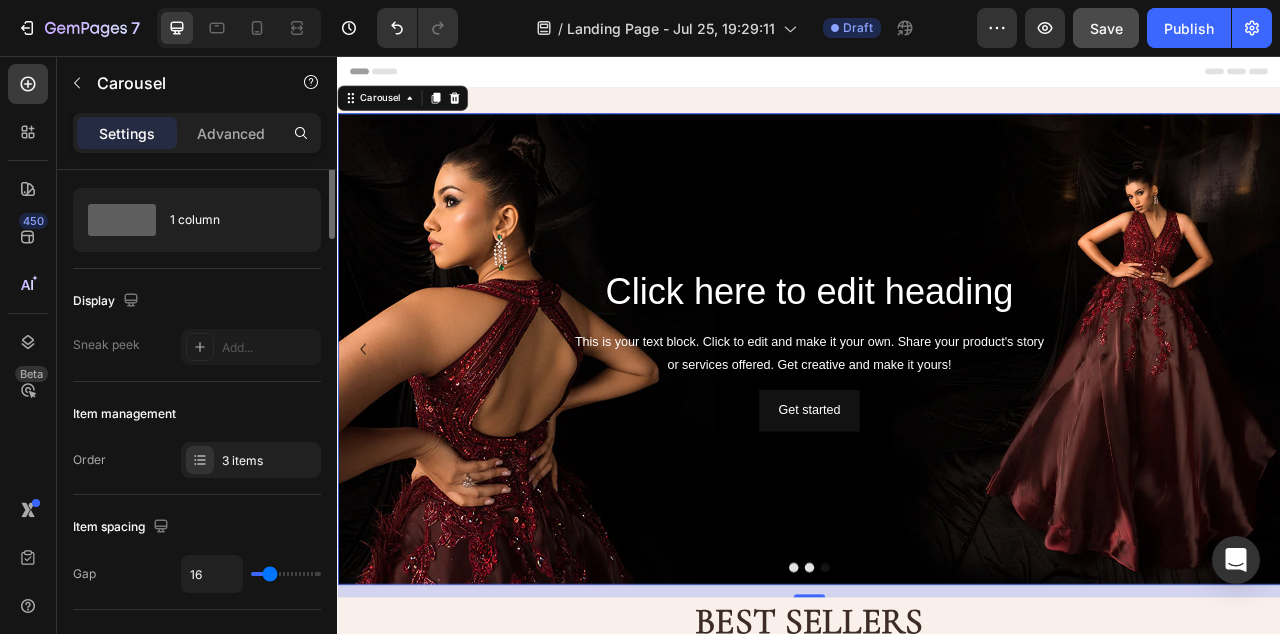 scroll, scrollTop: 0, scrollLeft: 0, axis: both 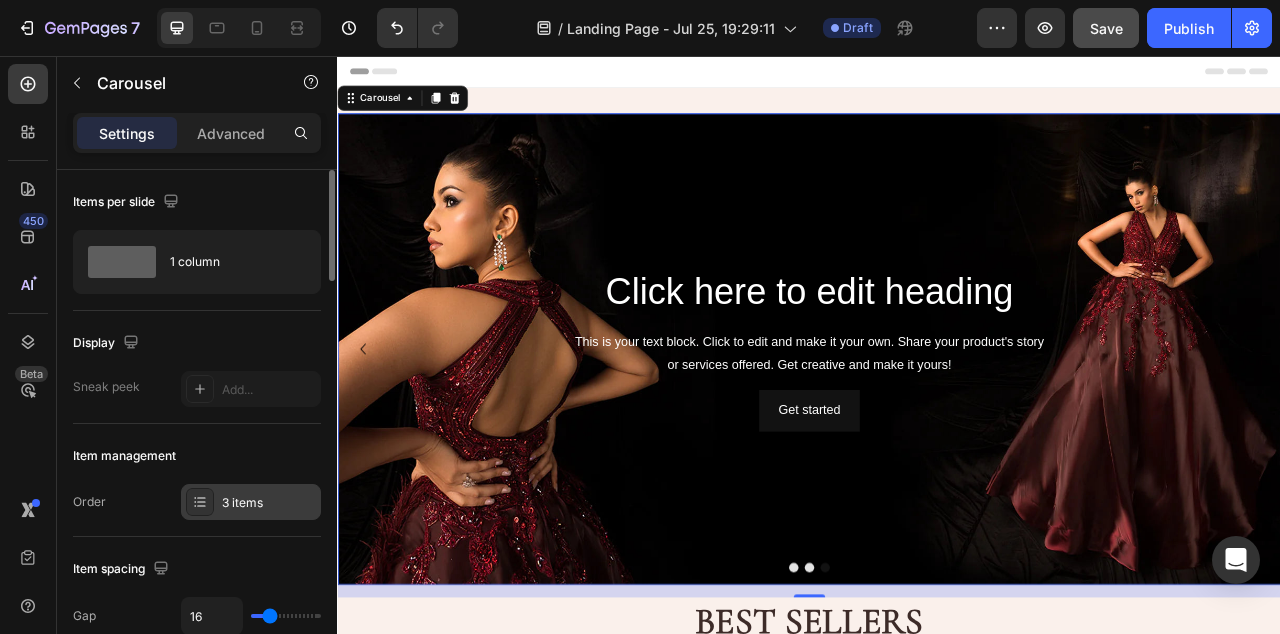 click on "3 items" at bounding box center [269, 503] 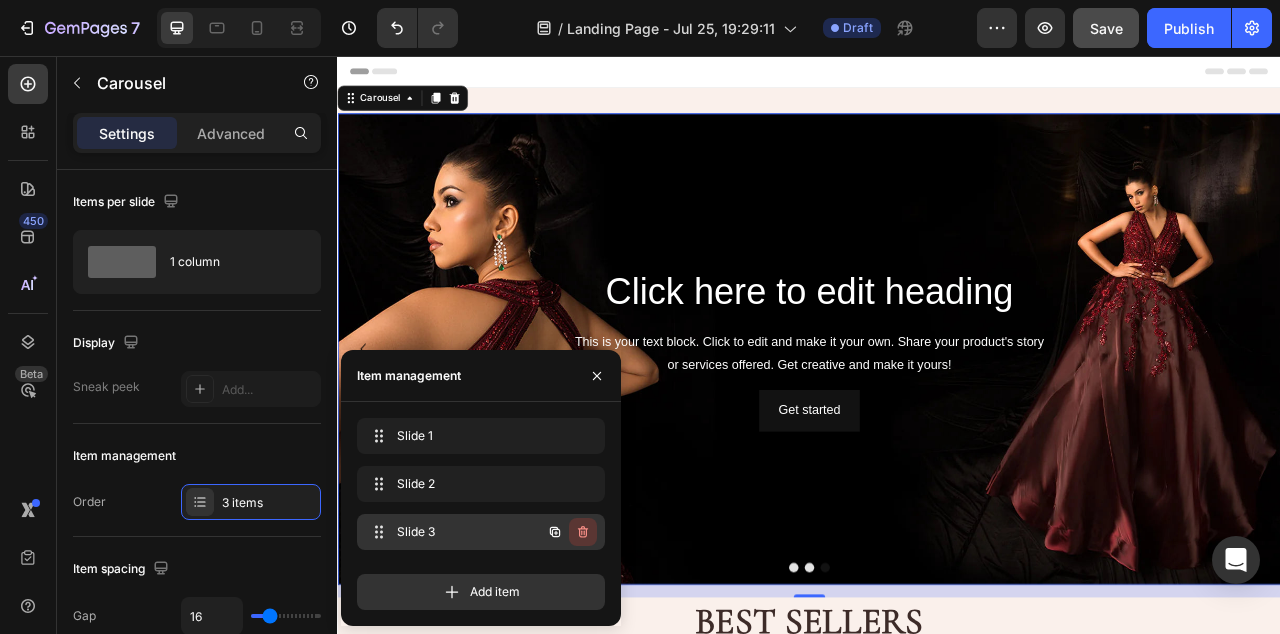 click 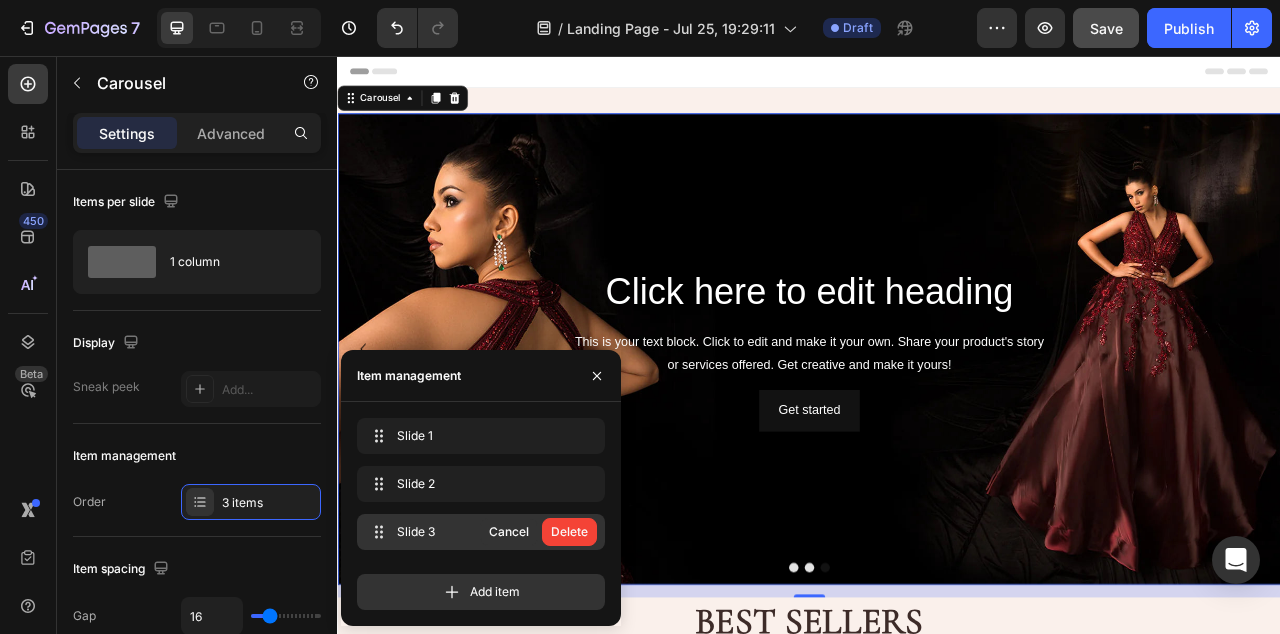 click on "Delete" at bounding box center (569, 532) 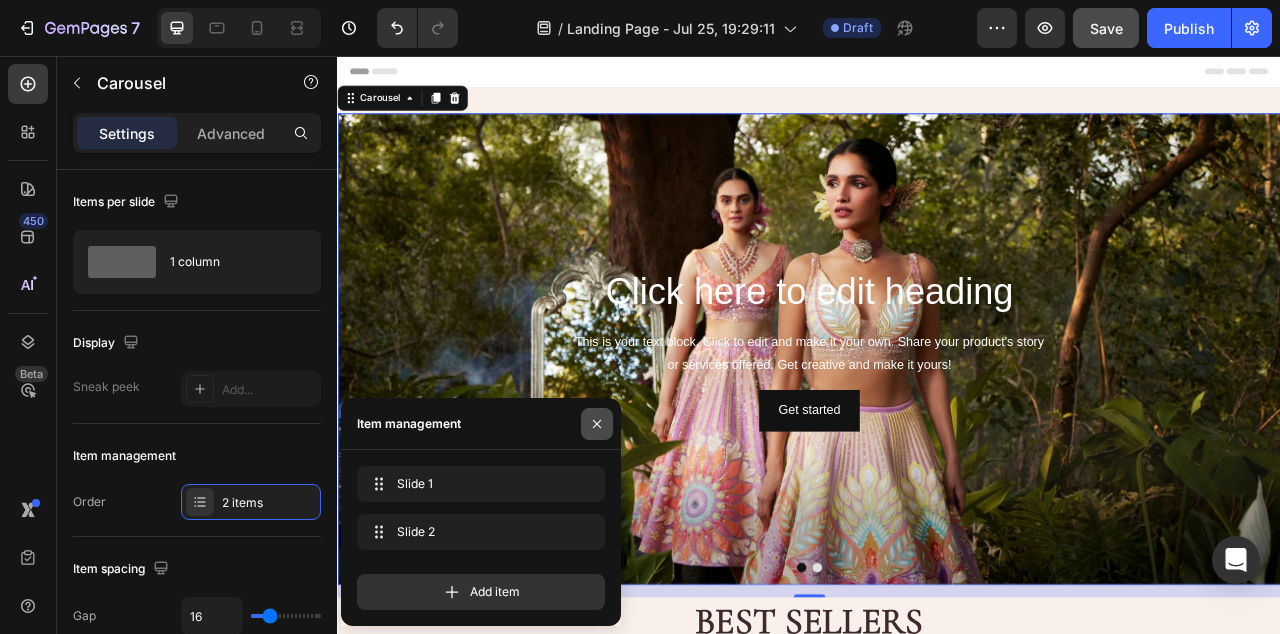 click 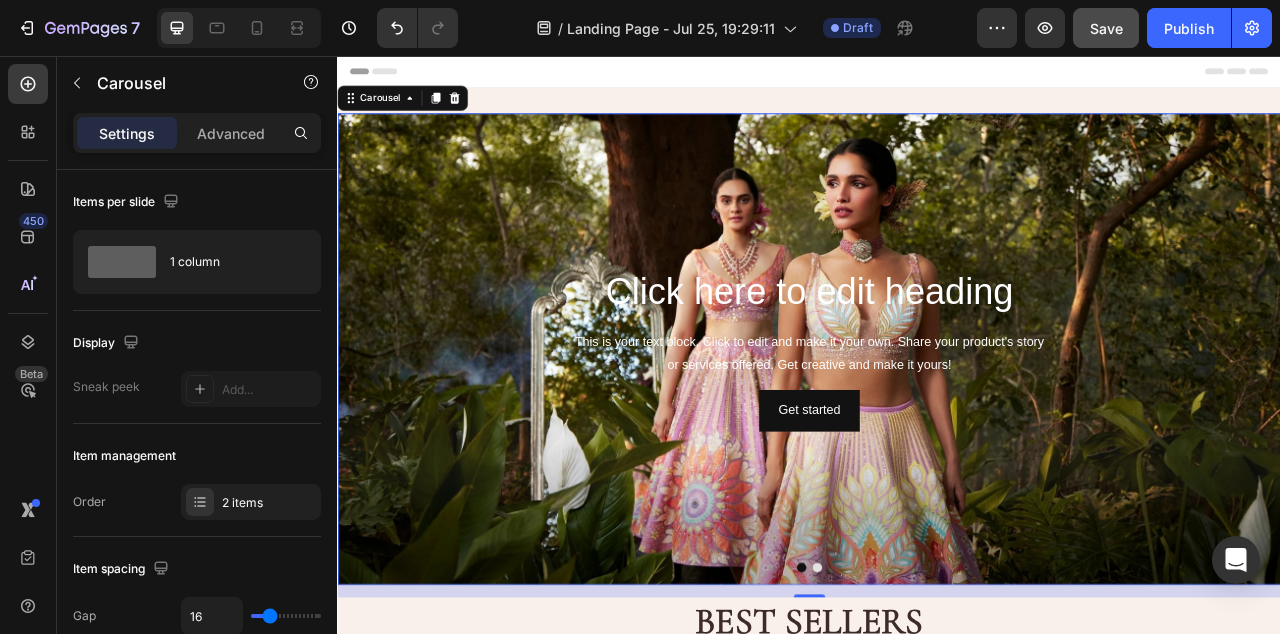 click at bounding box center (947, 707) 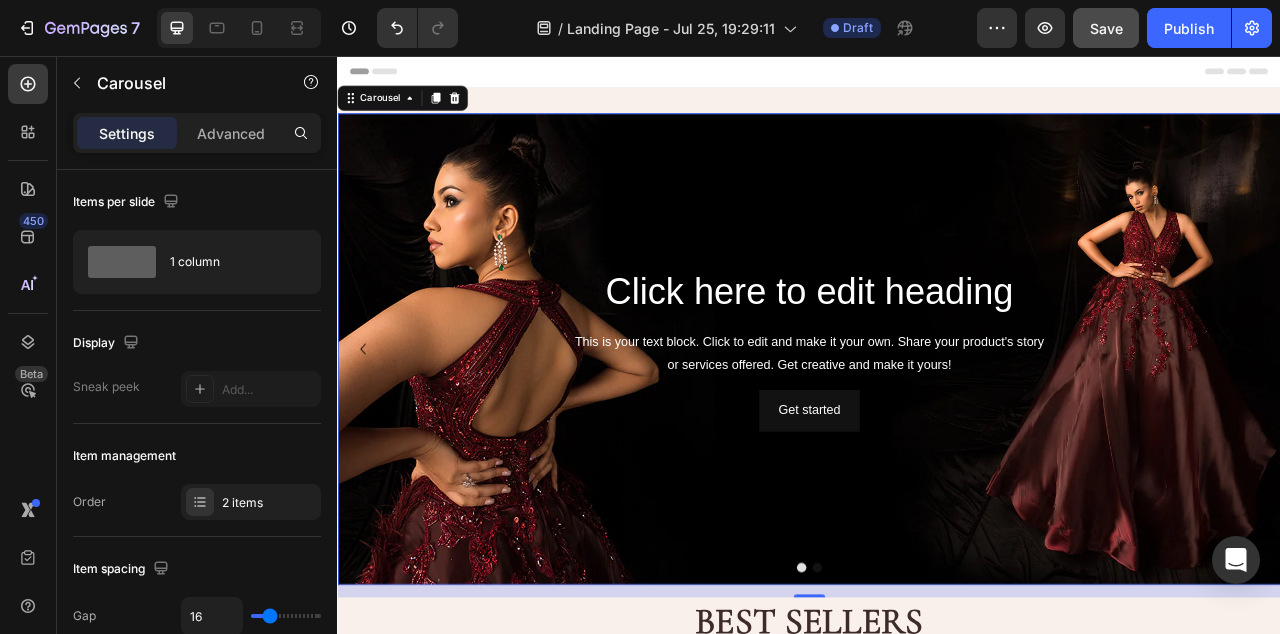 click at bounding box center (927, 707) 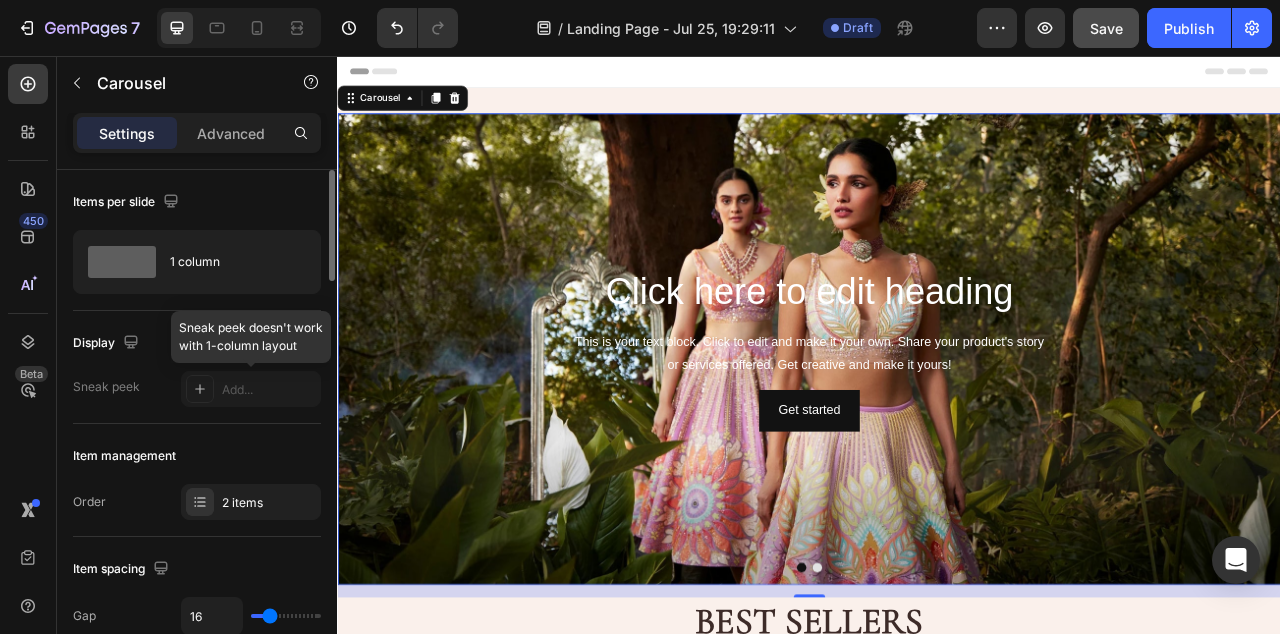 click 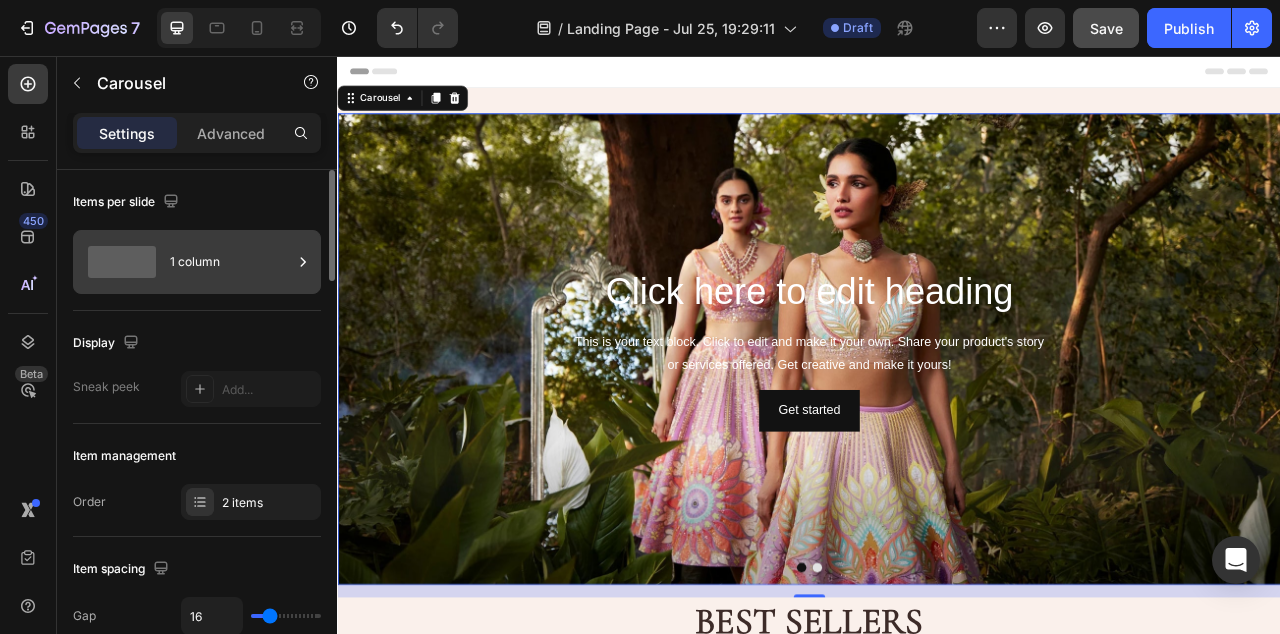 click on "1 column" at bounding box center [197, 262] 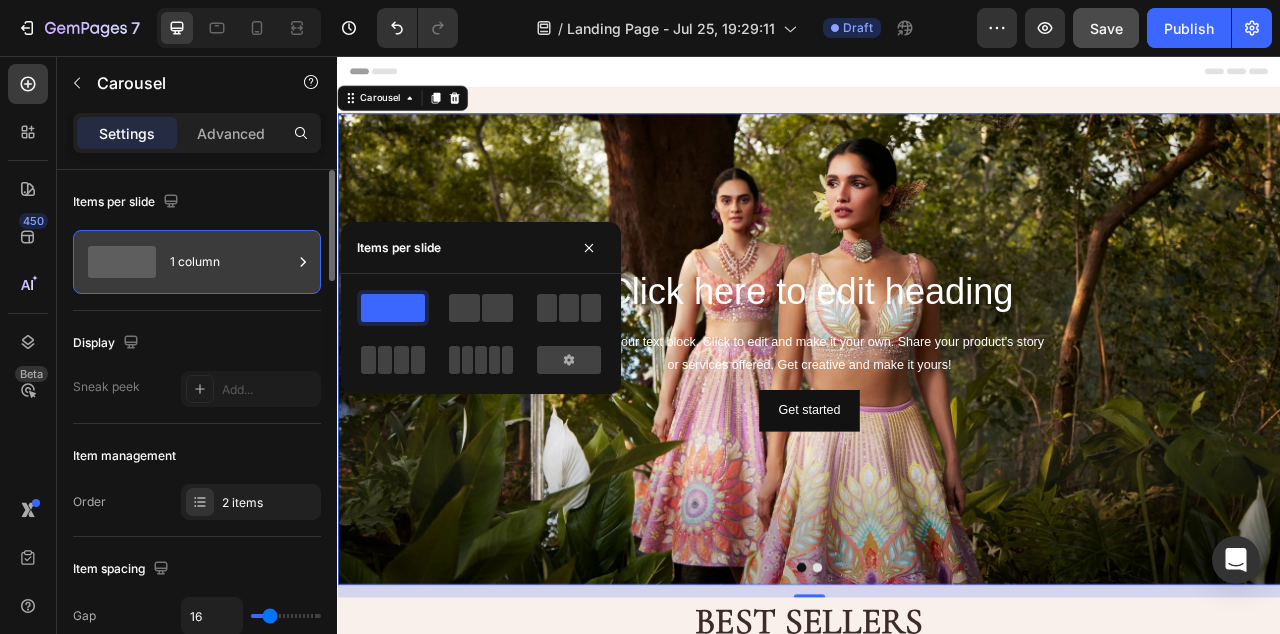 click at bounding box center (303, 262) 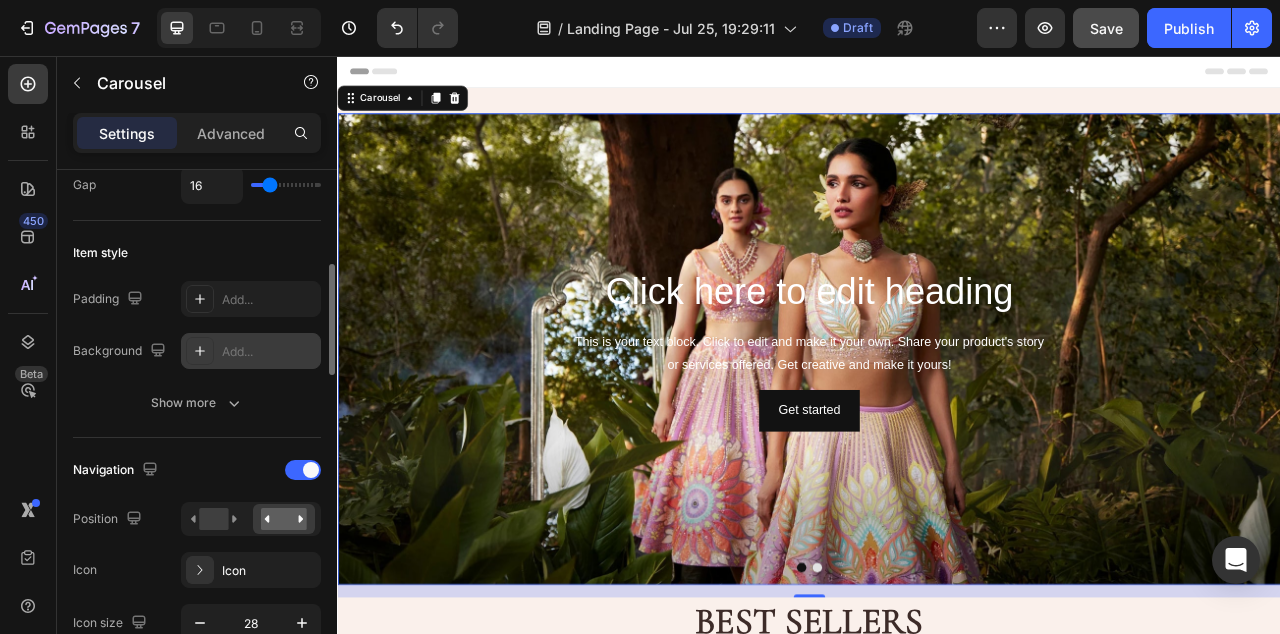 scroll, scrollTop: 435, scrollLeft: 0, axis: vertical 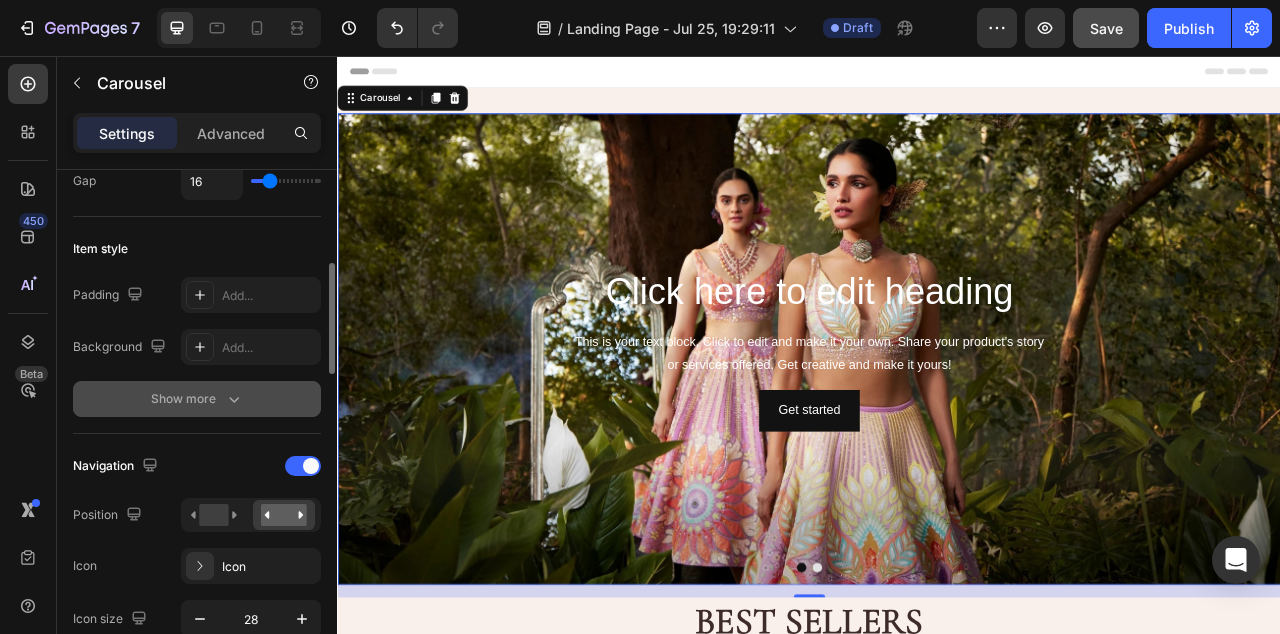 click 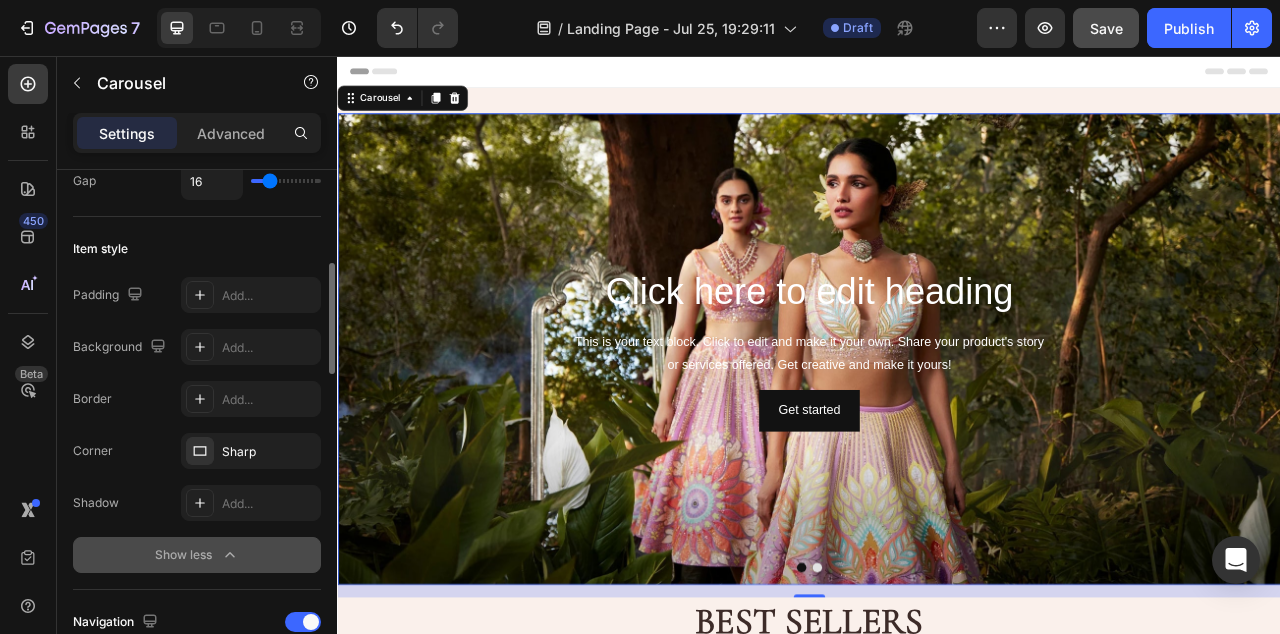 click on "Show less" at bounding box center [197, 555] 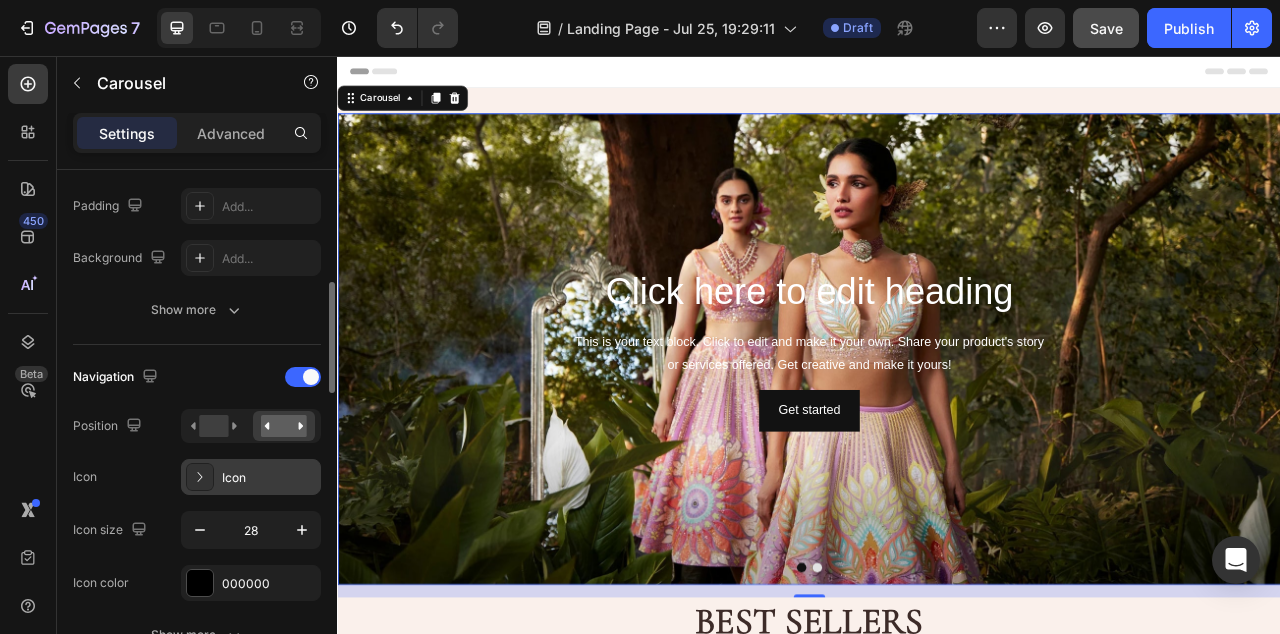 scroll, scrollTop: 536, scrollLeft: 0, axis: vertical 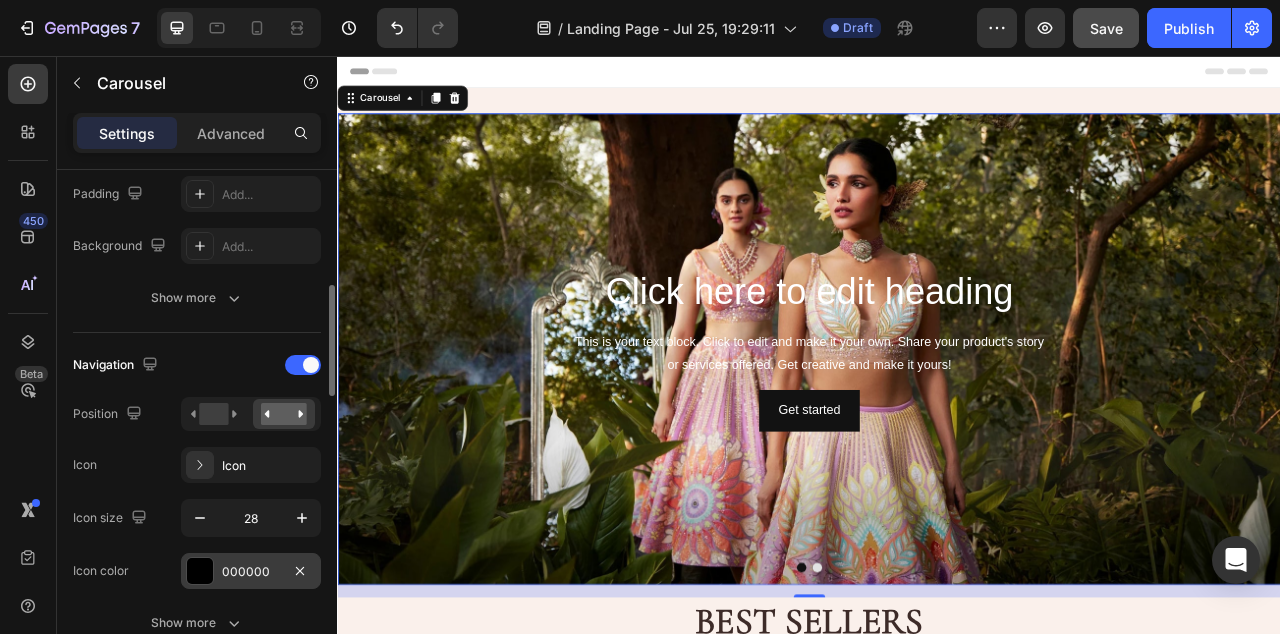click on "000000" at bounding box center [251, 571] 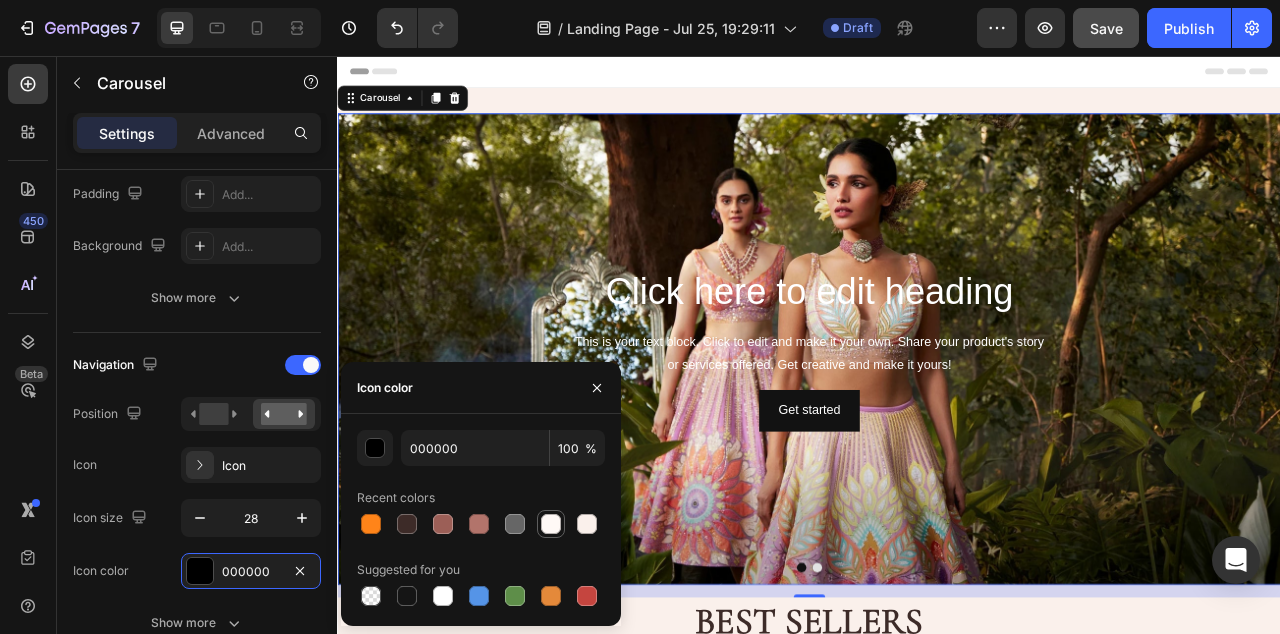 click at bounding box center (551, 524) 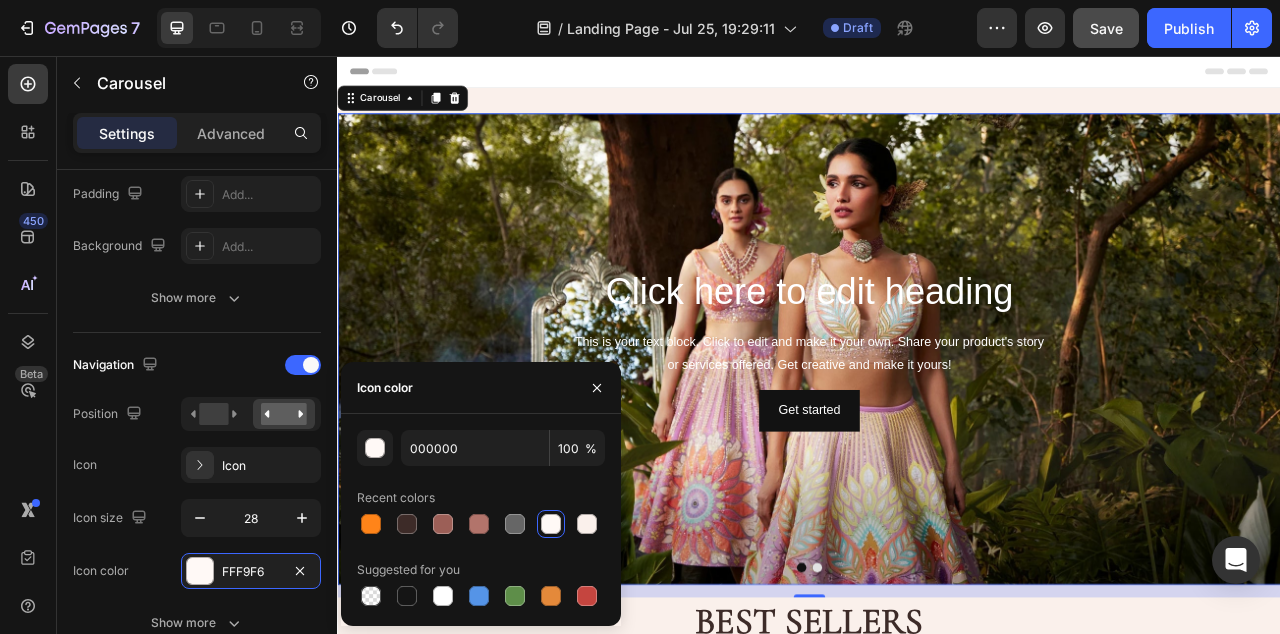 type on "FFF9F6" 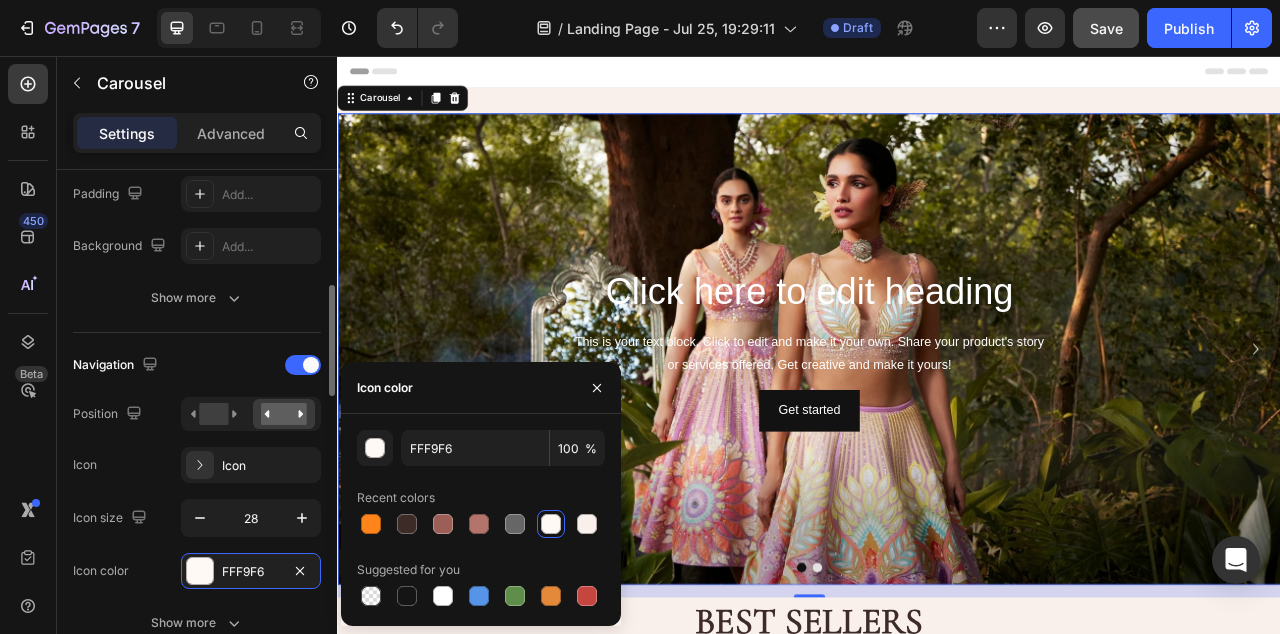 click on "Icon
Icon" at bounding box center (197, 465) 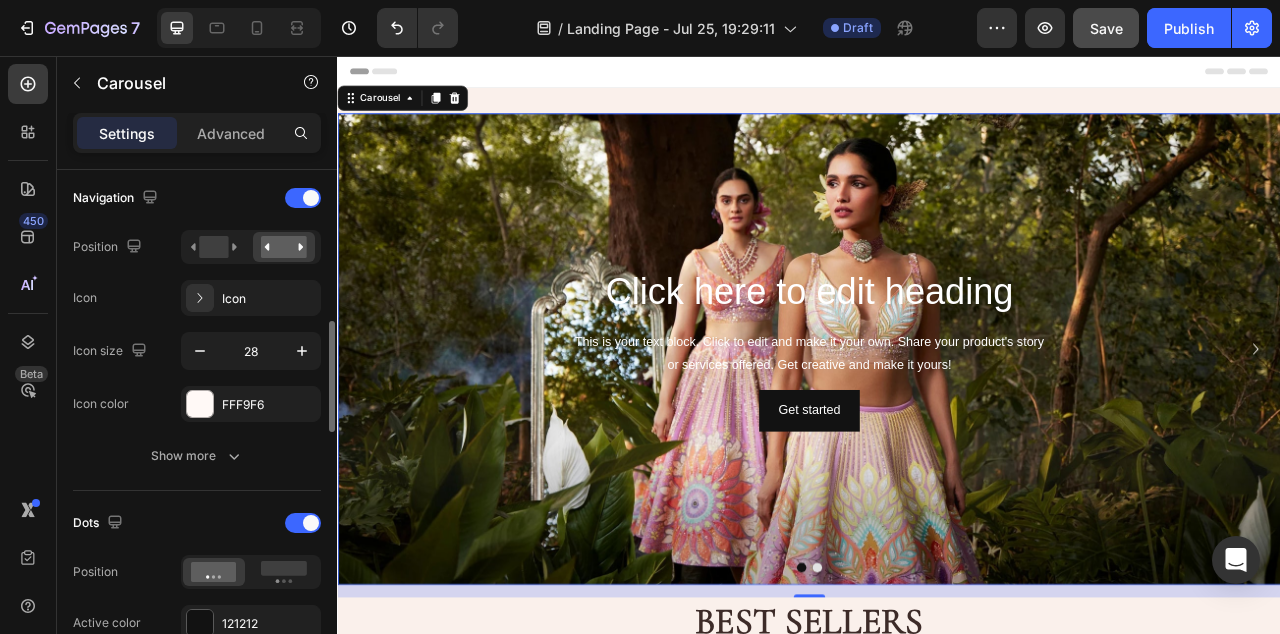 scroll, scrollTop: 716, scrollLeft: 0, axis: vertical 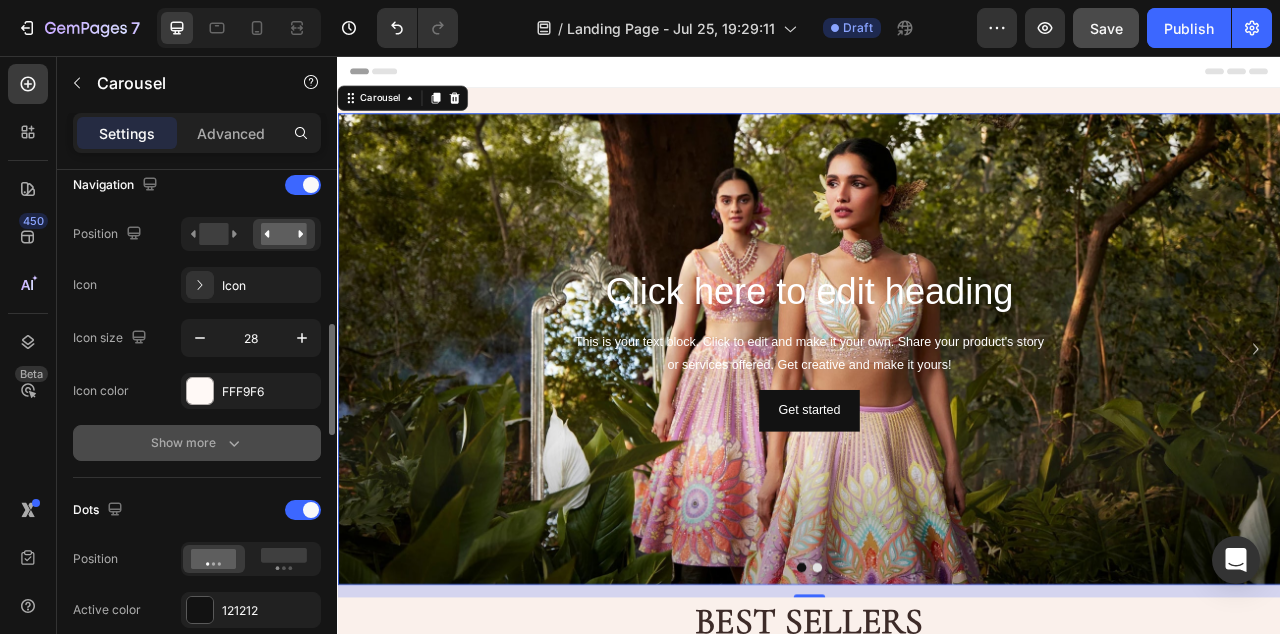 click on "Show more" at bounding box center (197, 443) 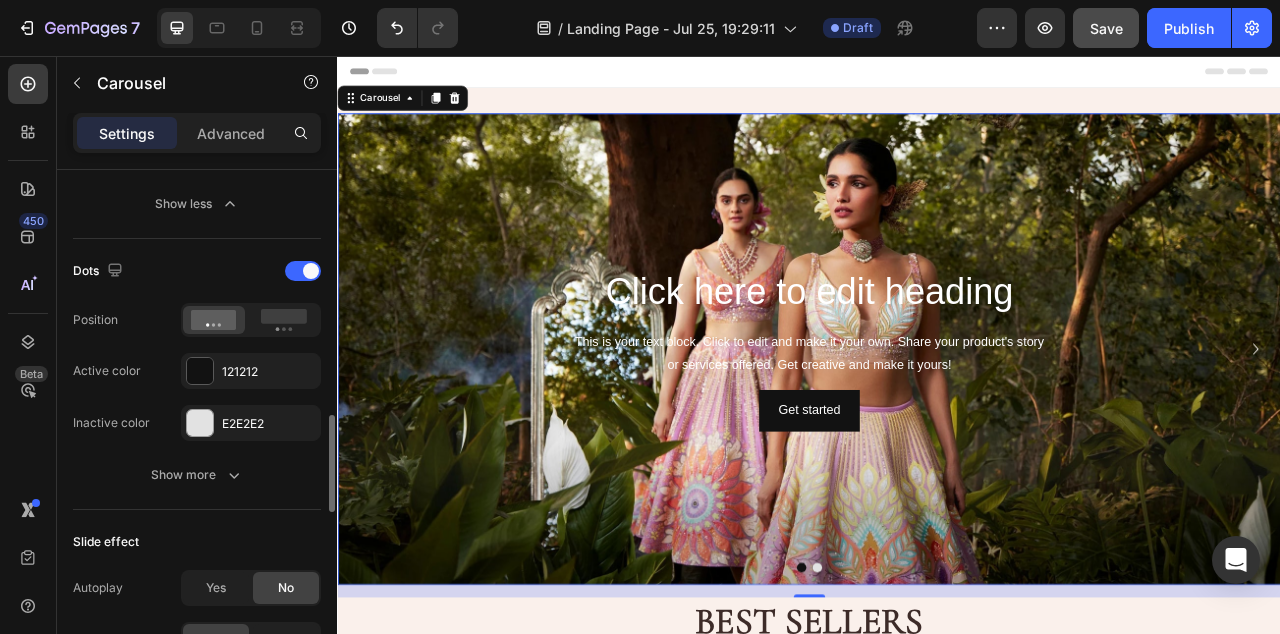scroll, scrollTop: 1322, scrollLeft: 0, axis: vertical 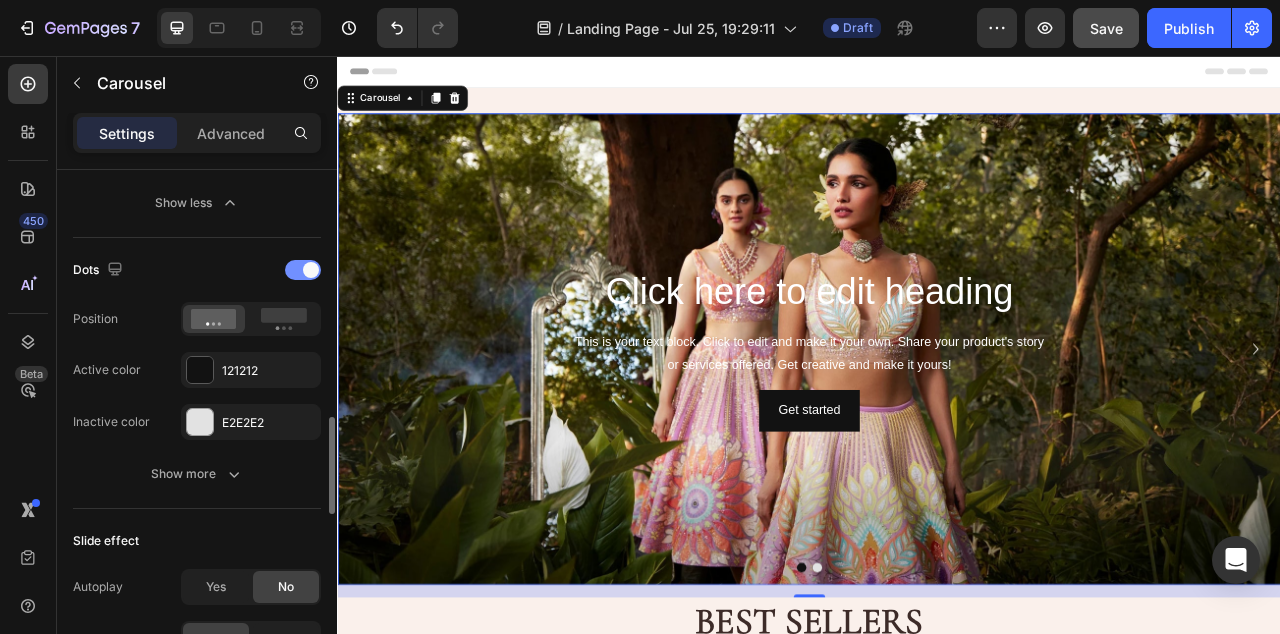 click at bounding box center (311, 270) 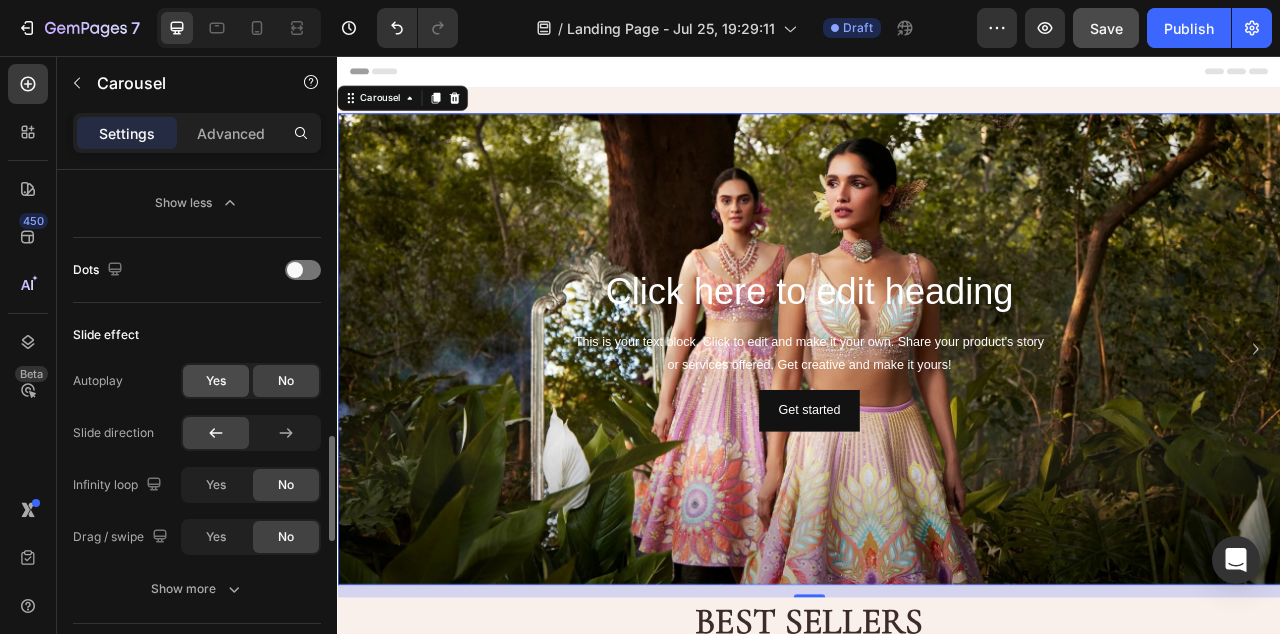 click on "Yes" 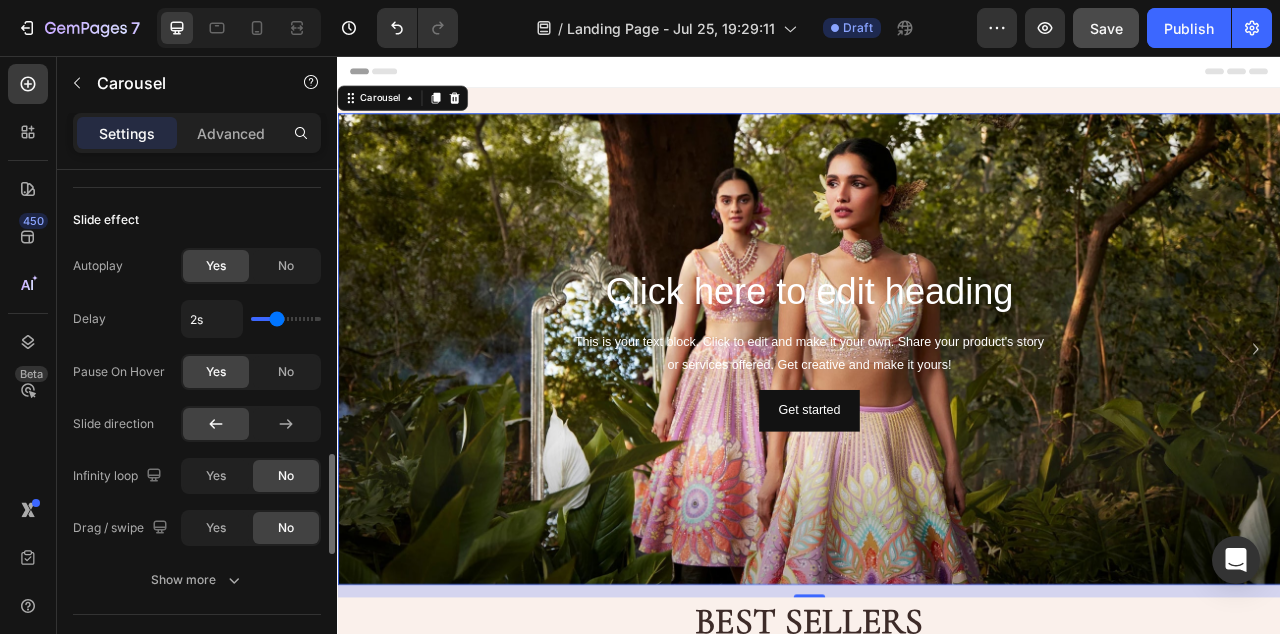 scroll, scrollTop: 1442, scrollLeft: 0, axis: vertical 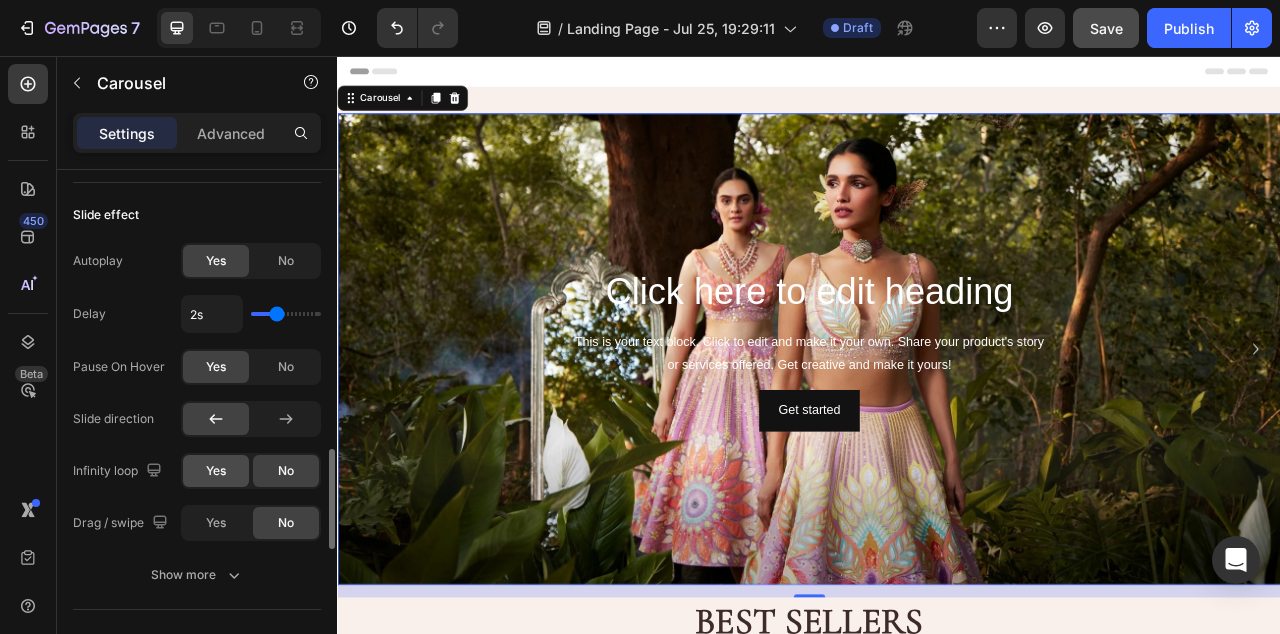 click on "Yes" 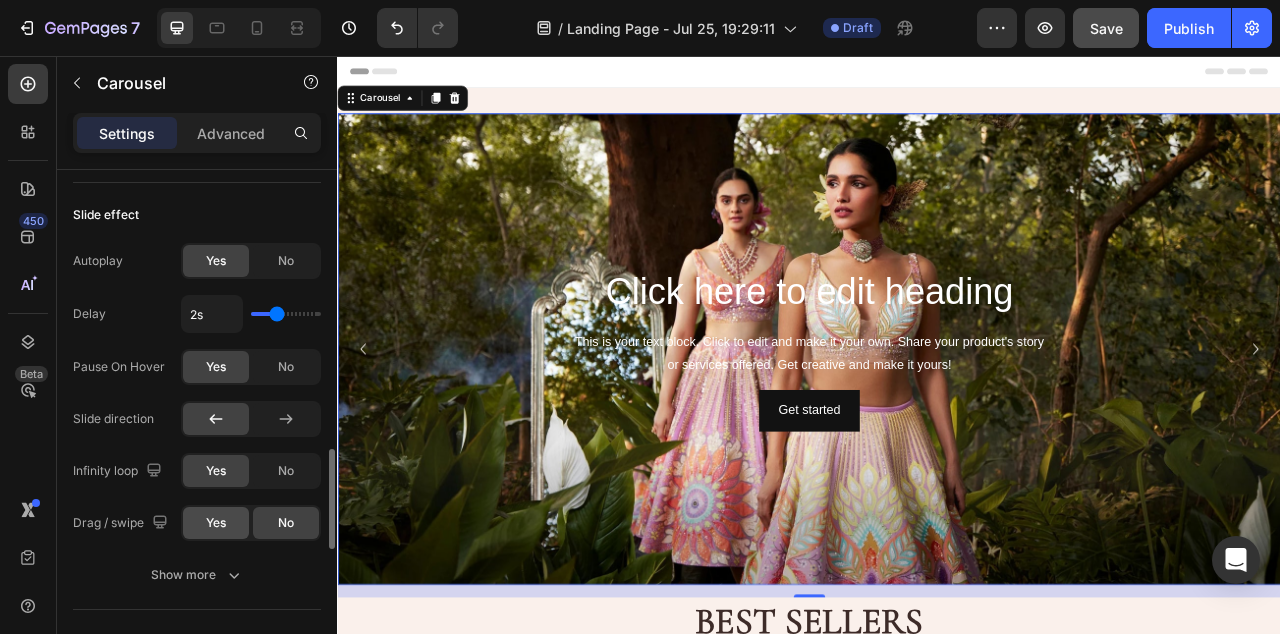 click on "Yes" 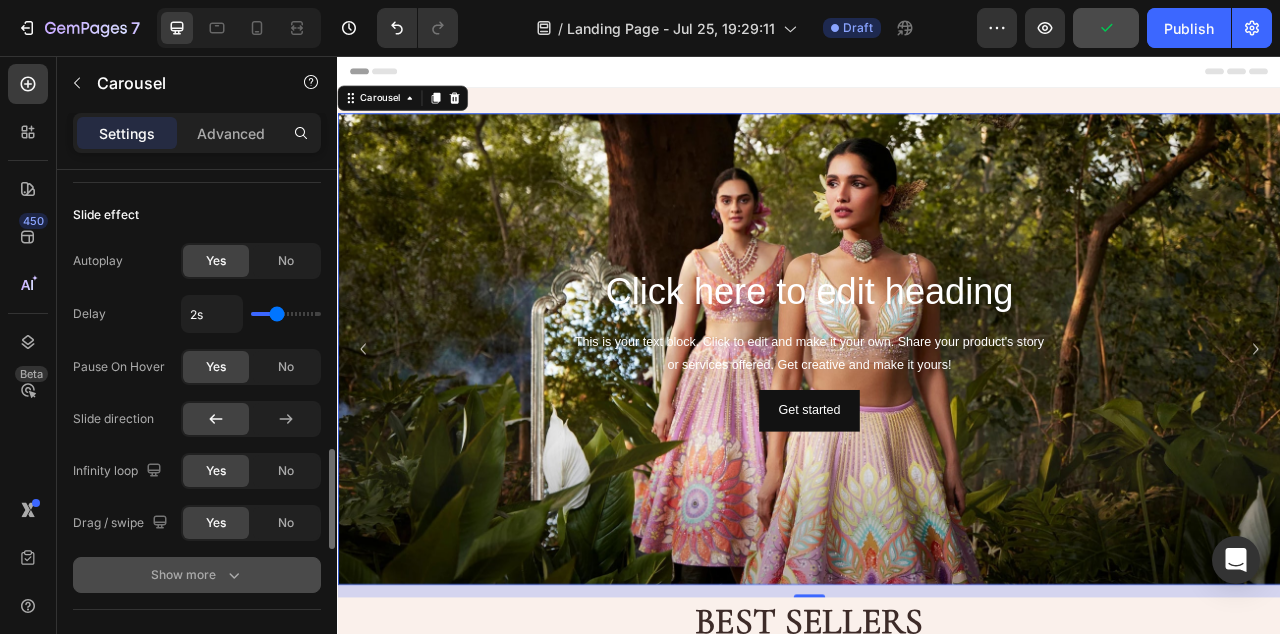 click 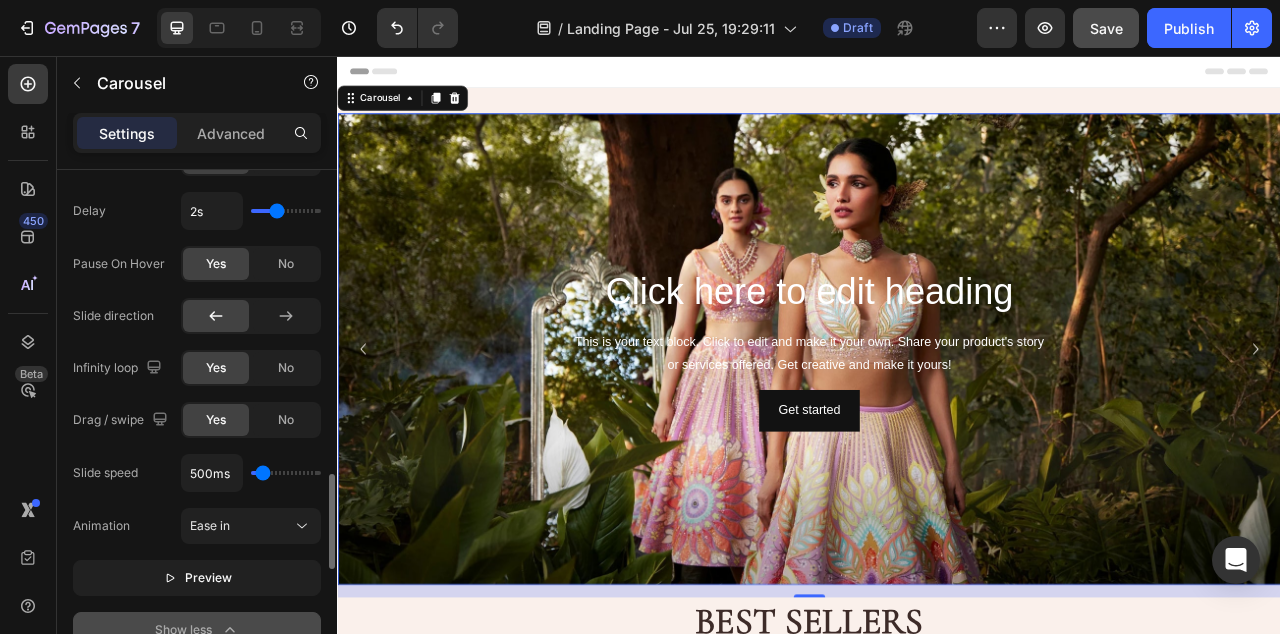 scroll, scrollTop: 1565, scrollLeft: 0, axis: vertical 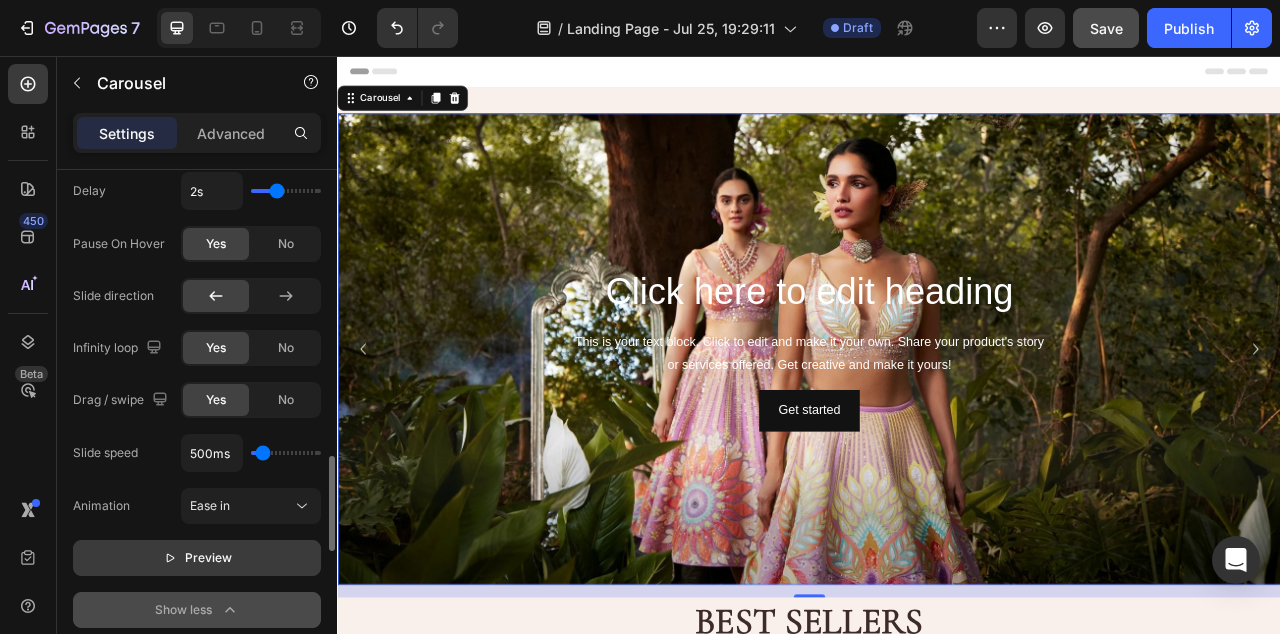 click on "Preview" at bounding box center (197, 558) 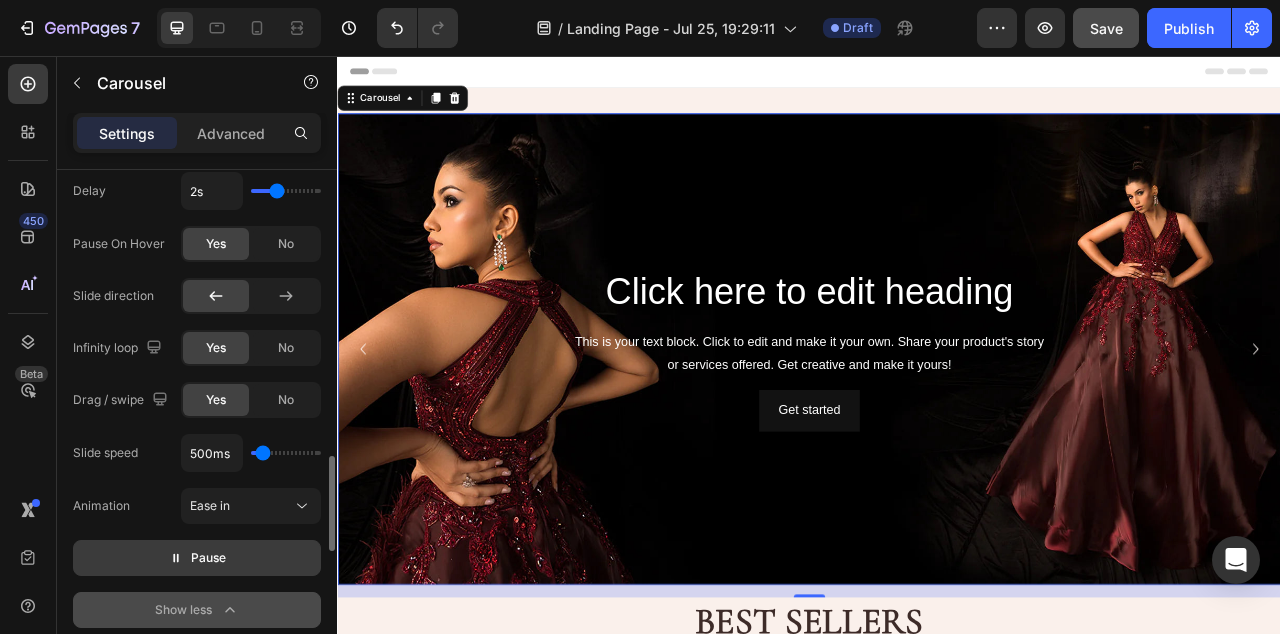 click on "Pause" at bounding box center (197, 558) 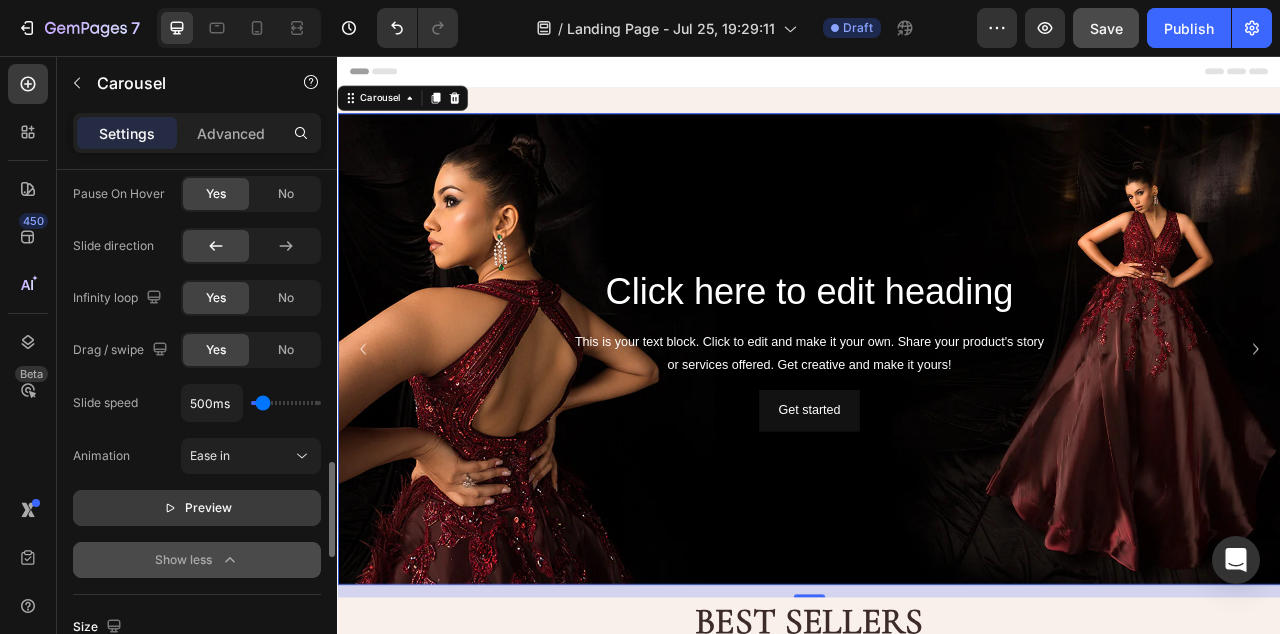 scroll, scrollTop: 1611, scrollLeft: 0, axis: vertical 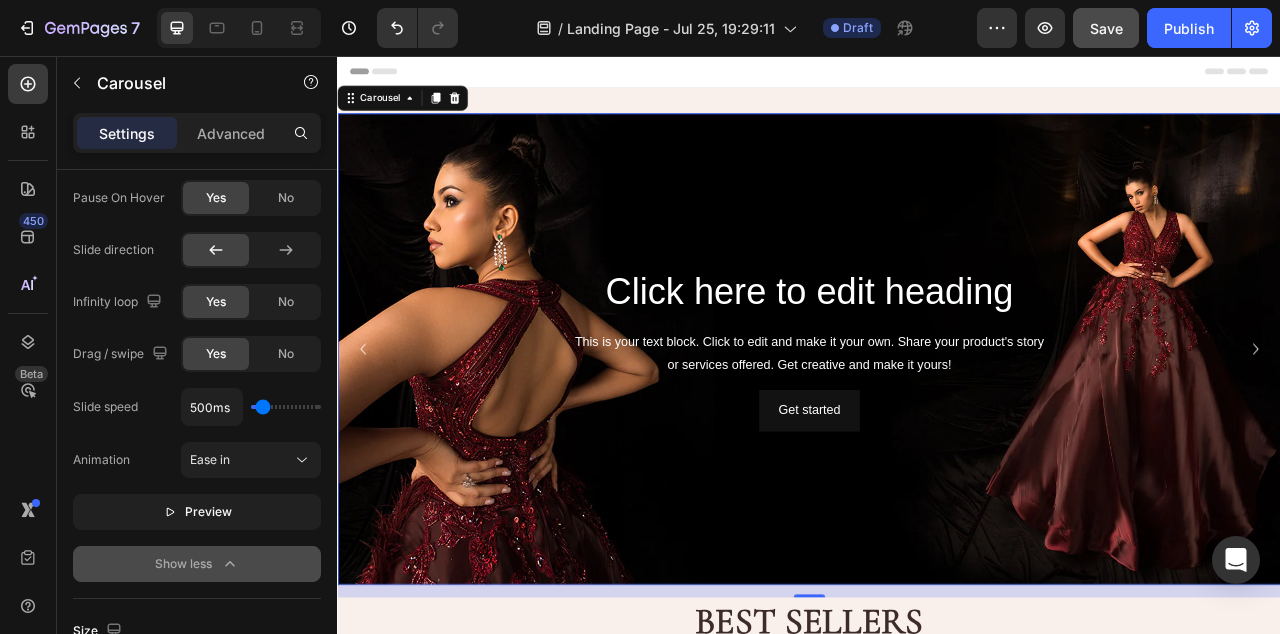 click 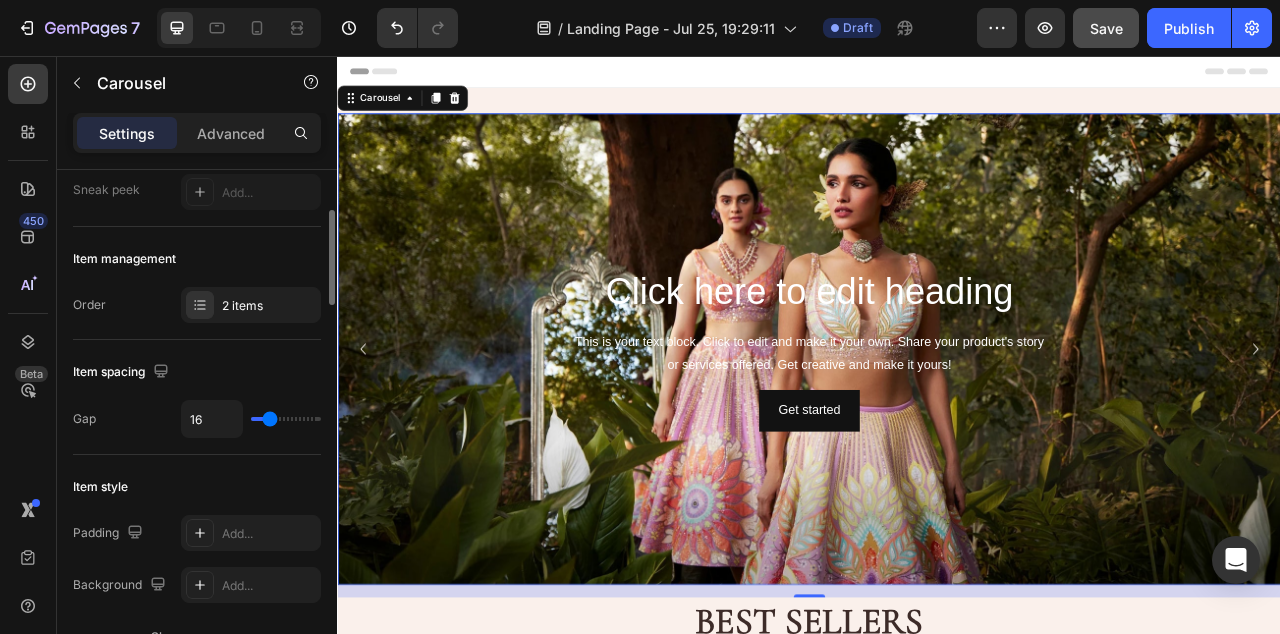 scroll, scrollTop: 0, scrollLeft: 0, axis: both 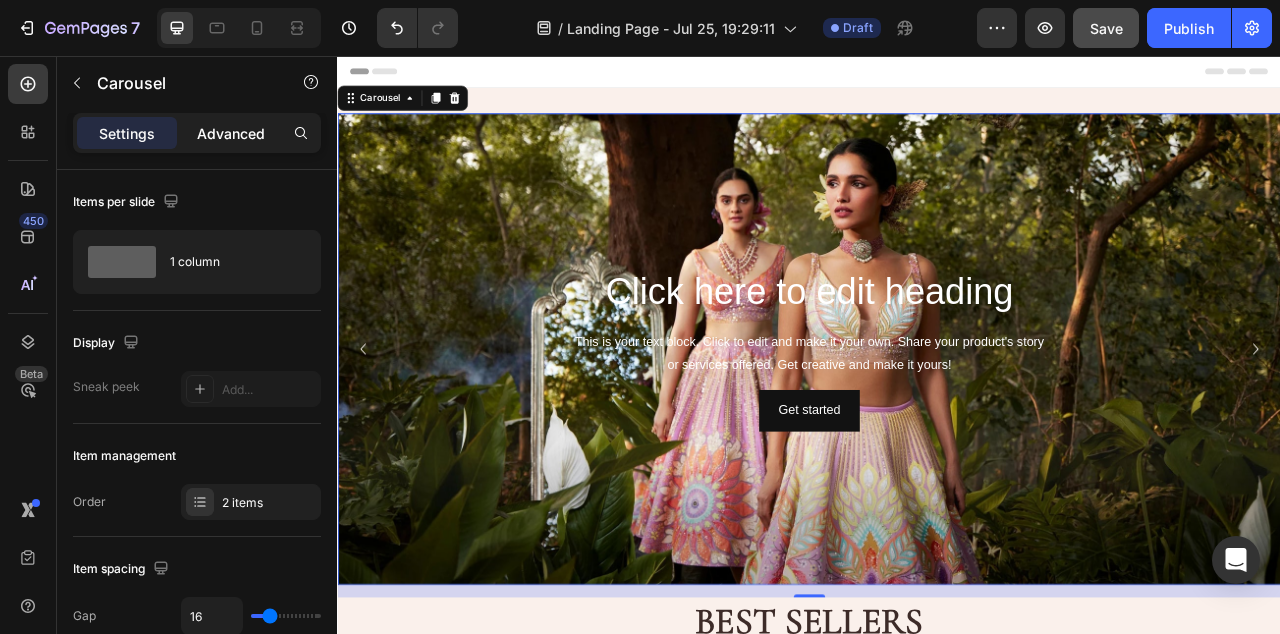click on "Advanced" 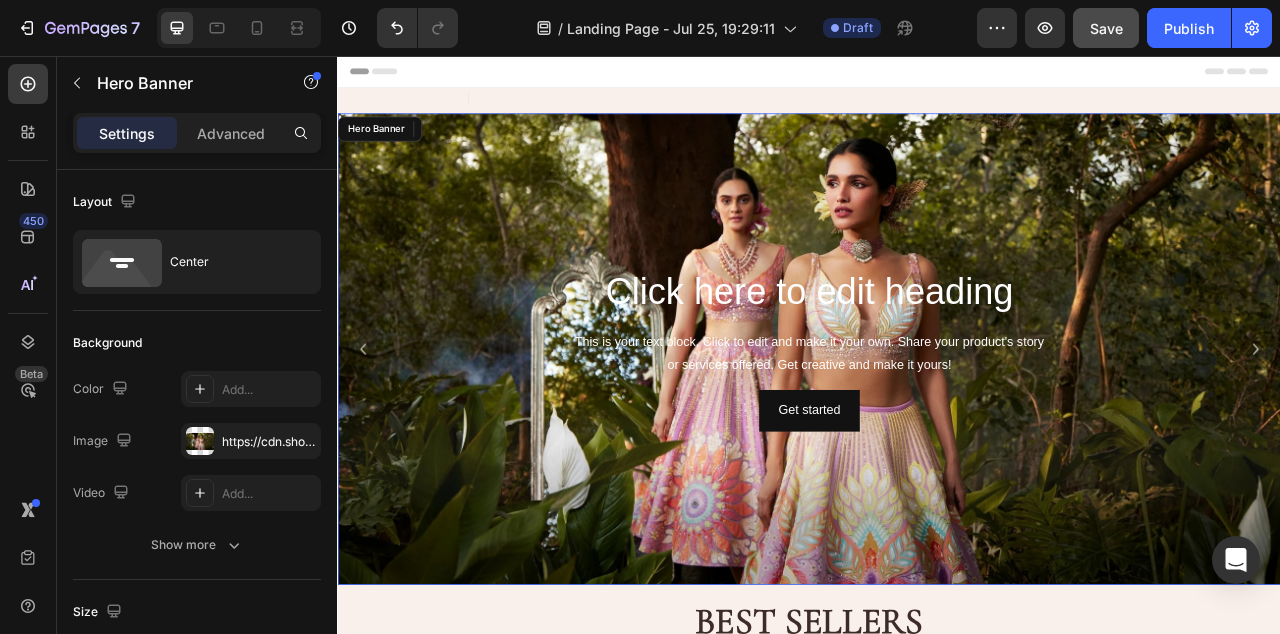click at bounding box center [937, 429] 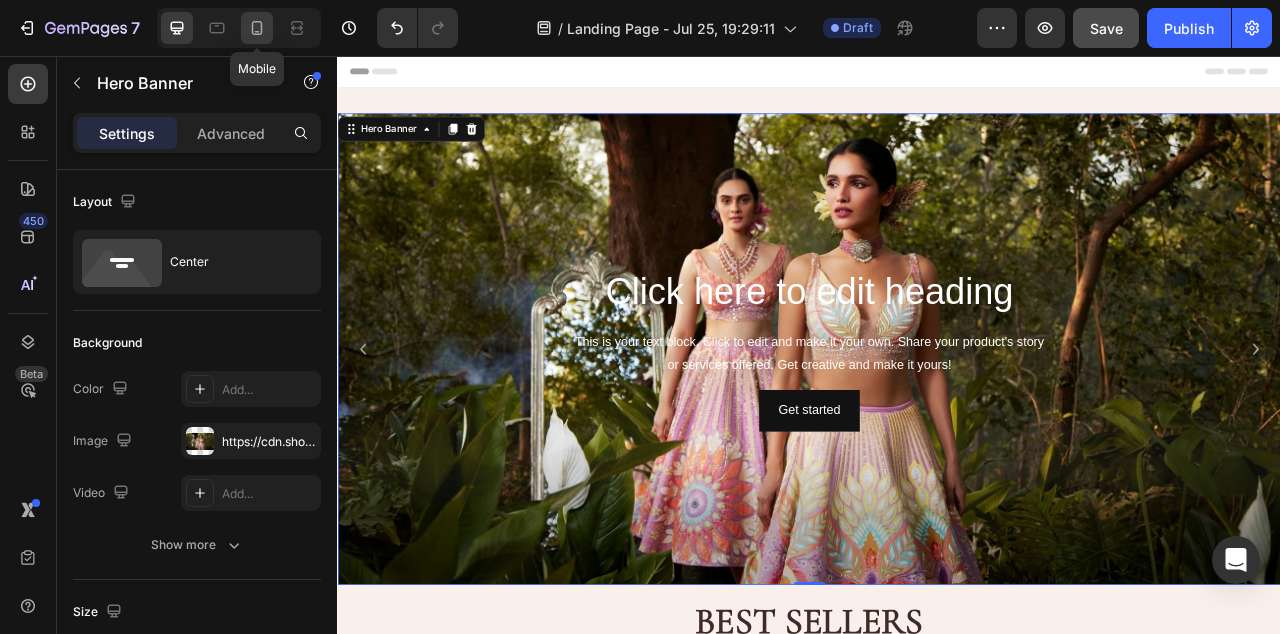 click 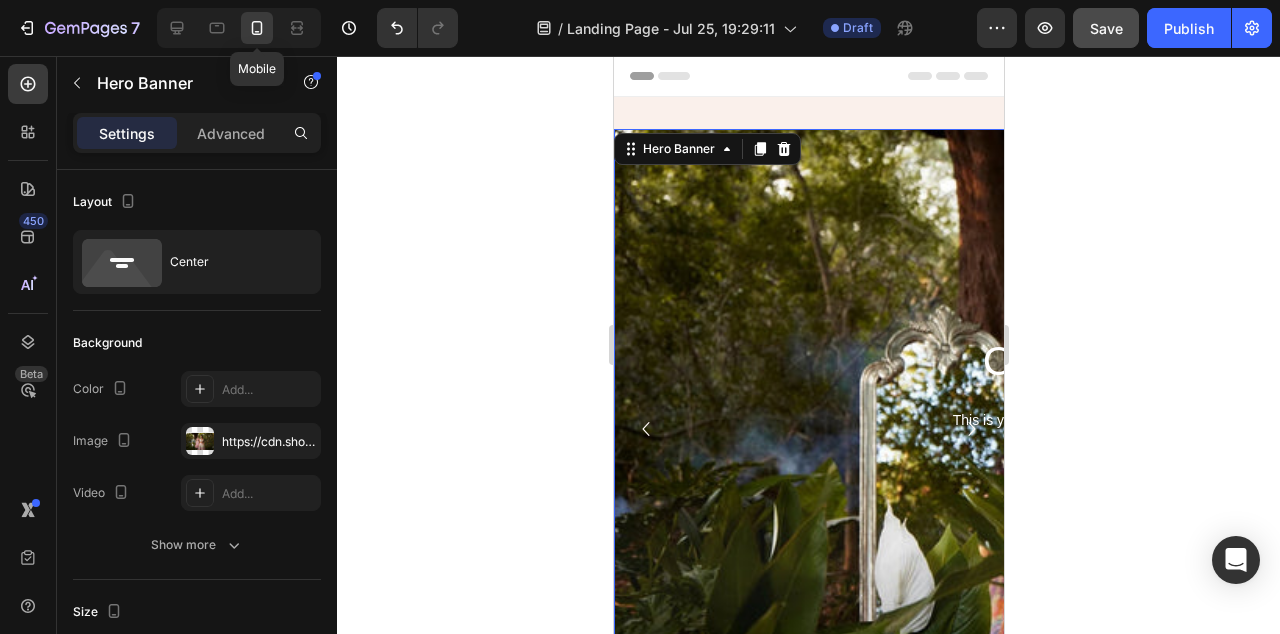 type on "100%" 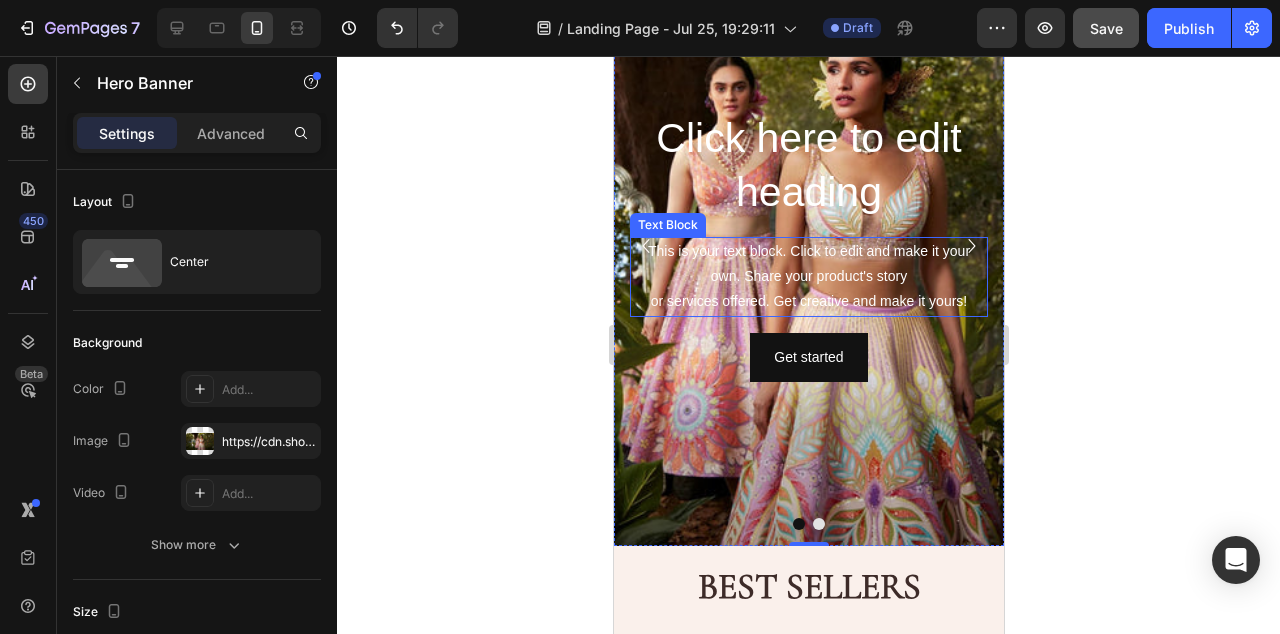 scroll, scrollTop: 139, scrollLeft: 0, axis: vertical 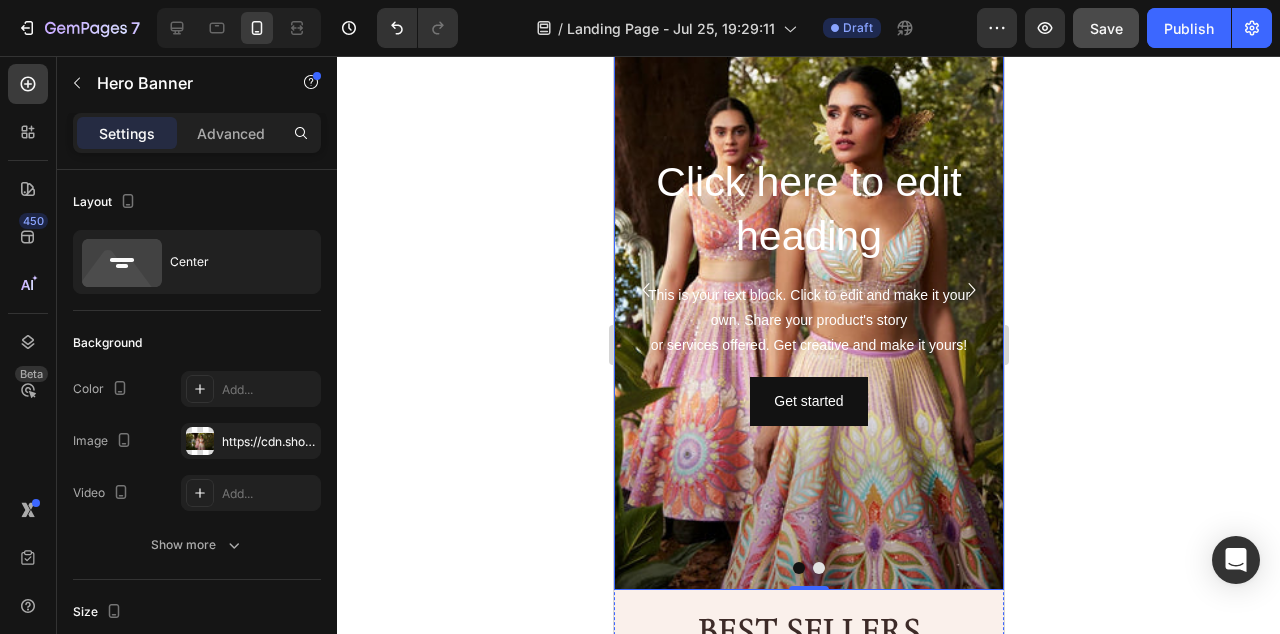 click at bounding box center (818, 568) 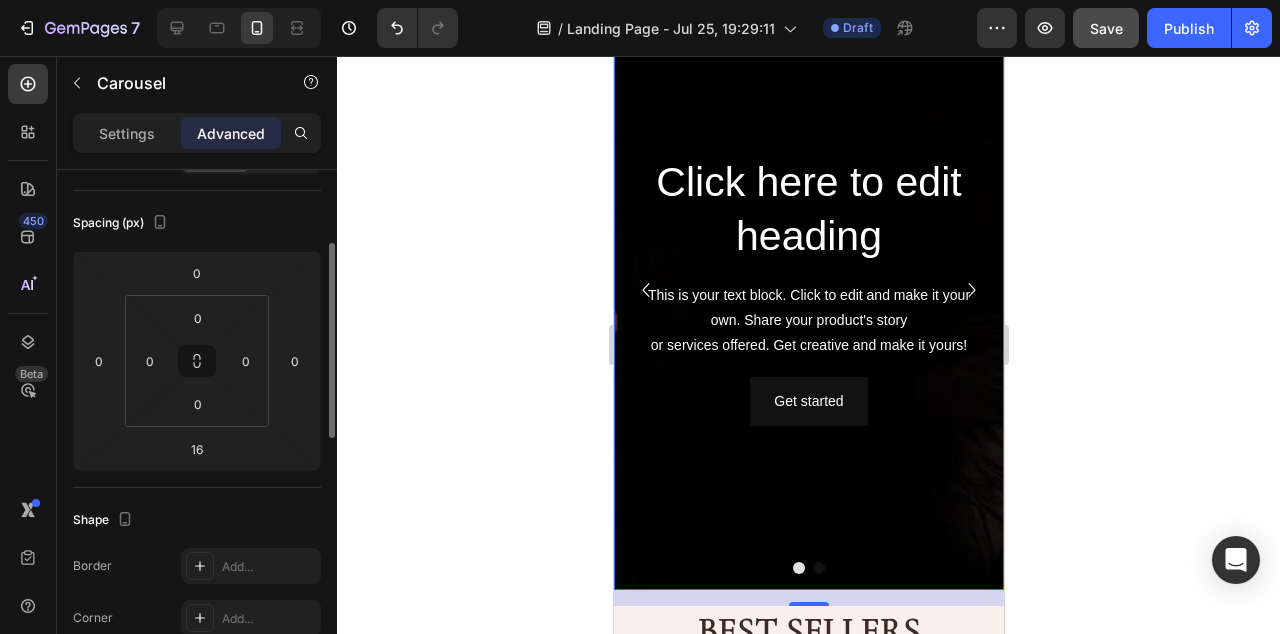 scroll, scrollTop: 208, scrollLeft: 0, axis: vertical 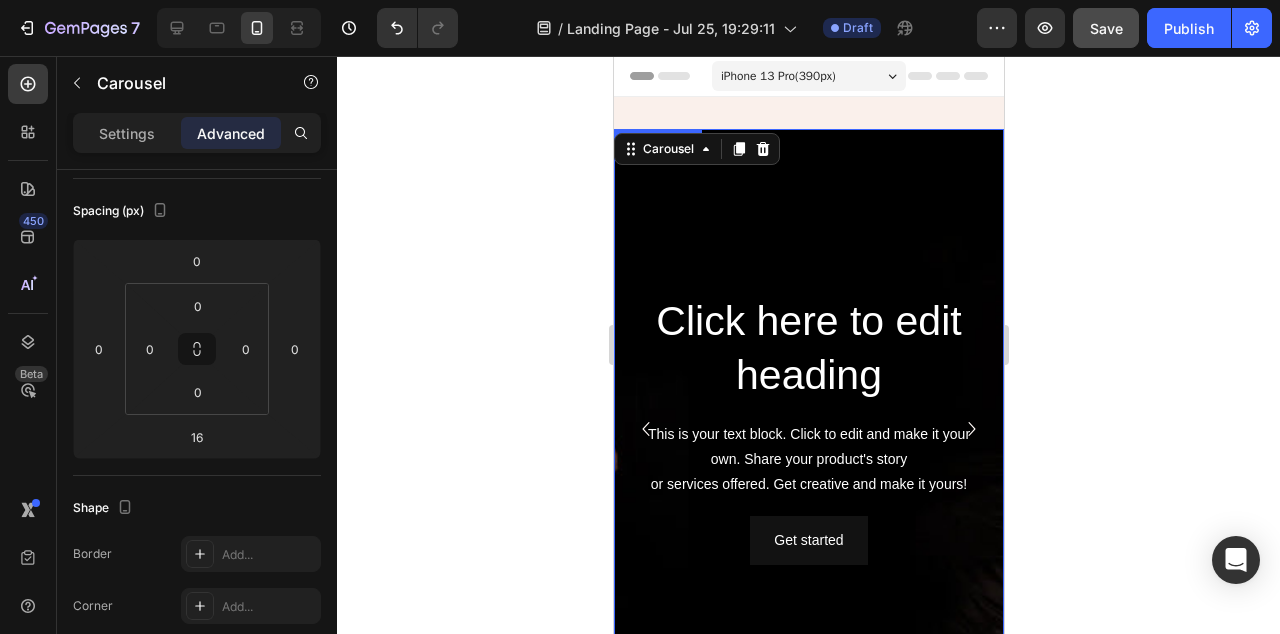 click at bounding box center (808, 429) 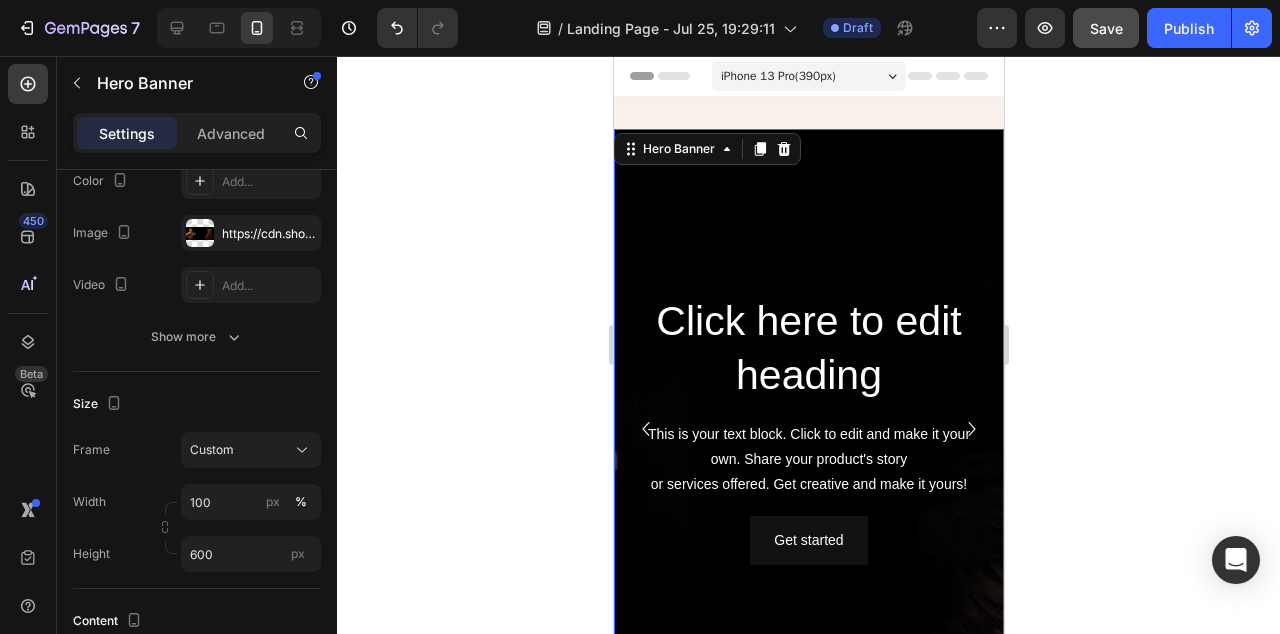 scroll, scrollTop: 0, scrollLeft: 0, axis: both 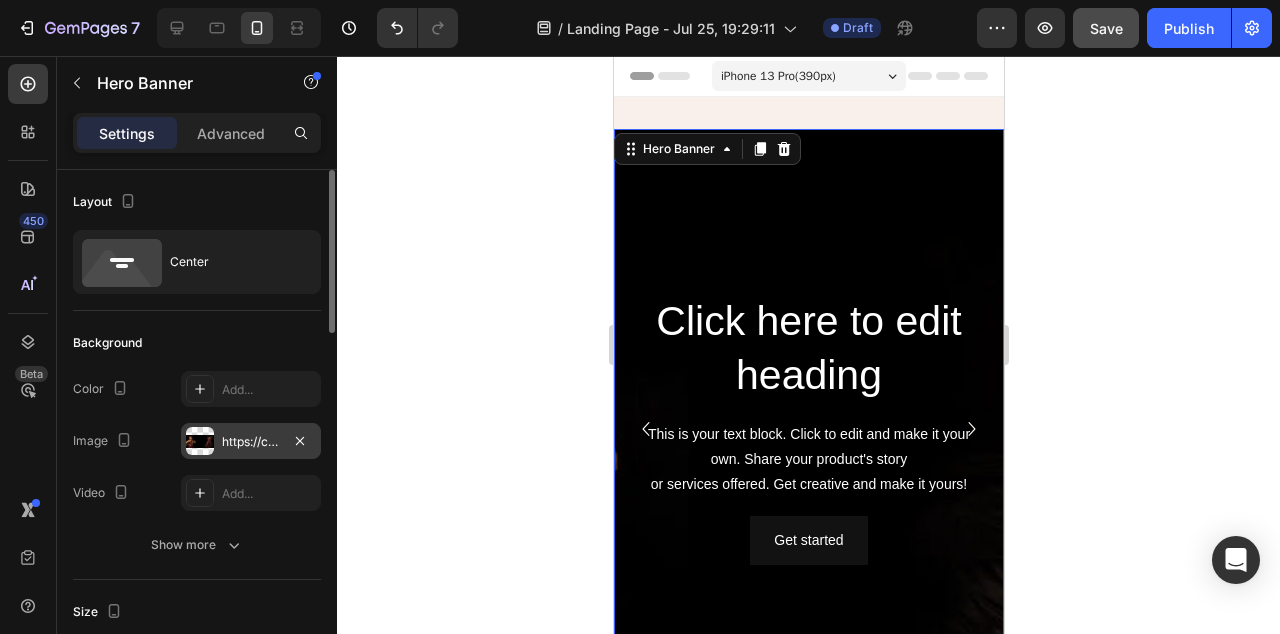 click on "https://cdn.shopify.com/s/files/1/0657/0360/8371/files/banner-1.webp?v=1754173784" at bounding box center (251, 441) 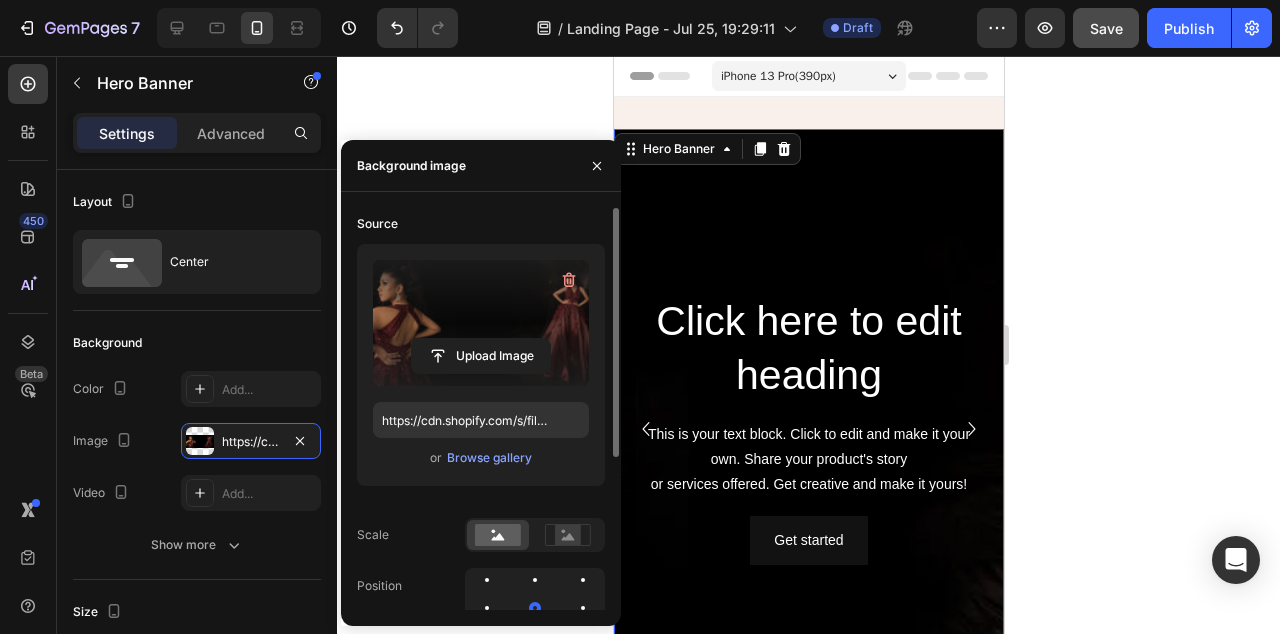 click at bounding box center [481, 323] 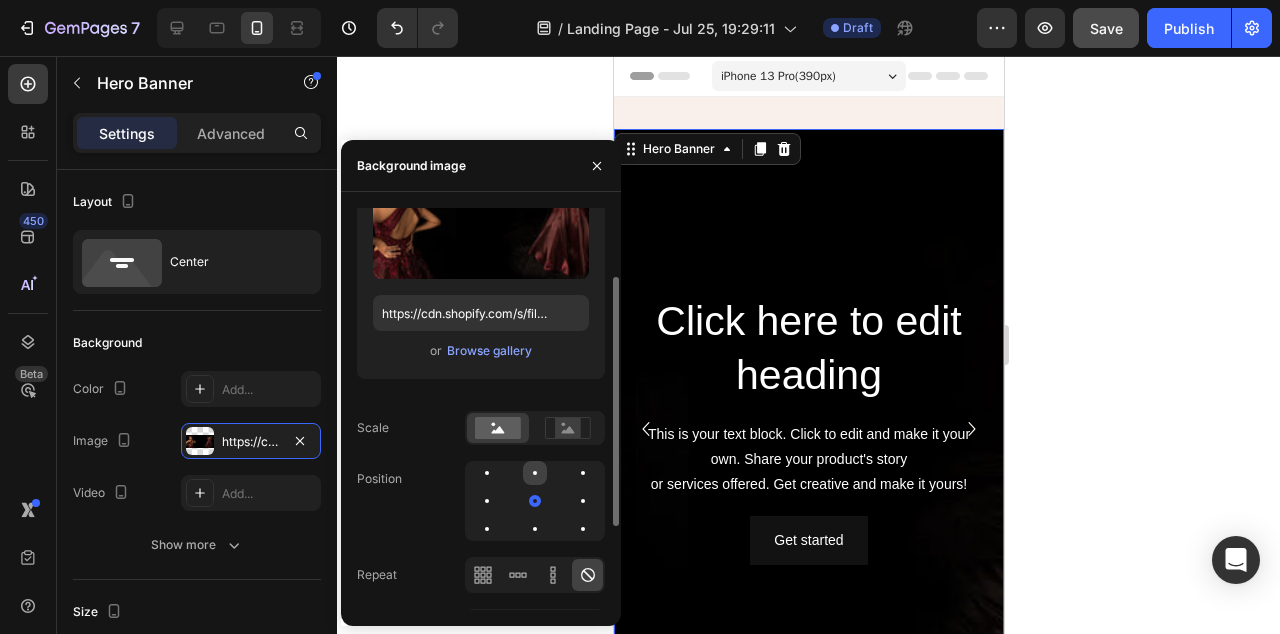 scroll, scrollTop: 109, scrollLeft: 0, axis: vertical 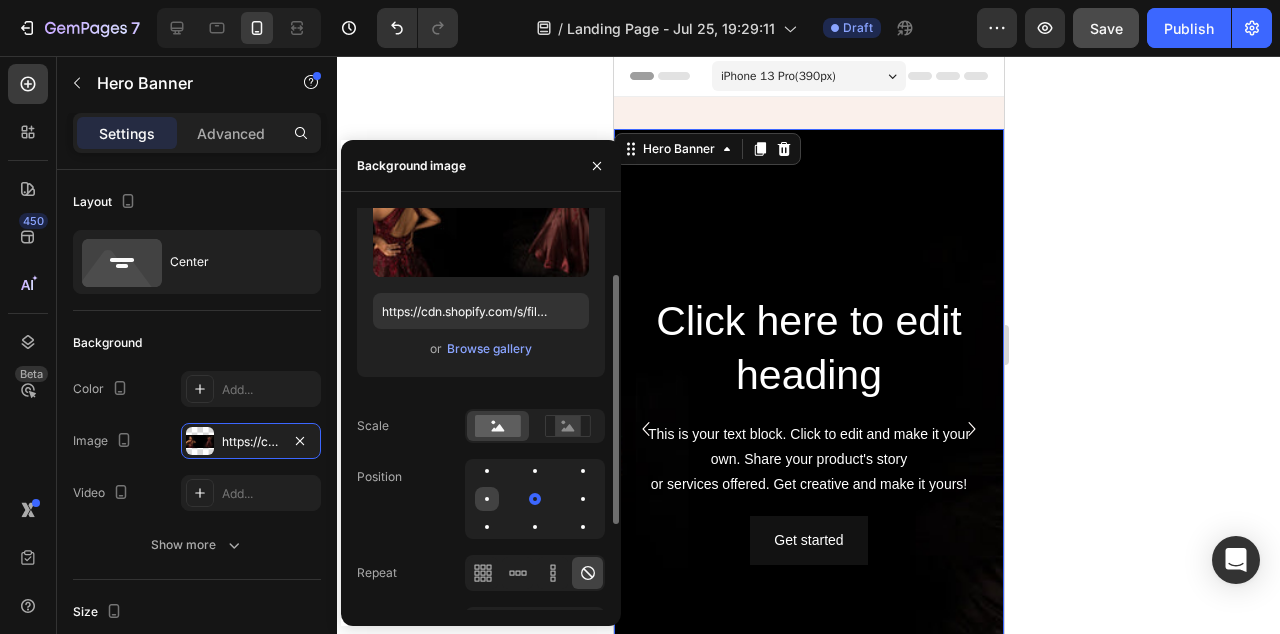 click 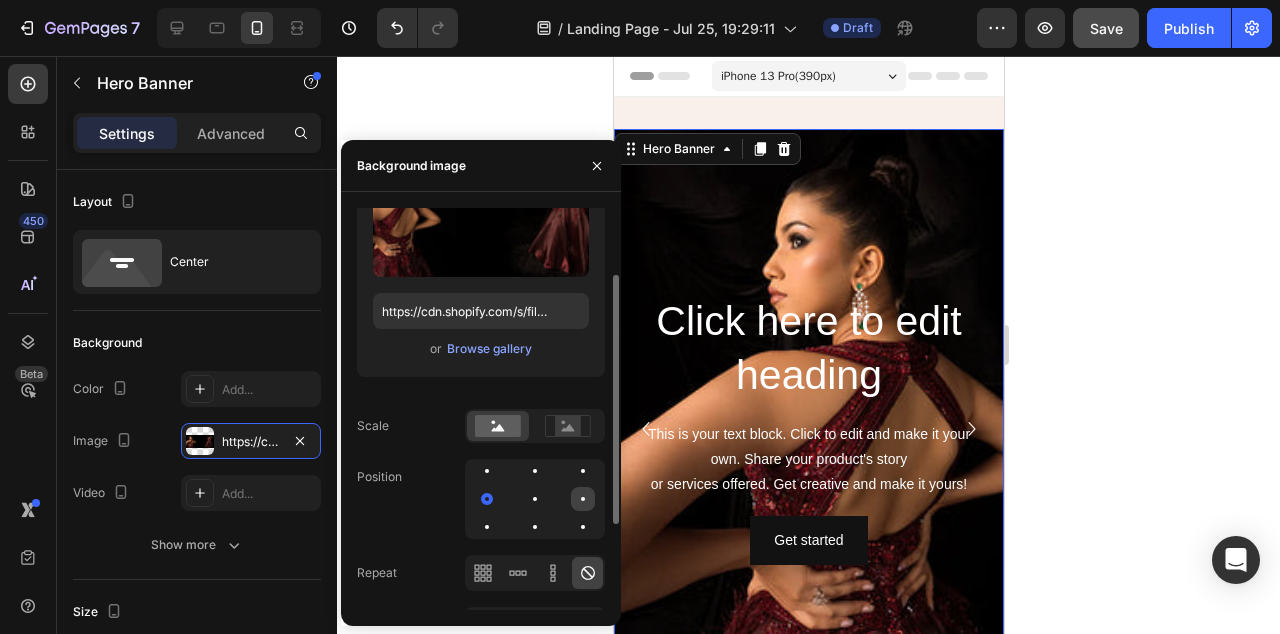 click 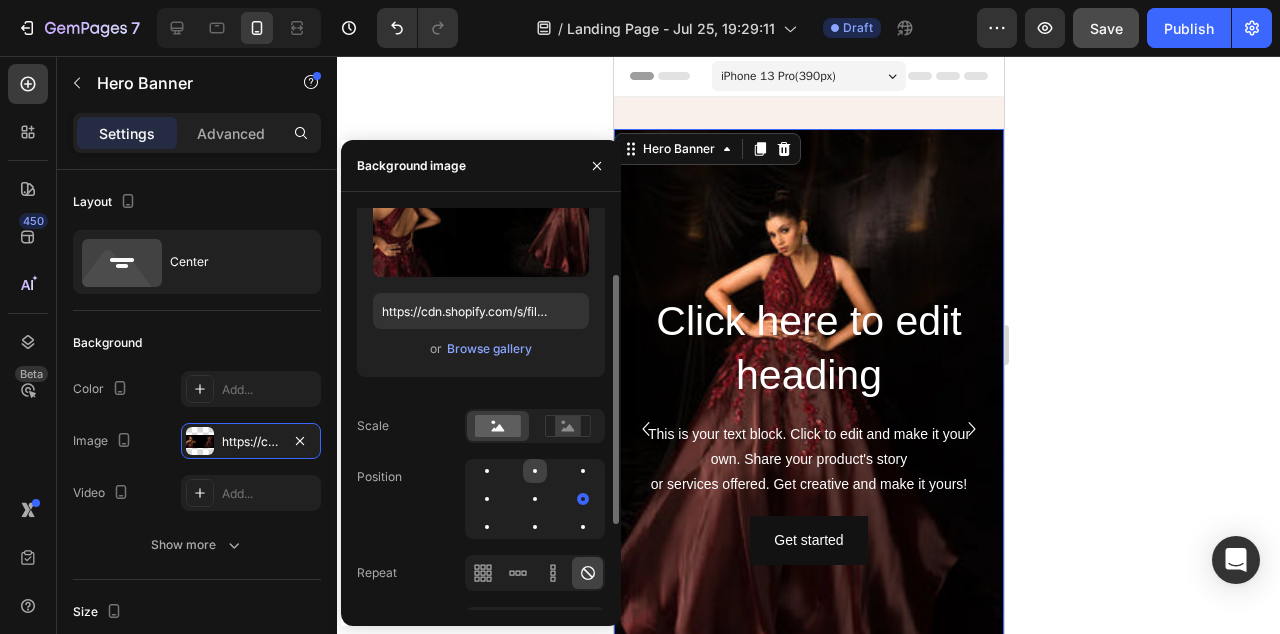 click 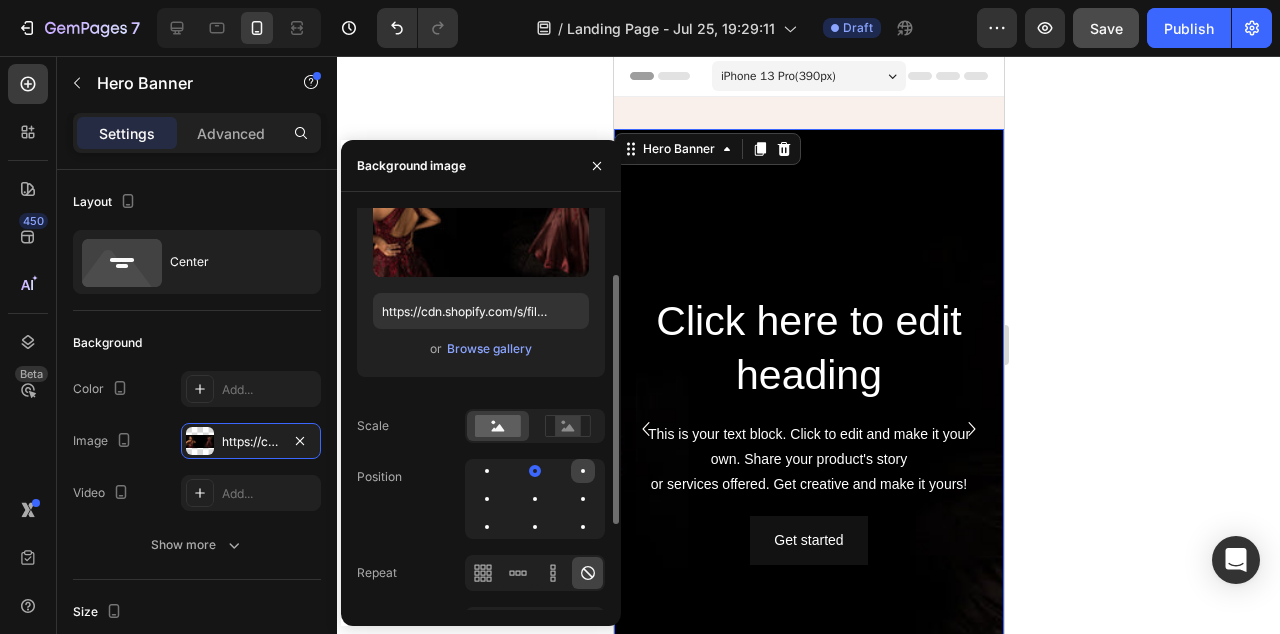 click 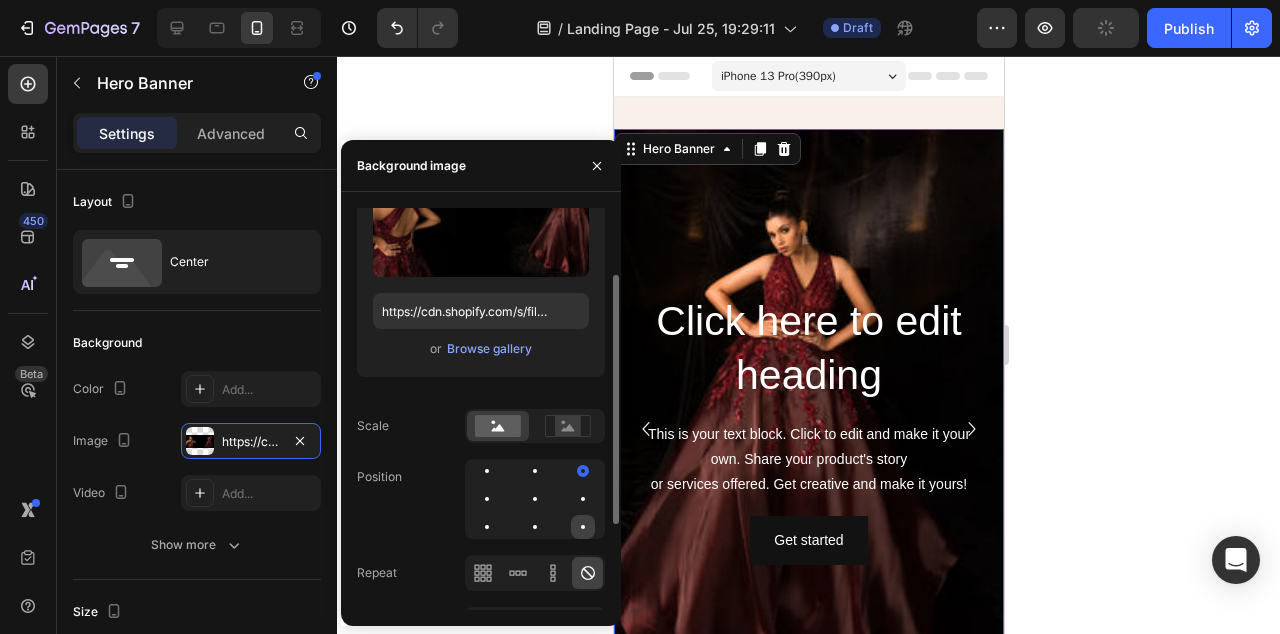 click 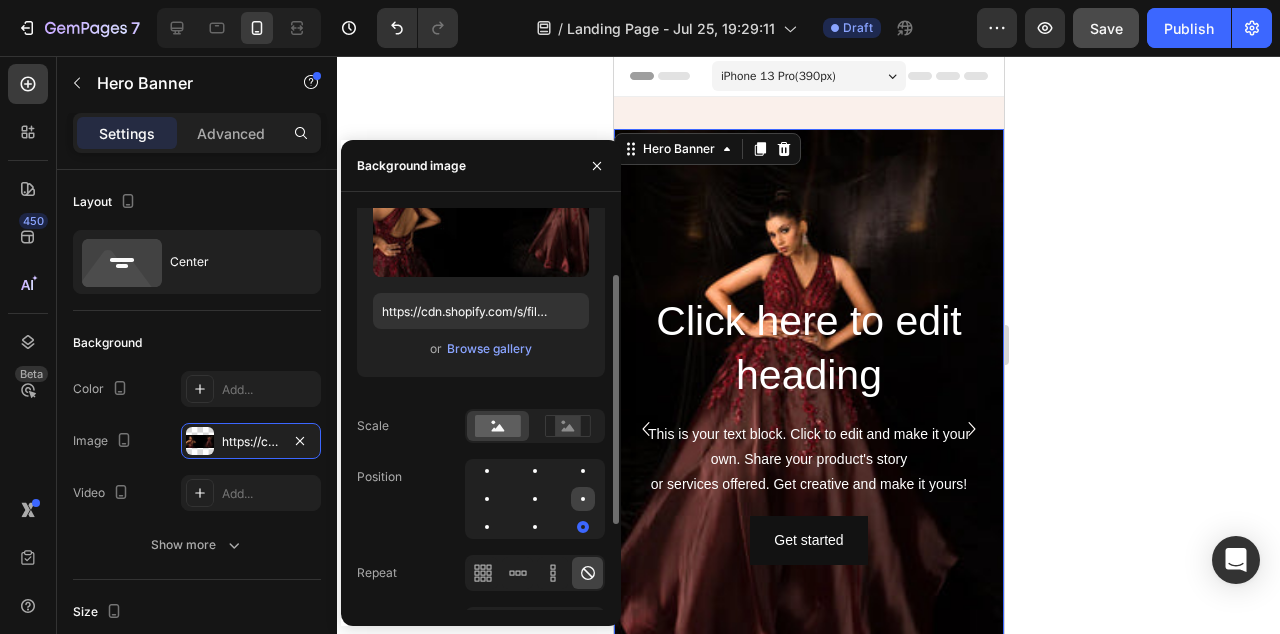 click 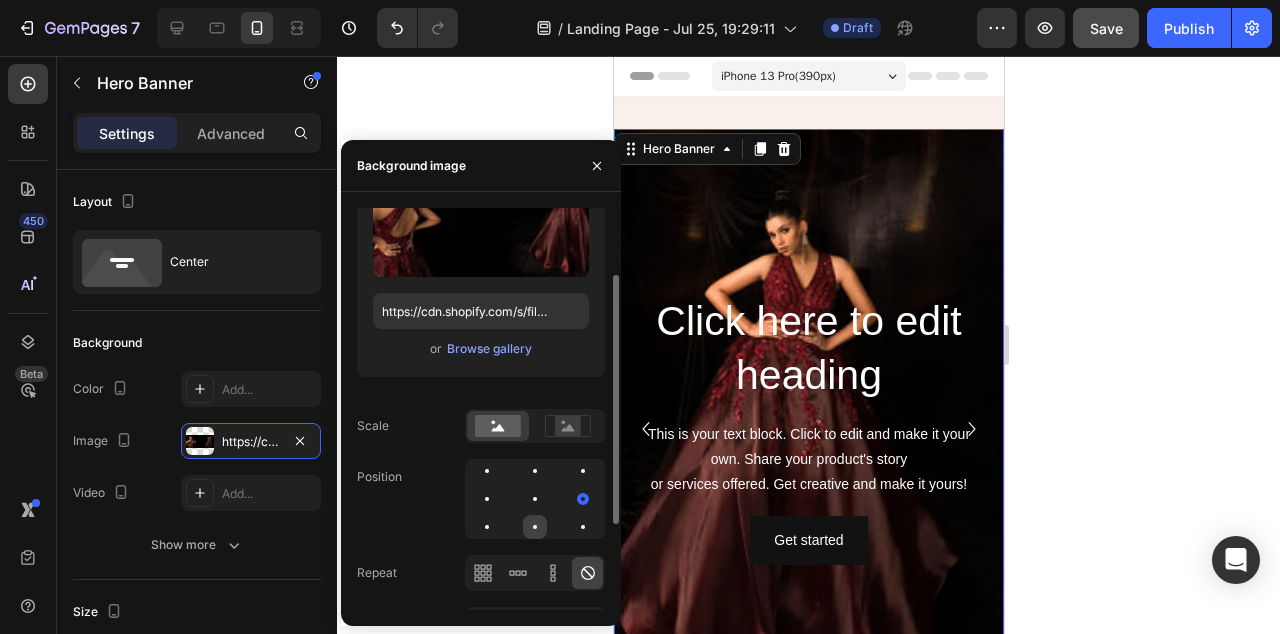 click 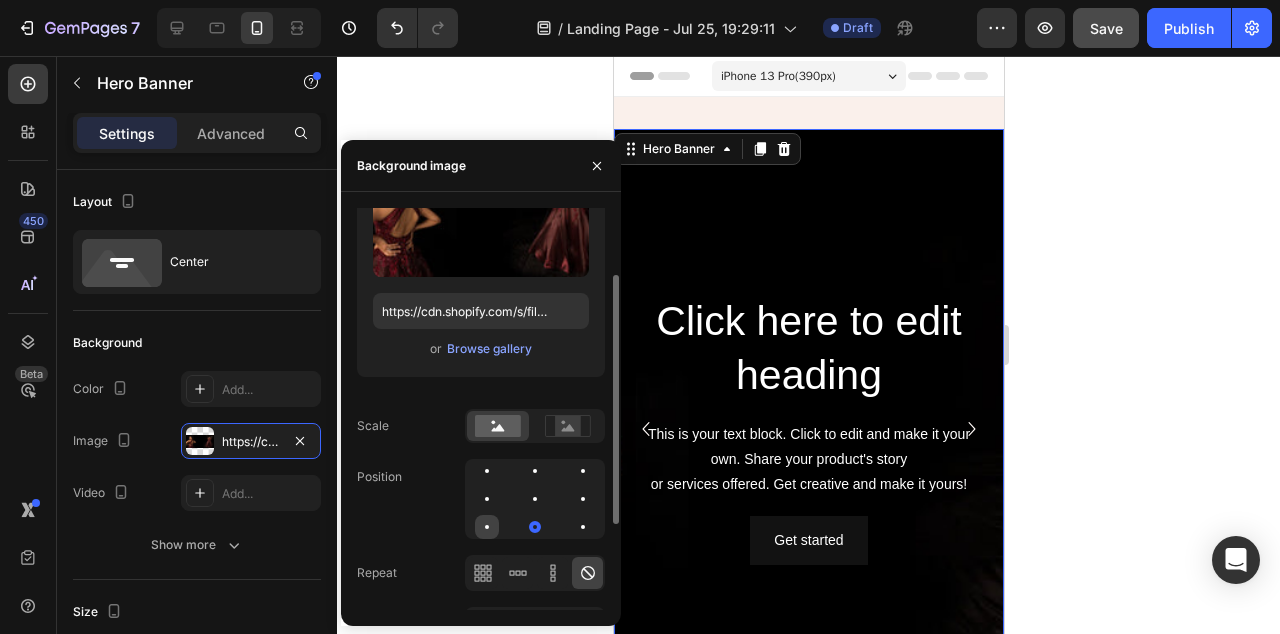 click 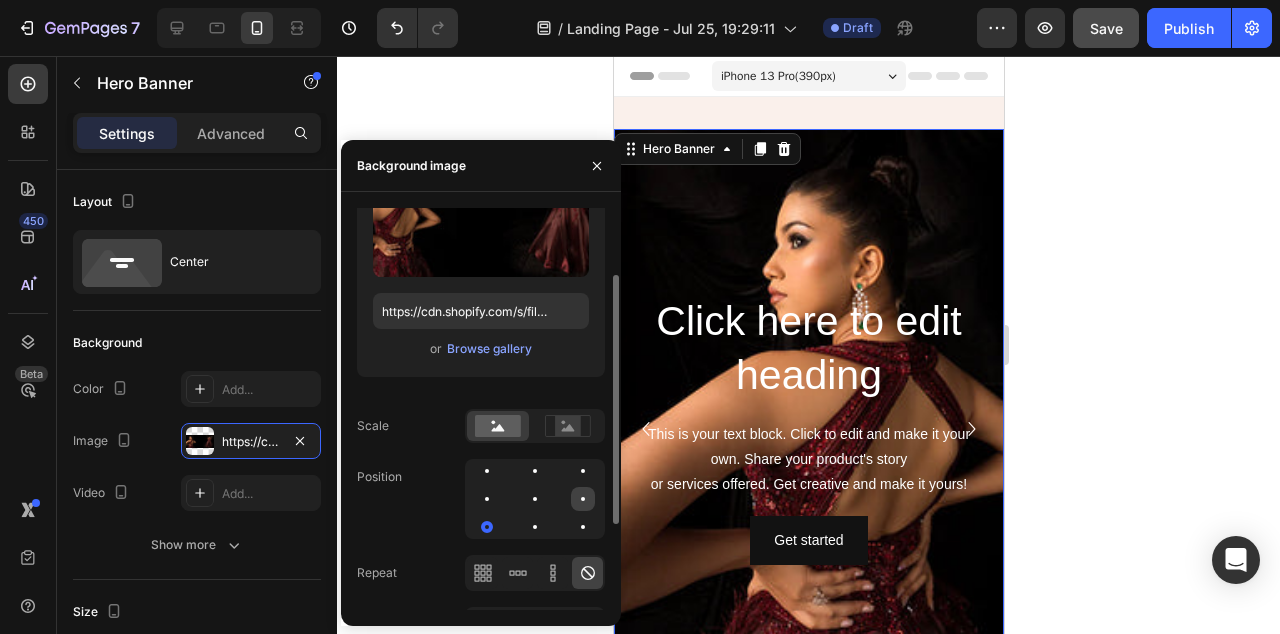 click 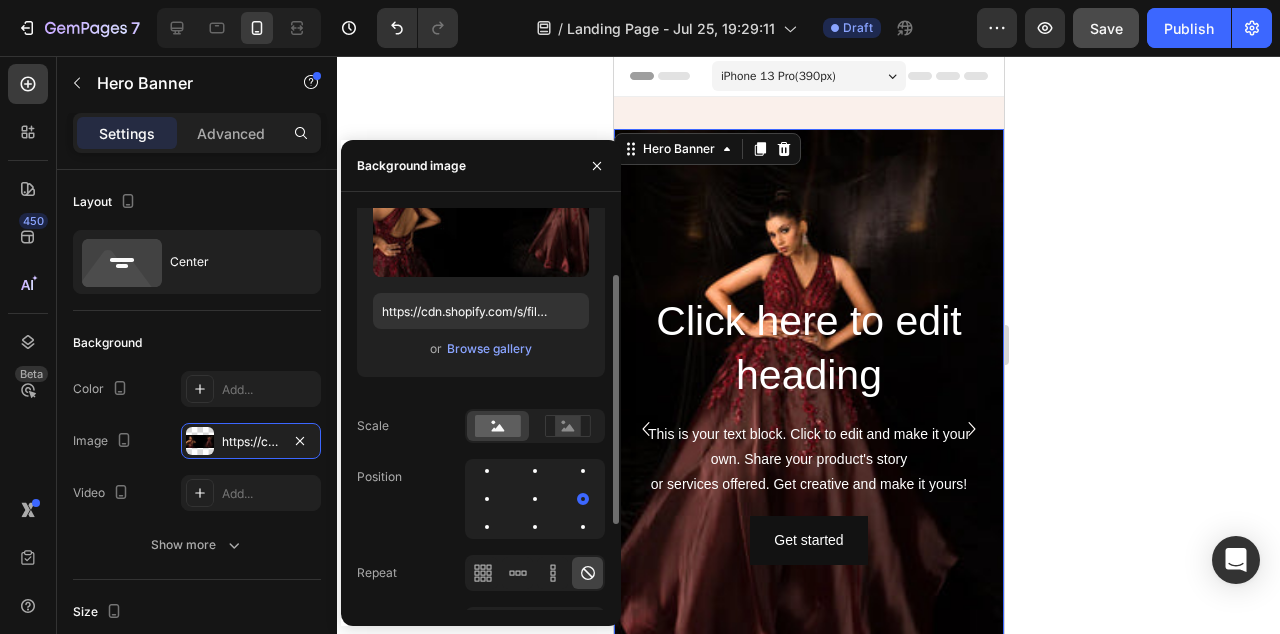 click on "Scale" at bounding box center (481, 426) 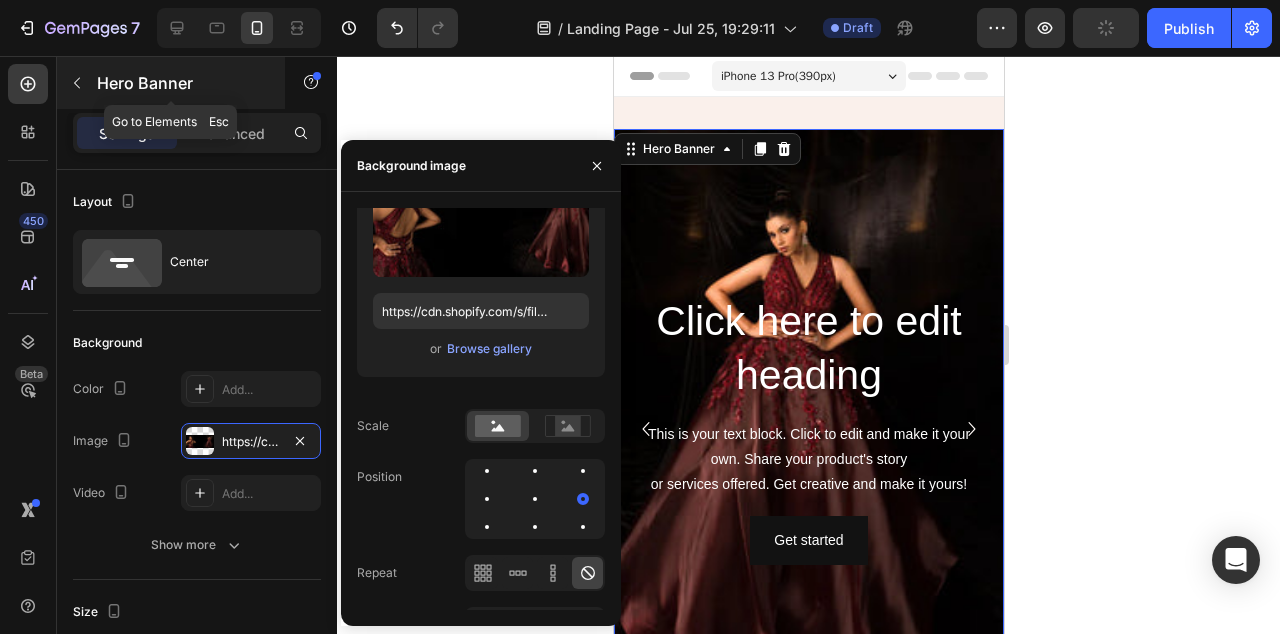 click on "Hero Banner" at bounding box center [182, 83] 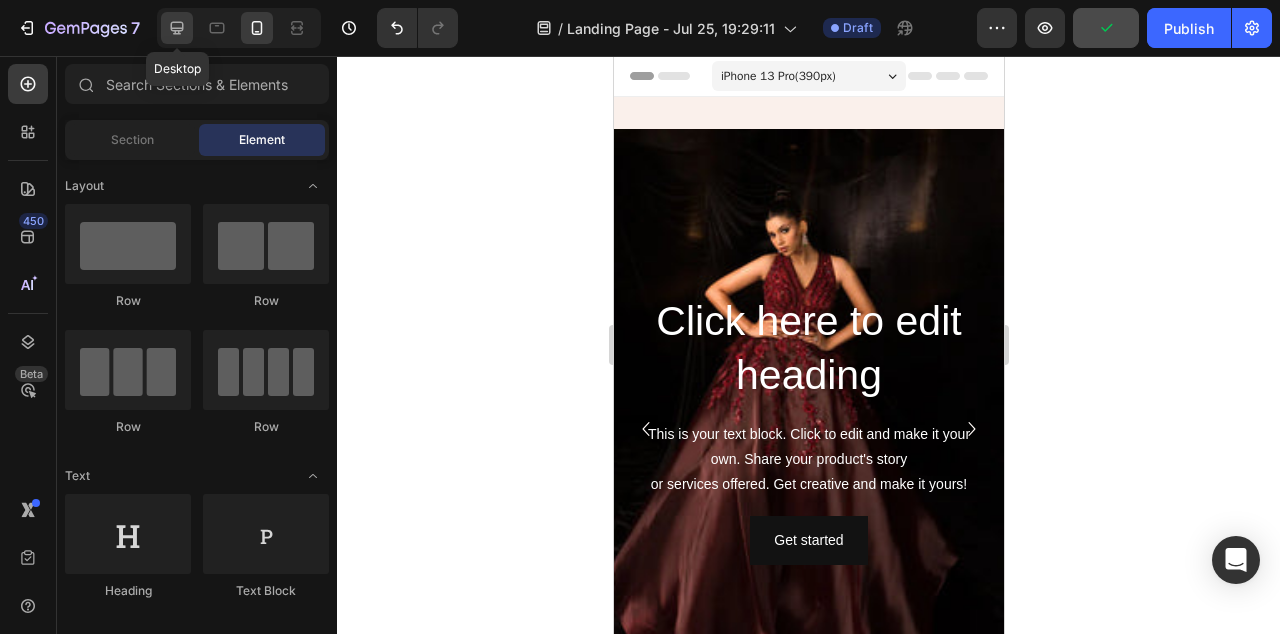 click 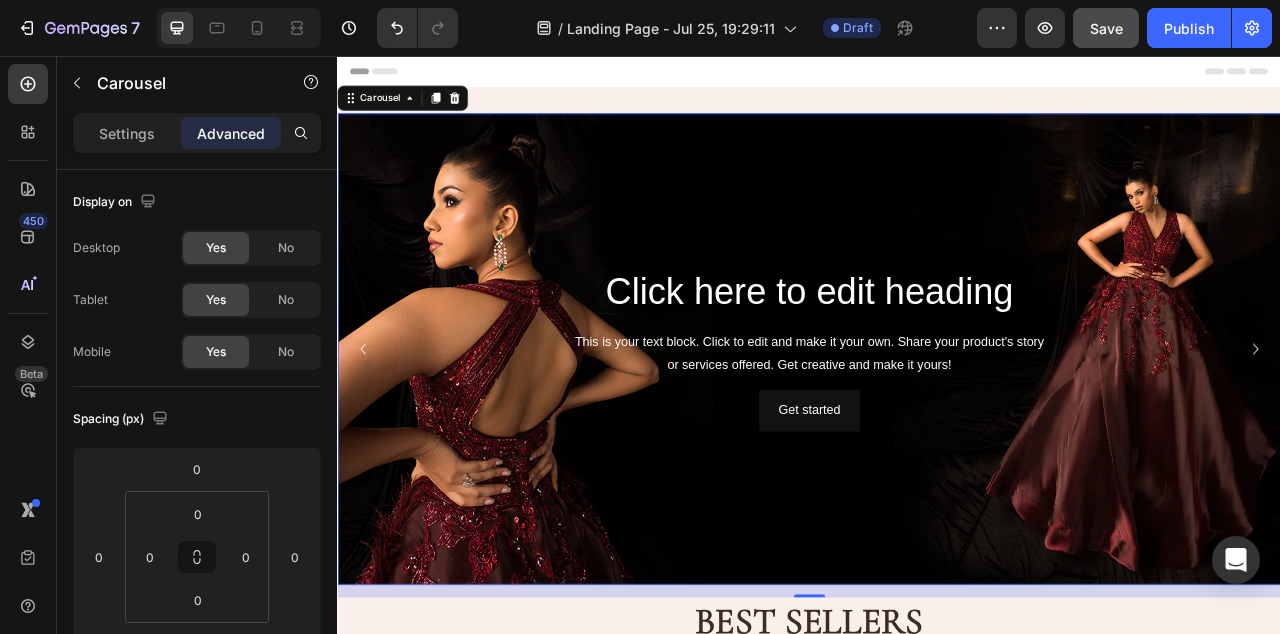 click 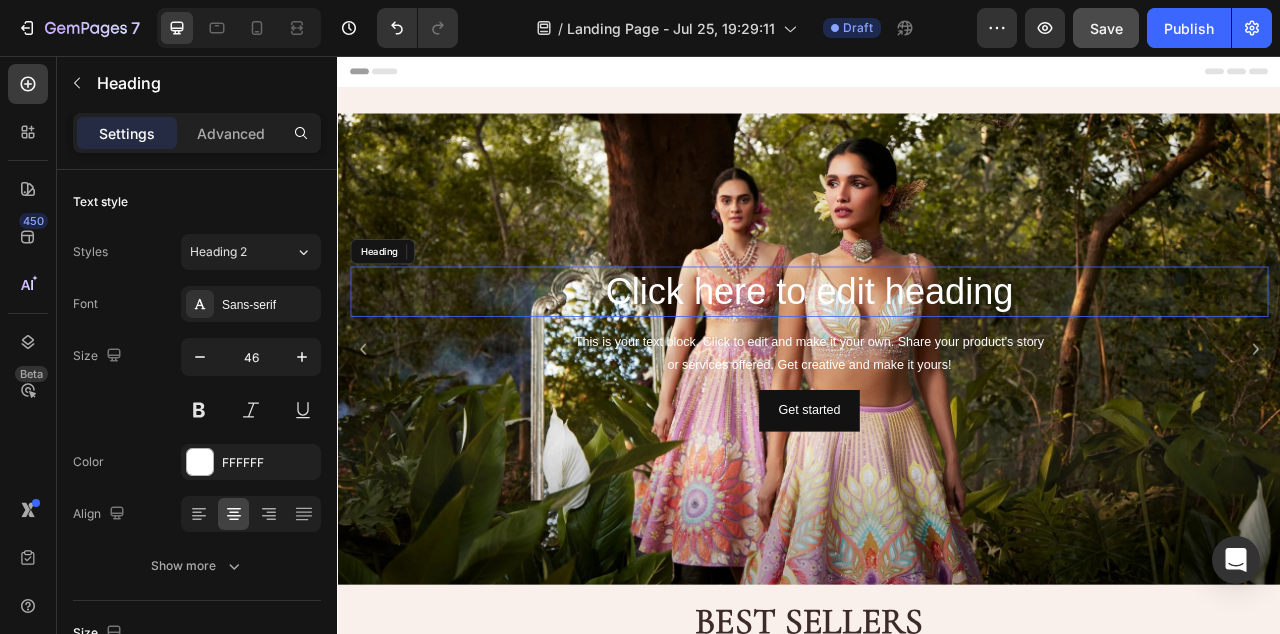 click on "Click here to edit heading" at bounding box center [937, 356] 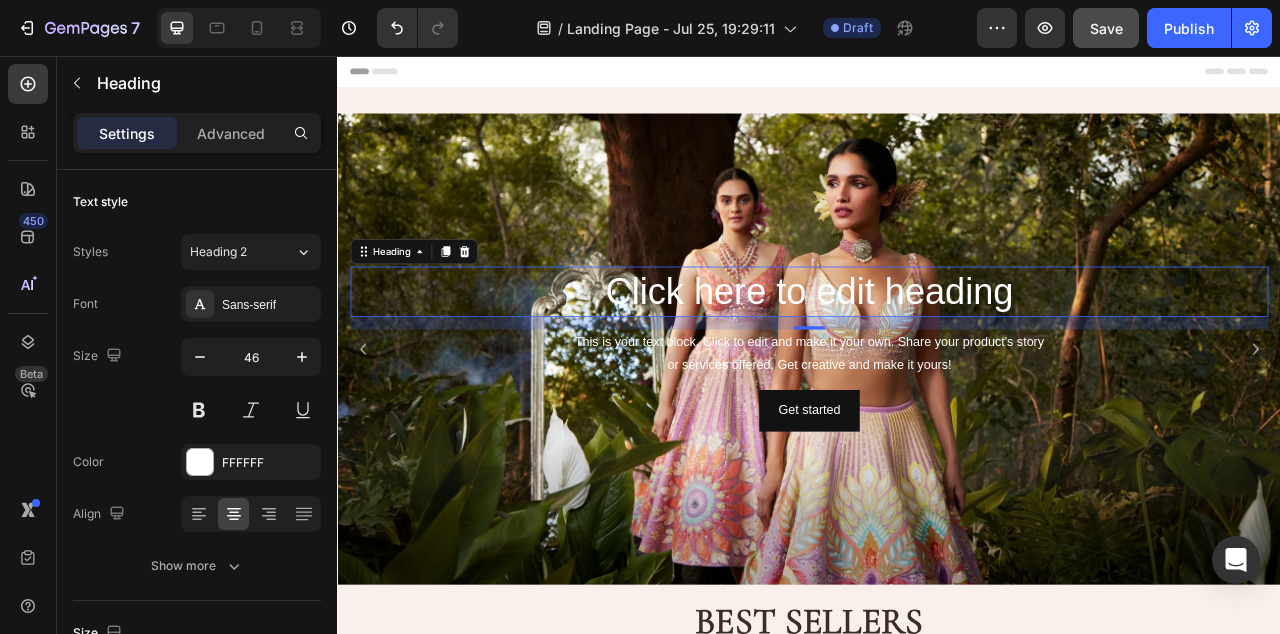 click on "Click here to edit heading" at bounding box center [937, 356] 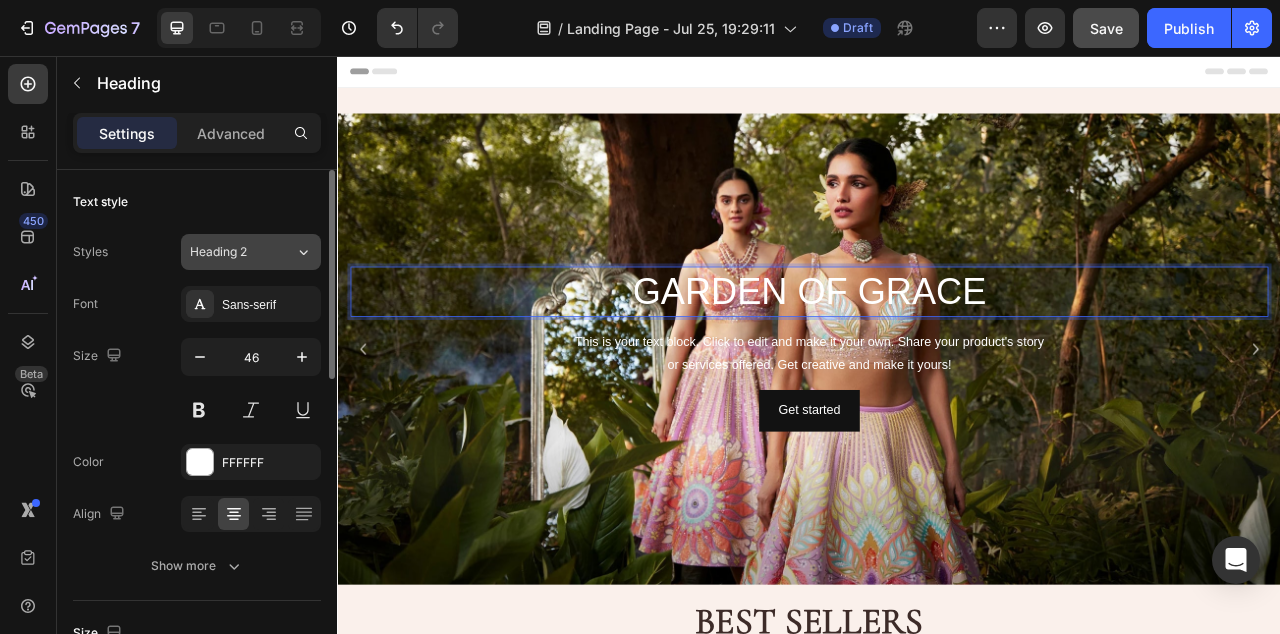 click 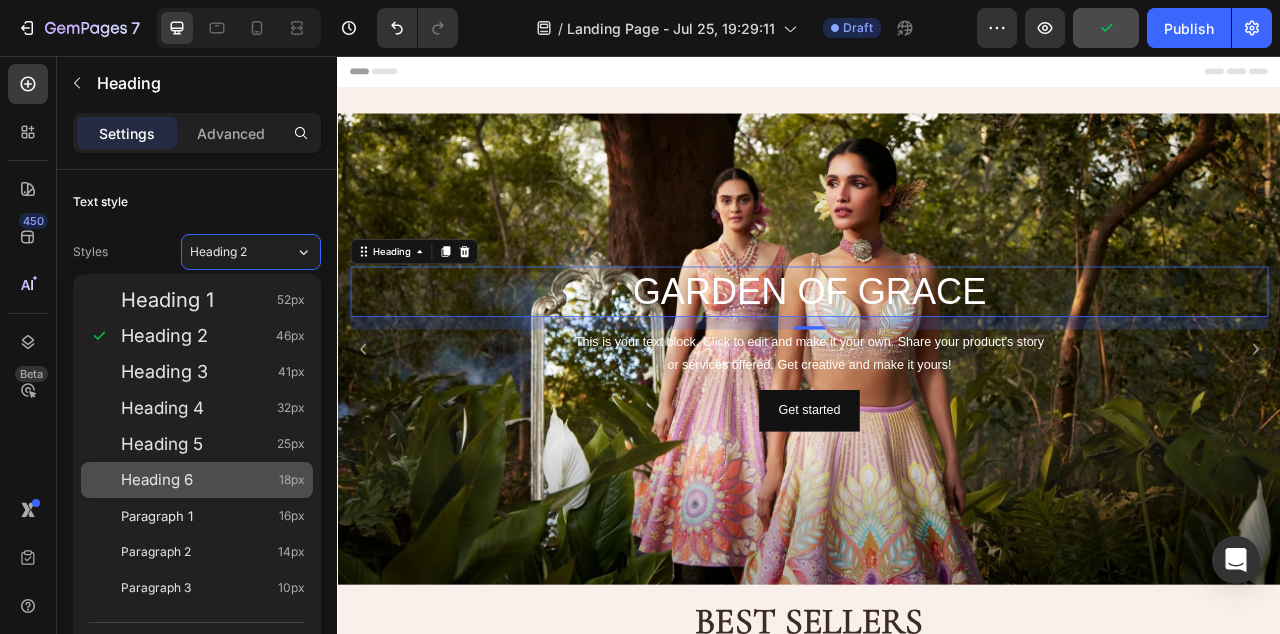click on "18px" at bounding box center (292, 480) 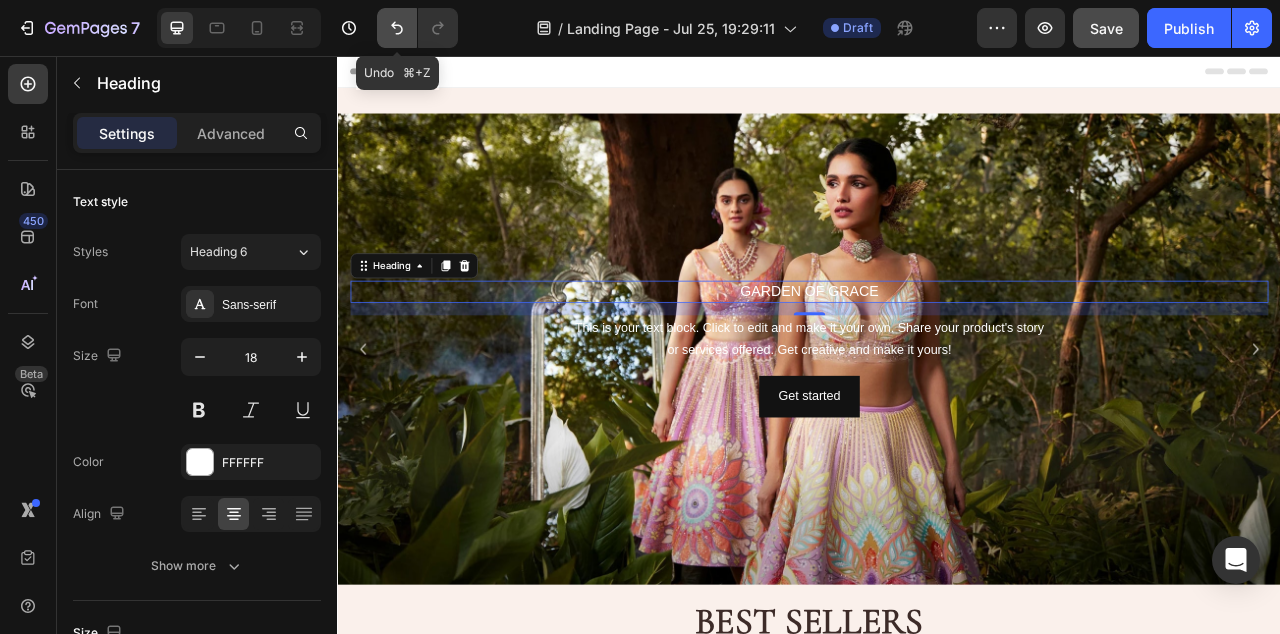click 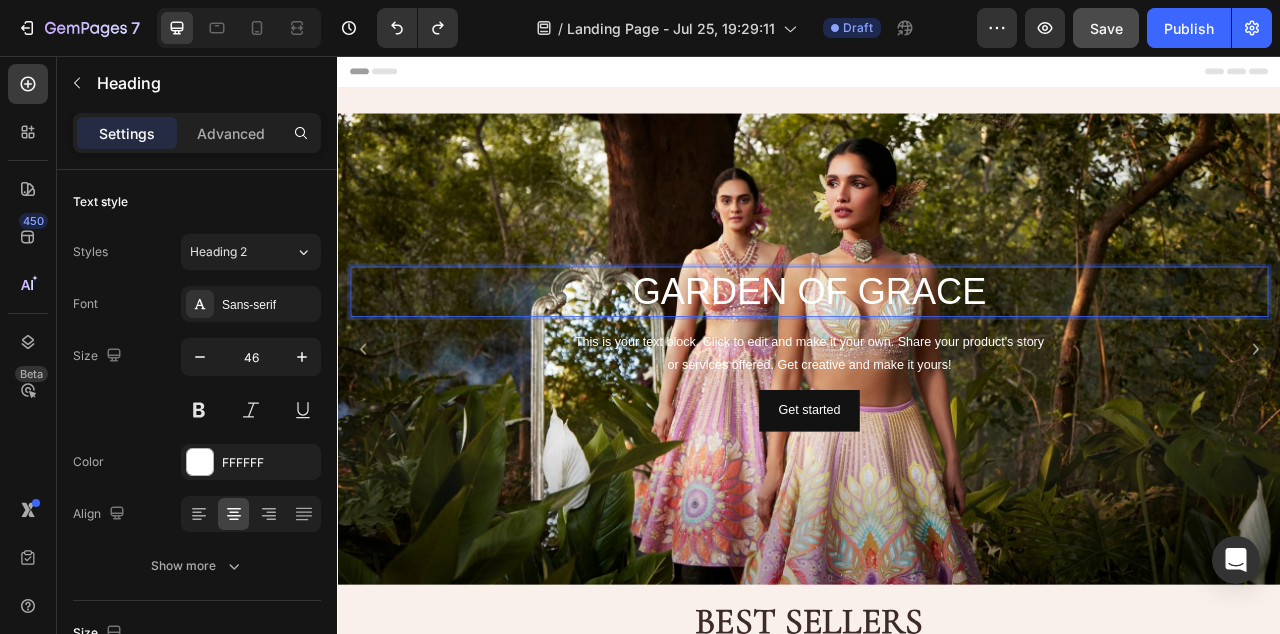 click on "GARDEN OF GRACE" at bounding box center (937, 356) 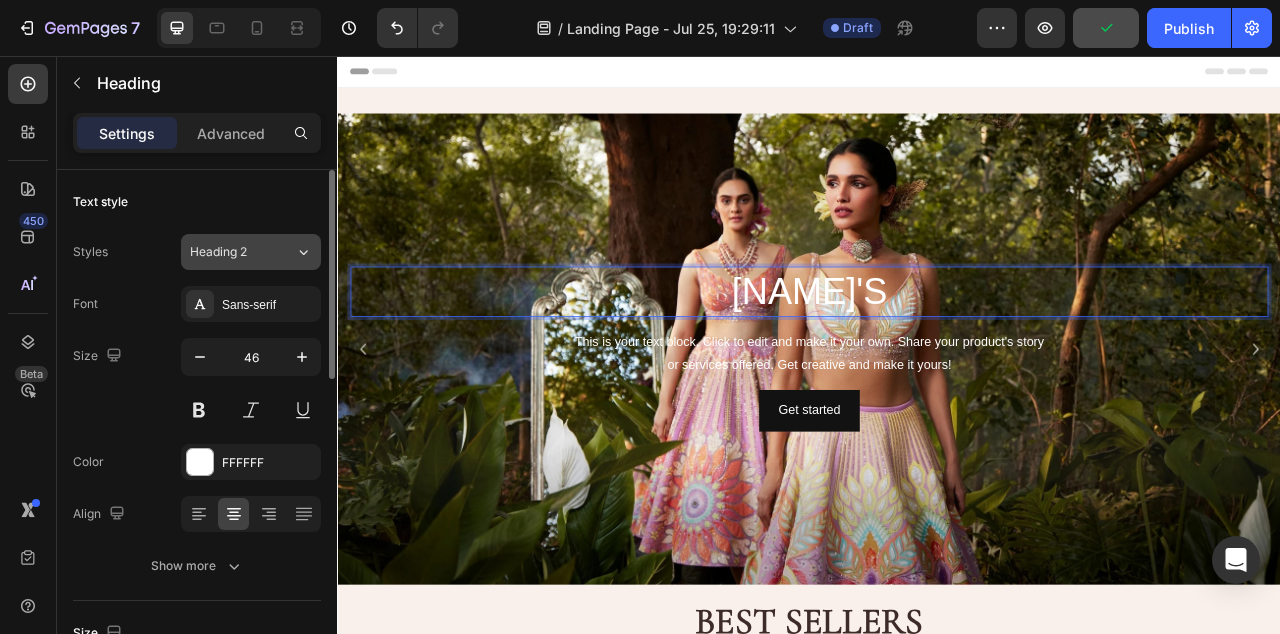 click on "Heading 2" 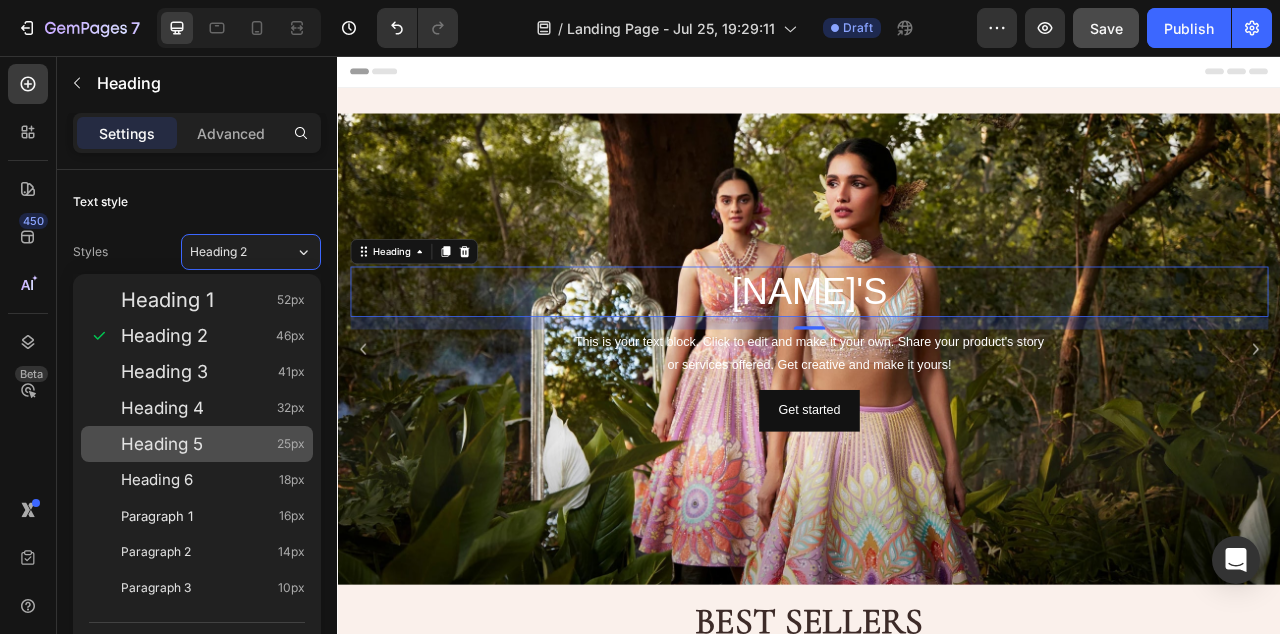 click on "Heading 5 25px" at bounding box center [213, 444] 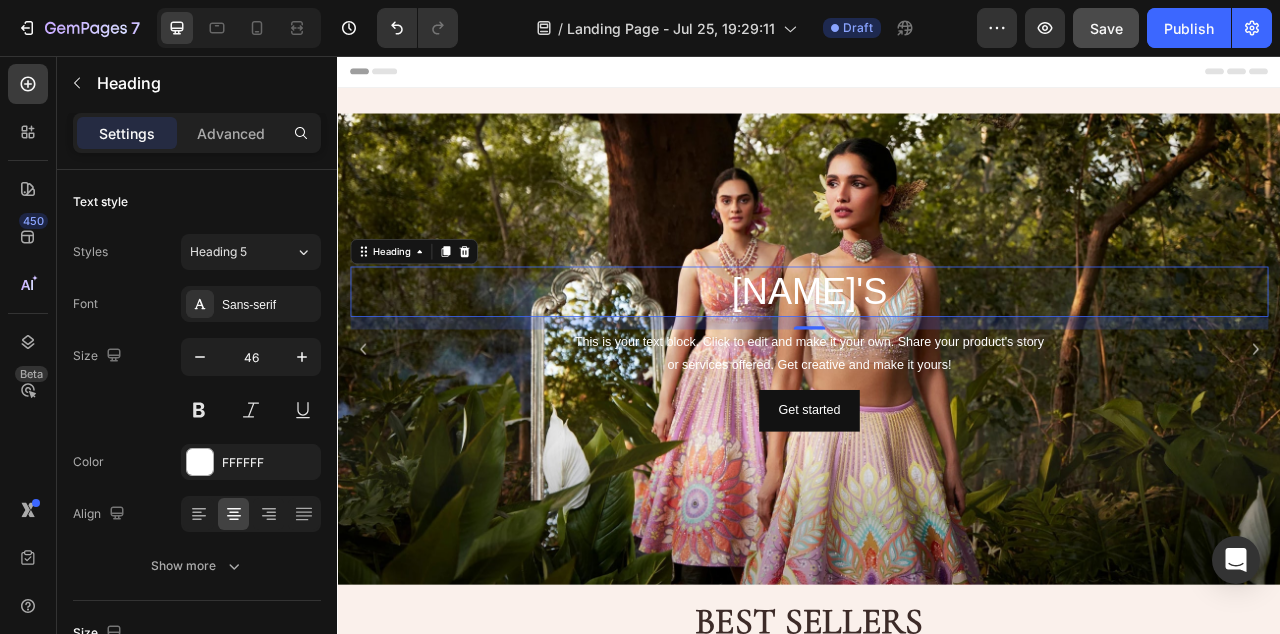 type on "25" 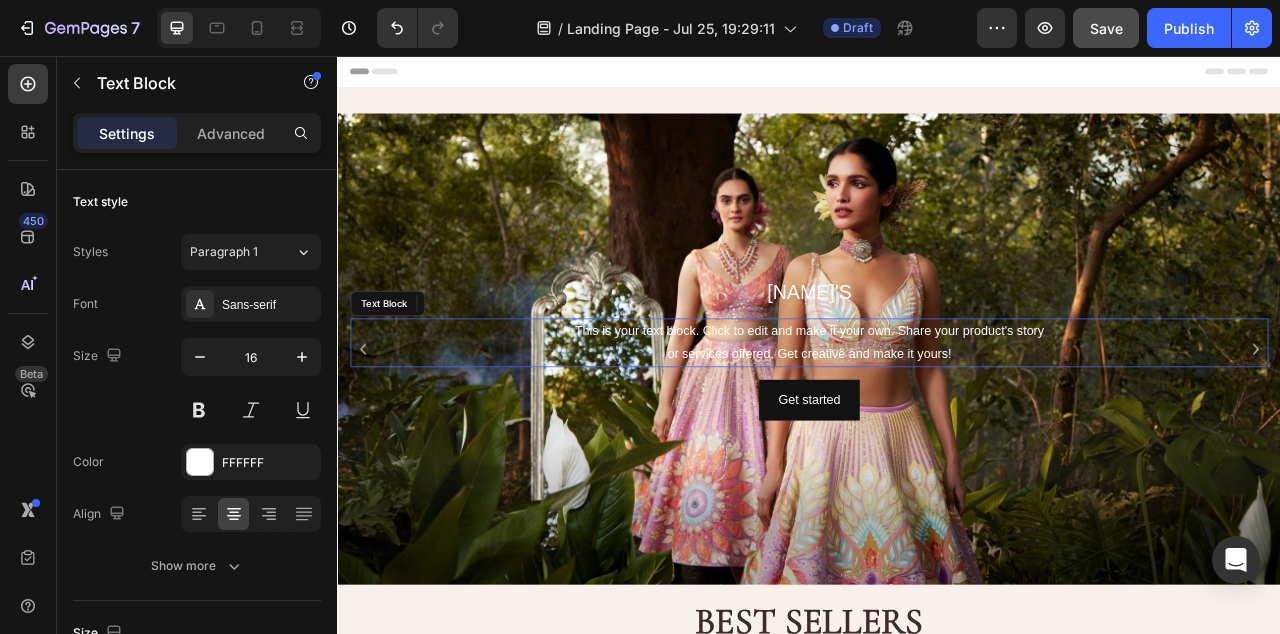 click on "This is your text block. Click to edit and make it your own. Share your product's story                   or services offered. Get creative and make it yours!" at bounding box center (937, 421) 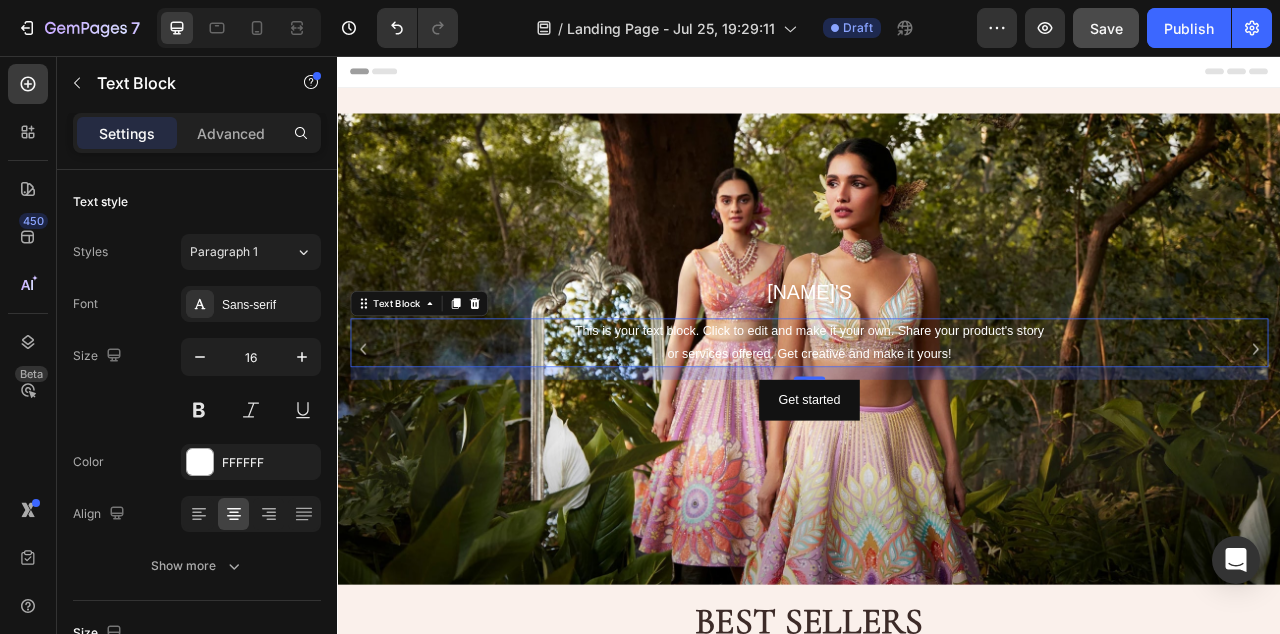 click on "This is your text block. Click to edit and make it your own. Share your product's story or services offered. Get creative and make it yours!" at bounding box center [937, 421] 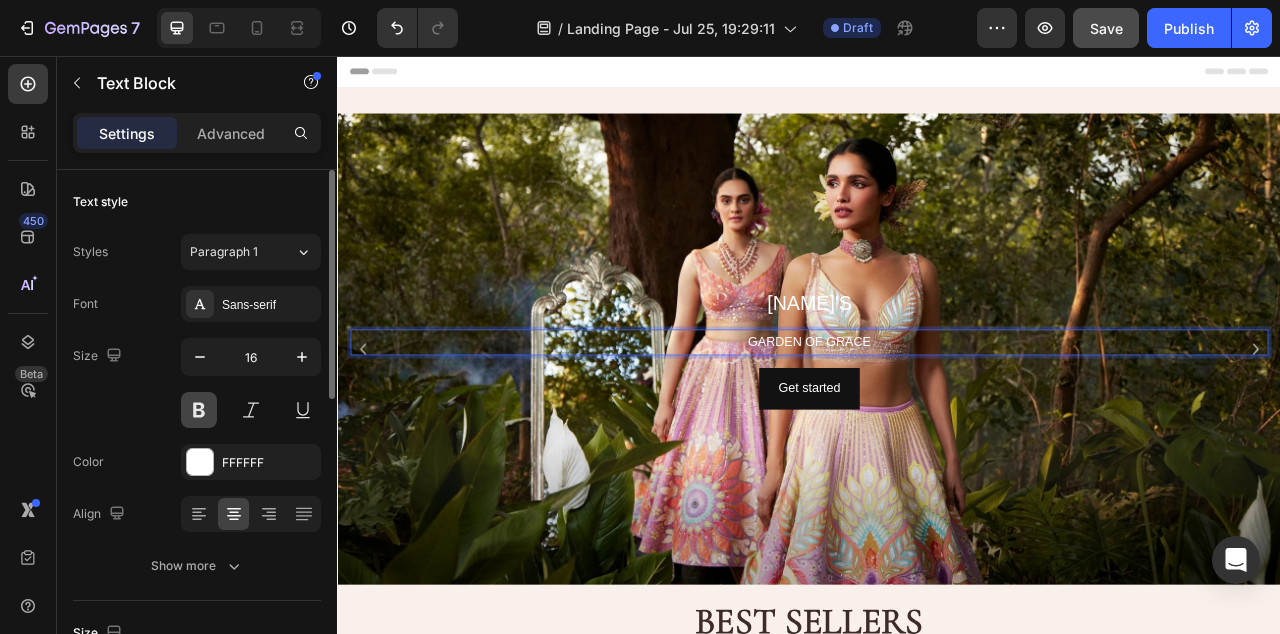 click at bounding box center [199, 410] 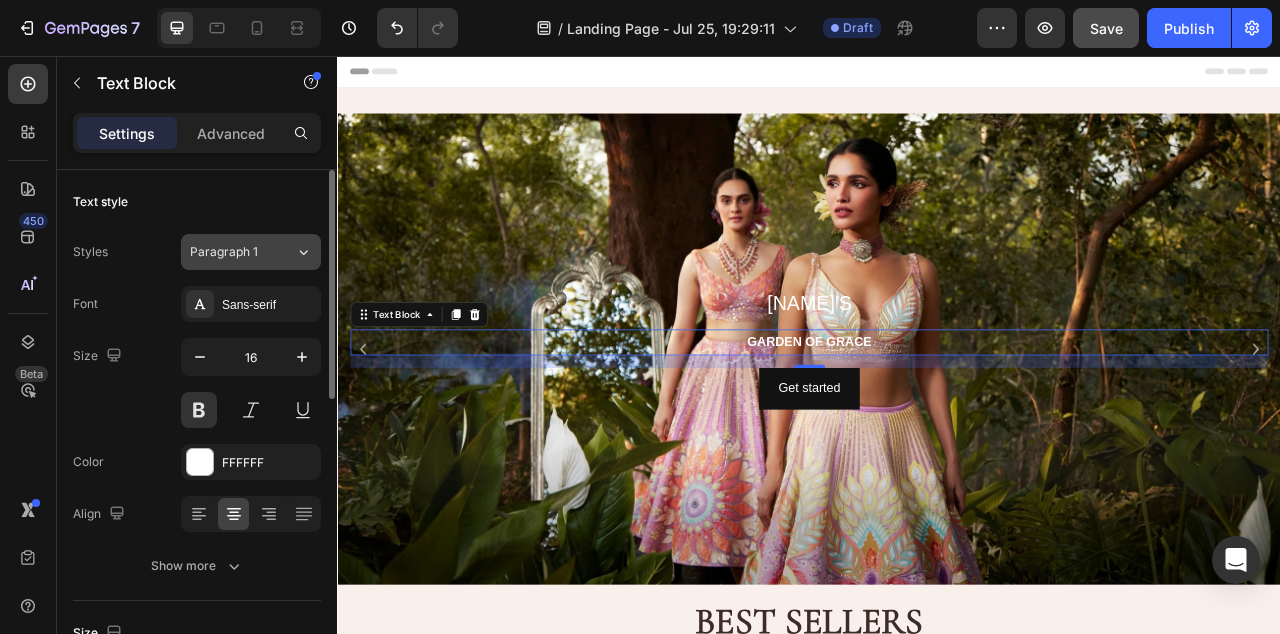 click on "Paragraph 1" 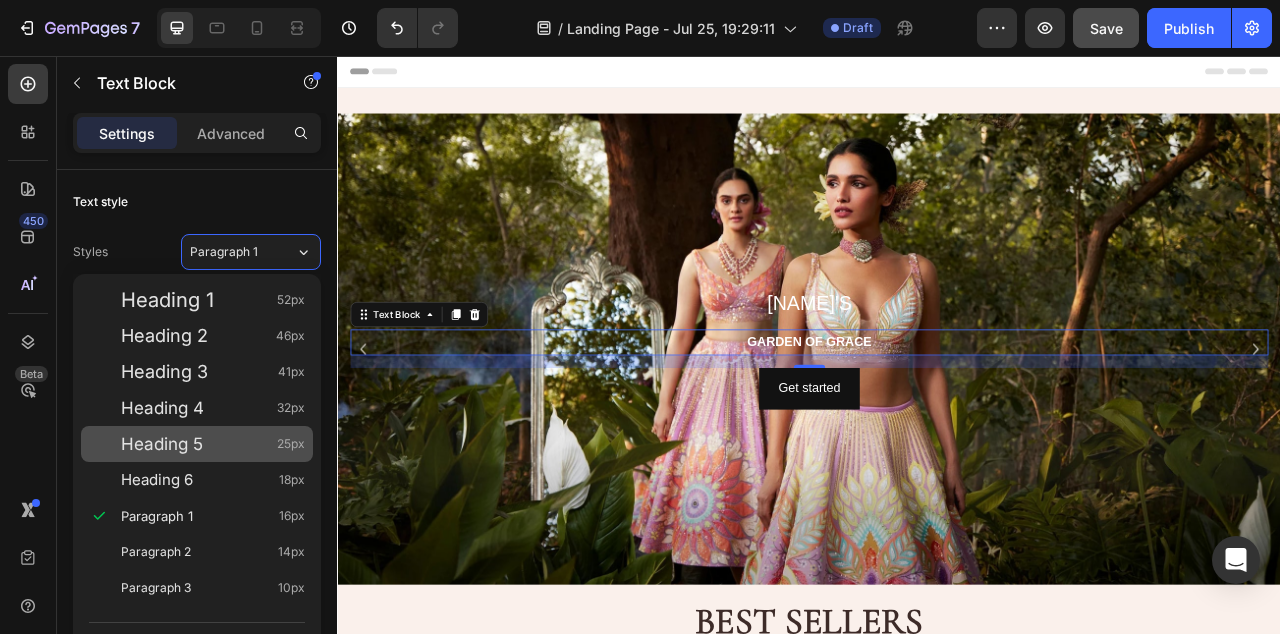 click on "Heading 5 25px" at bounding box center [213, 444] 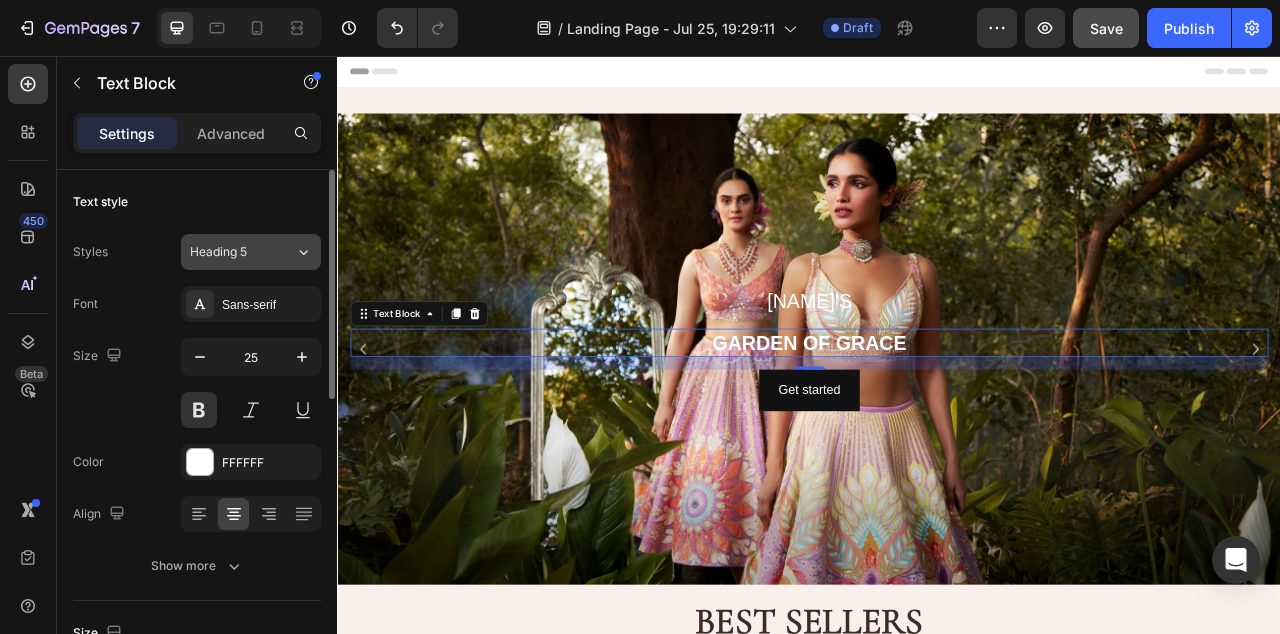 click on "Heading 5" 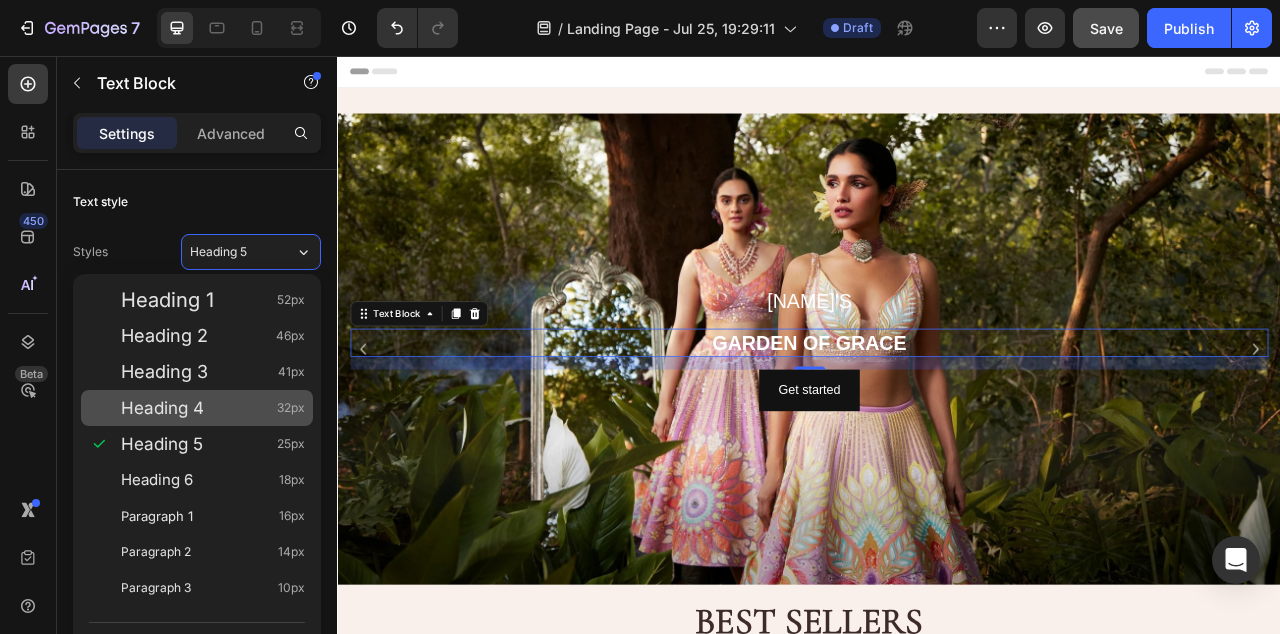 click on "Heading 4 32px" at bounding box center [197, 408] 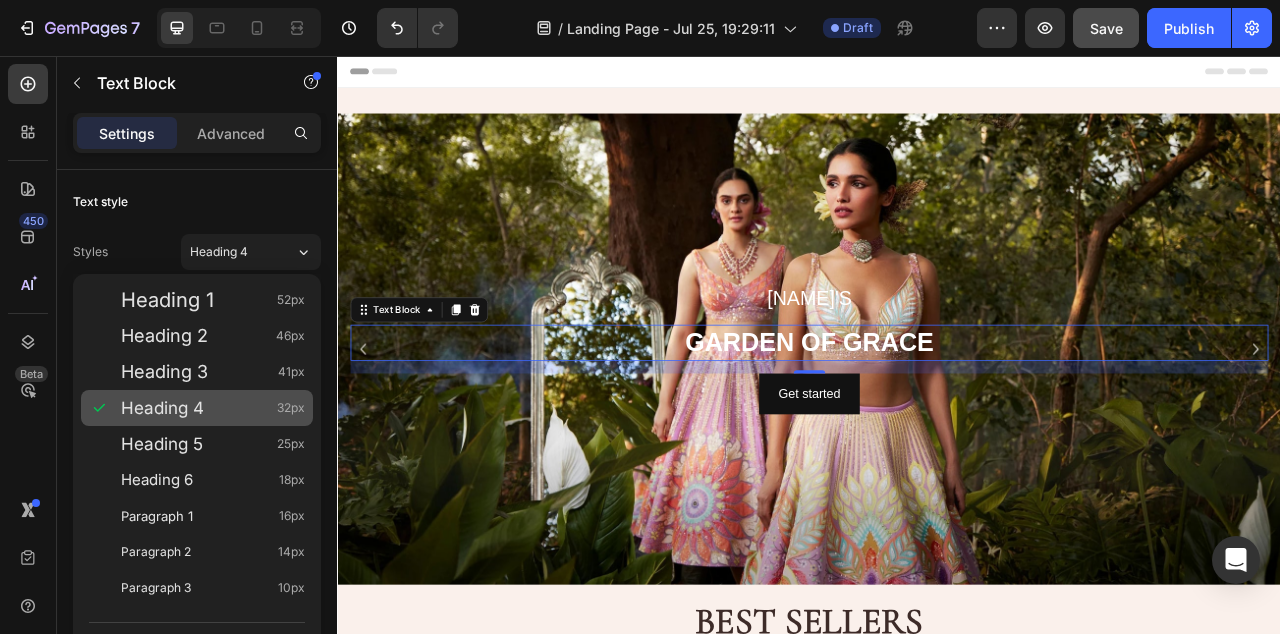 type on "32" 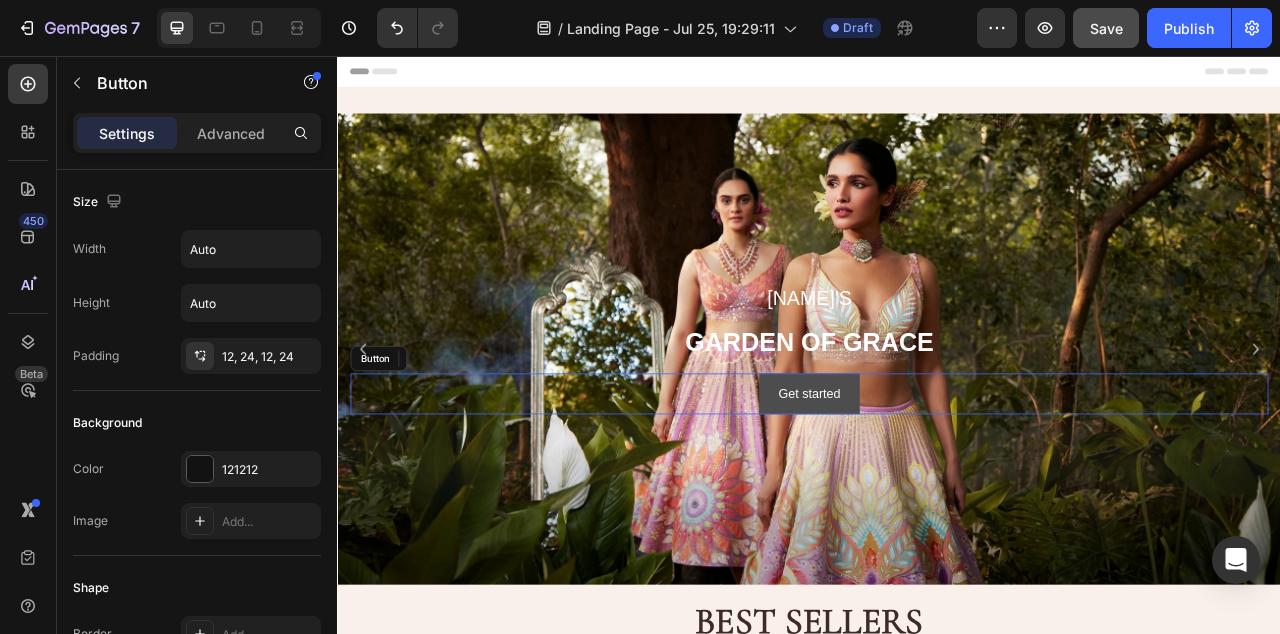 click on "Get started" at bounding box center (936, 486) 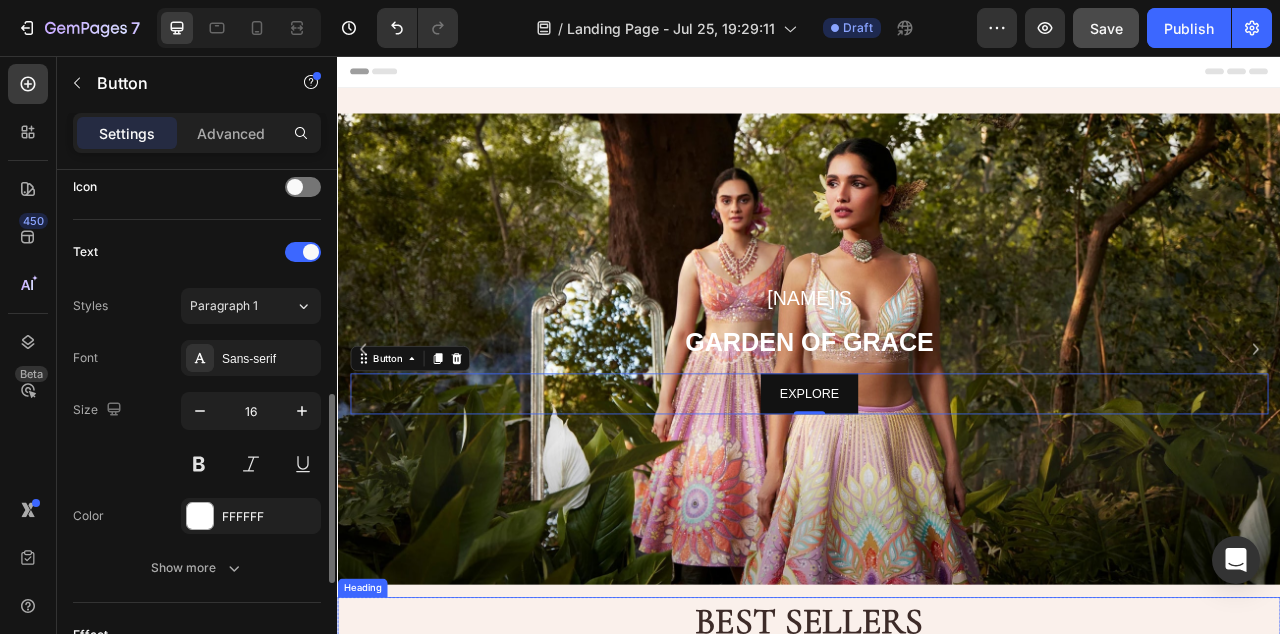 scroll, scrollTop: 623, scrollLeft: 0, axis: vertical 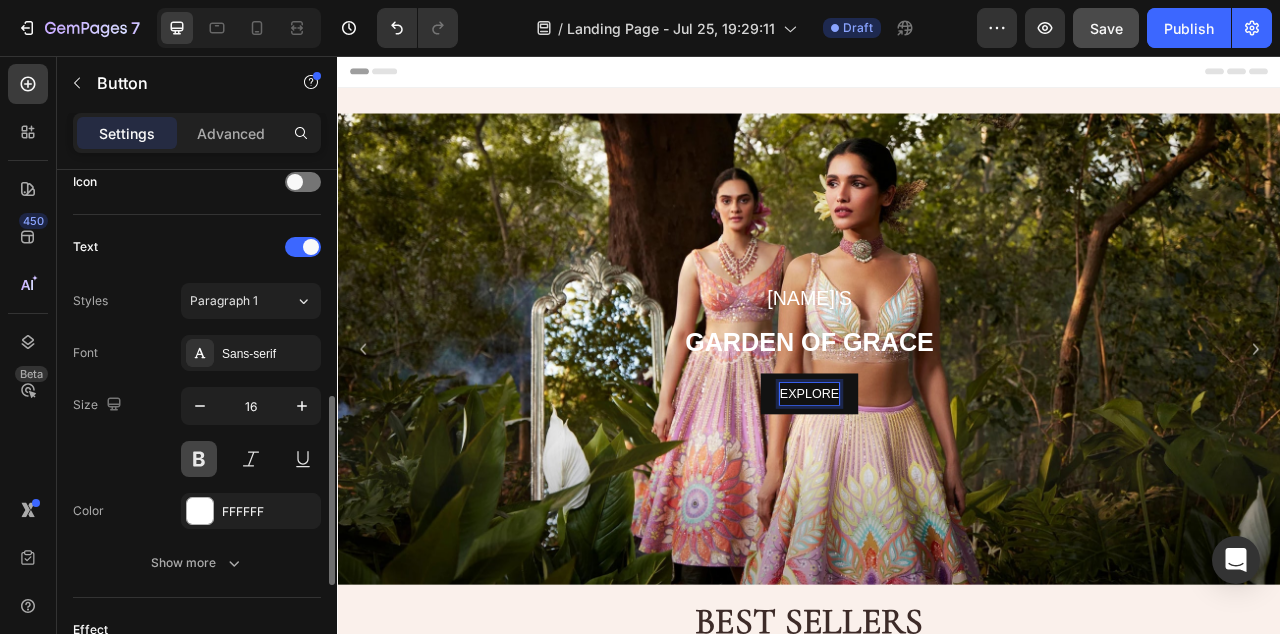click at bounding box center (199, 459) 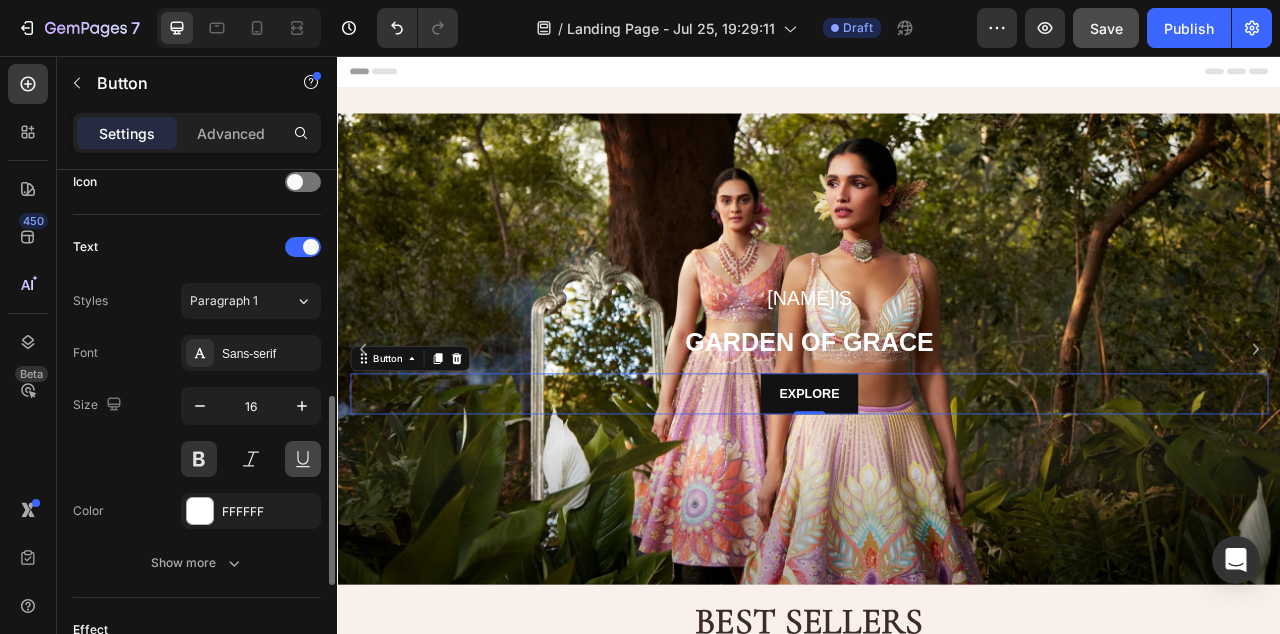click at bounding box center (303, 459) 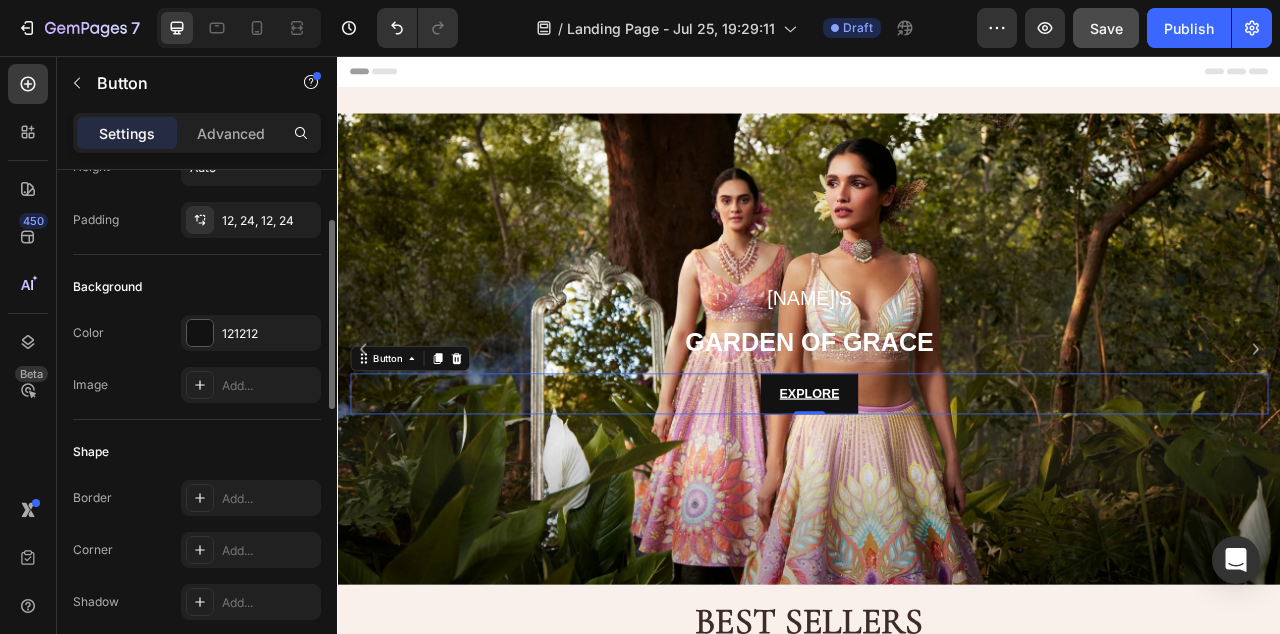 scroll, scrollTop: 137, scrollLeft: 0, axis: vertical 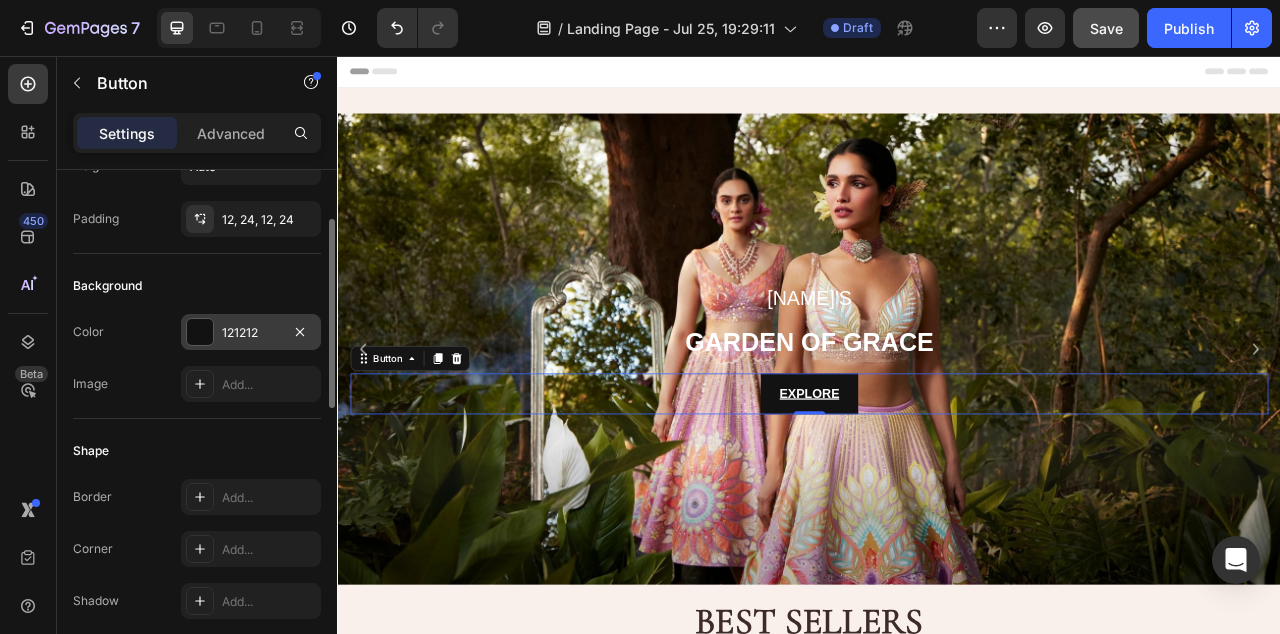 click on "121212" at bounding box center [251, 332] 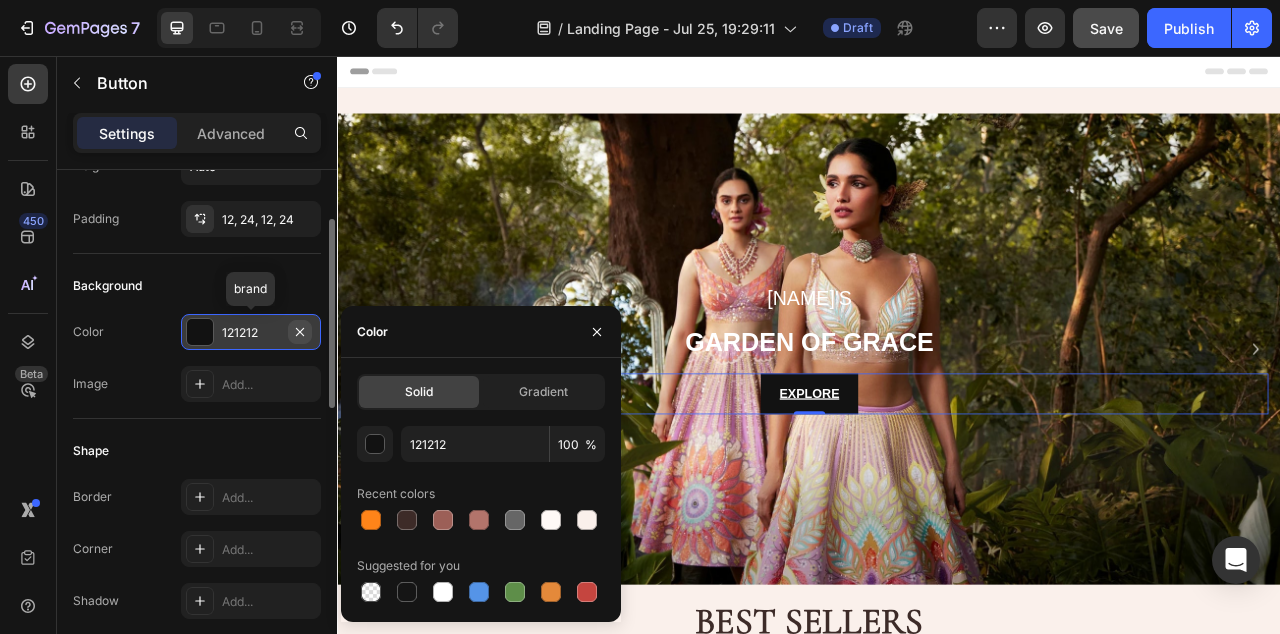 click 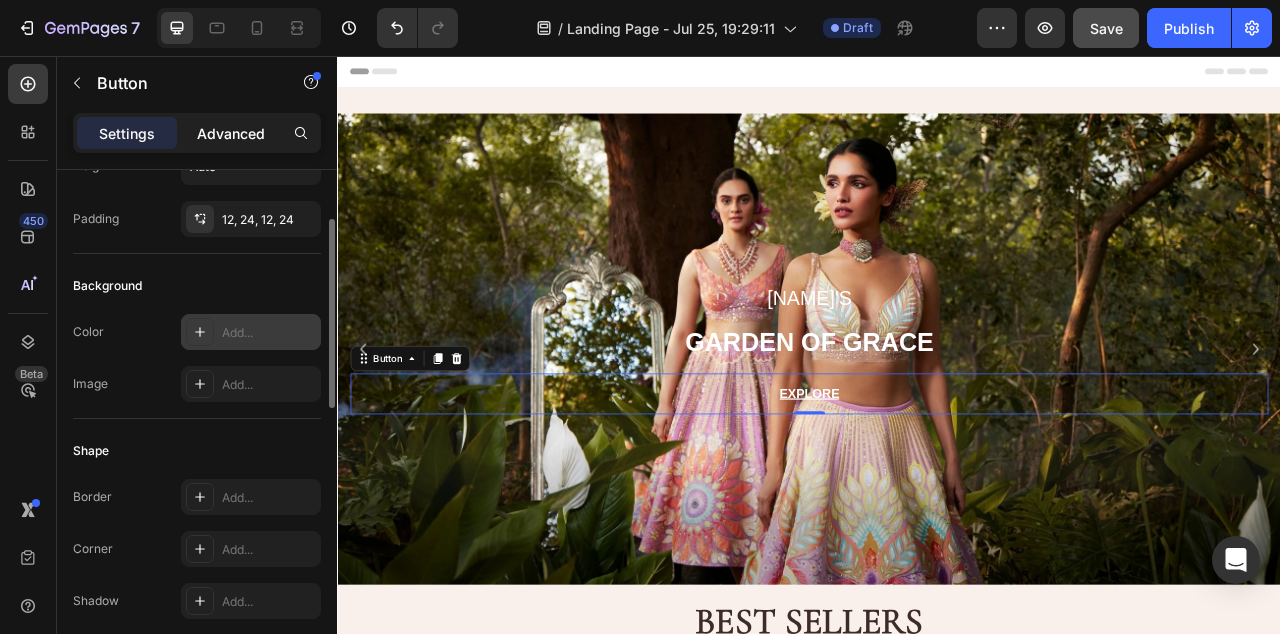 click on "Advanced" at bounding box center [231, 133] 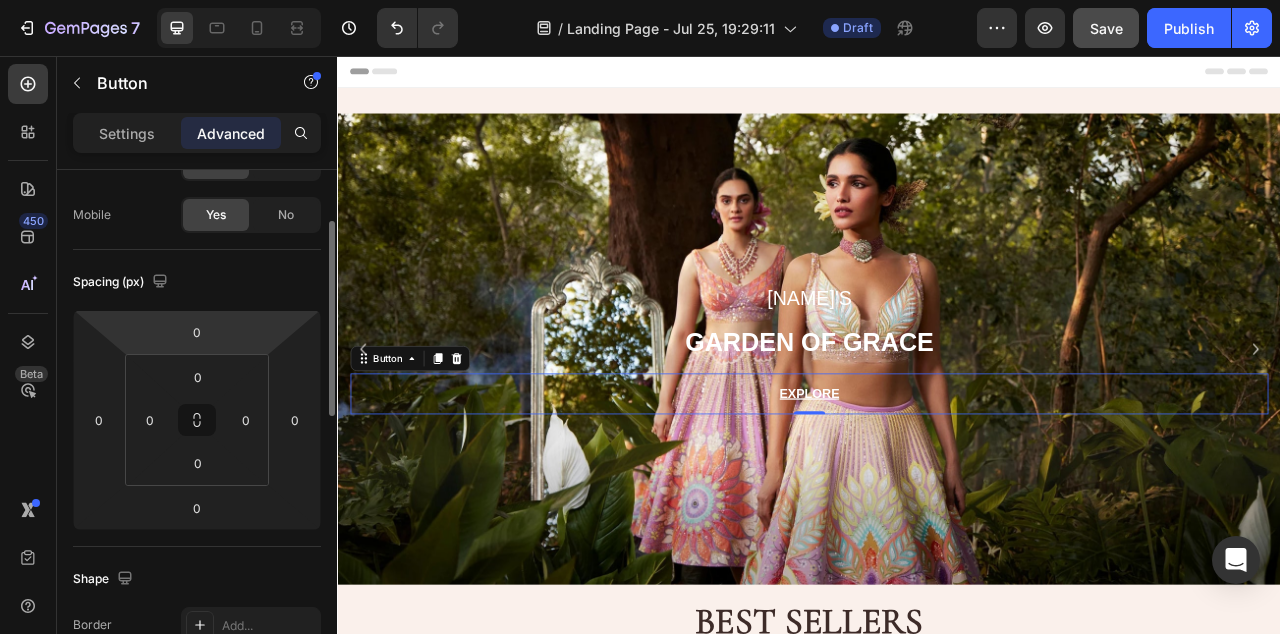 click on "7   /  Landing Page - Jul 25, 19:29:11 Draft Preview  Save   Publish  450 Beta Sections(18) Elements(83) Section Element Hero Section Product Detail Brands Trusted Badges Guarantee Product Breakdown How to use Testimonials Compare Bundle FAQs Social Proof Brand Story Product List Collection Blog List Contact Sticky Add to Cart Custom Footer Browse Library 450 Layout
Row
Row
Row
Row Text
Heading
Text Block Button
Button
Button Media
Image
Image" at bounding box center (640, 0) 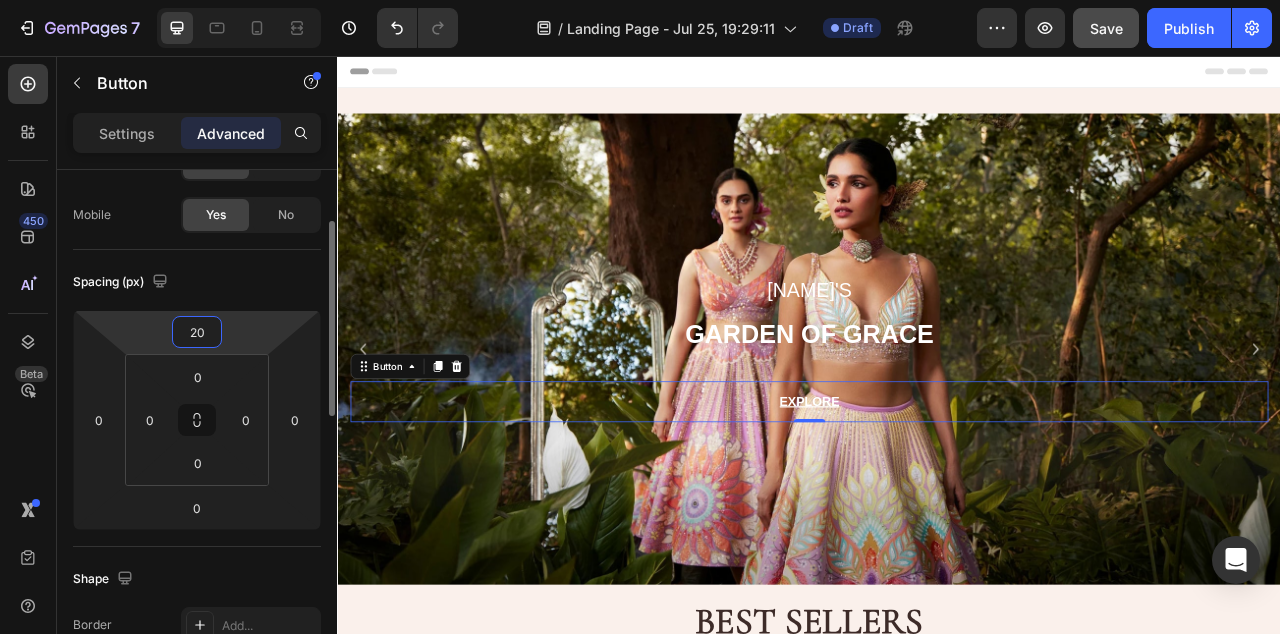 type on "2" 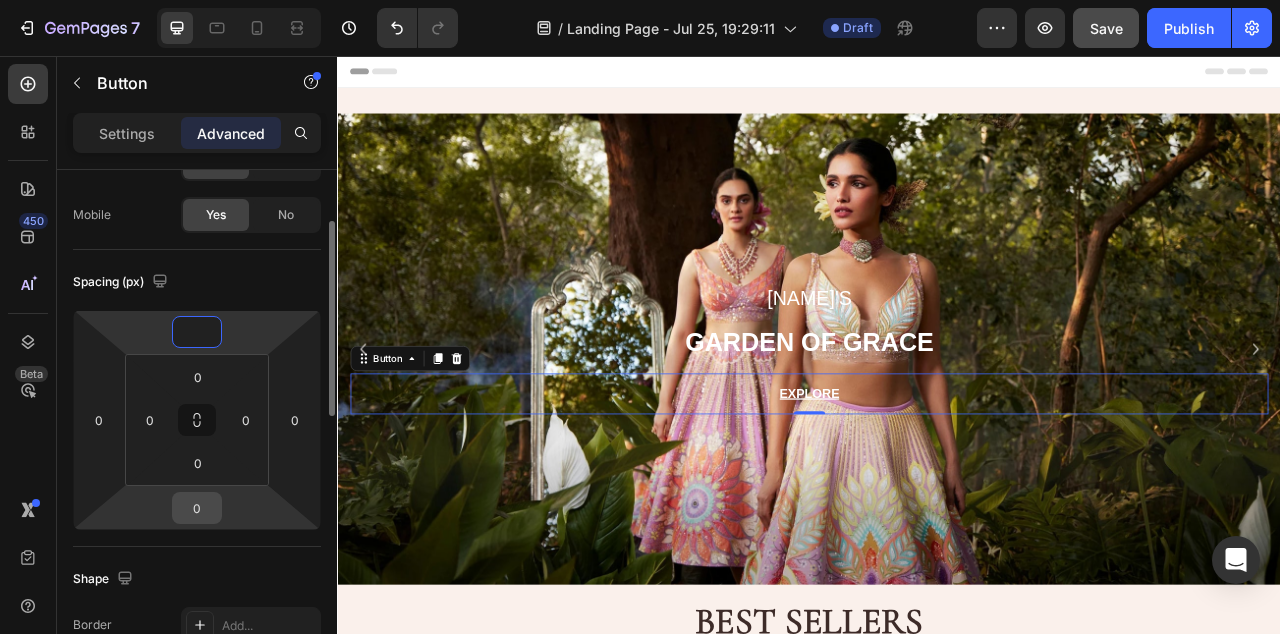 click on "0" at bounding box center (197, 508) 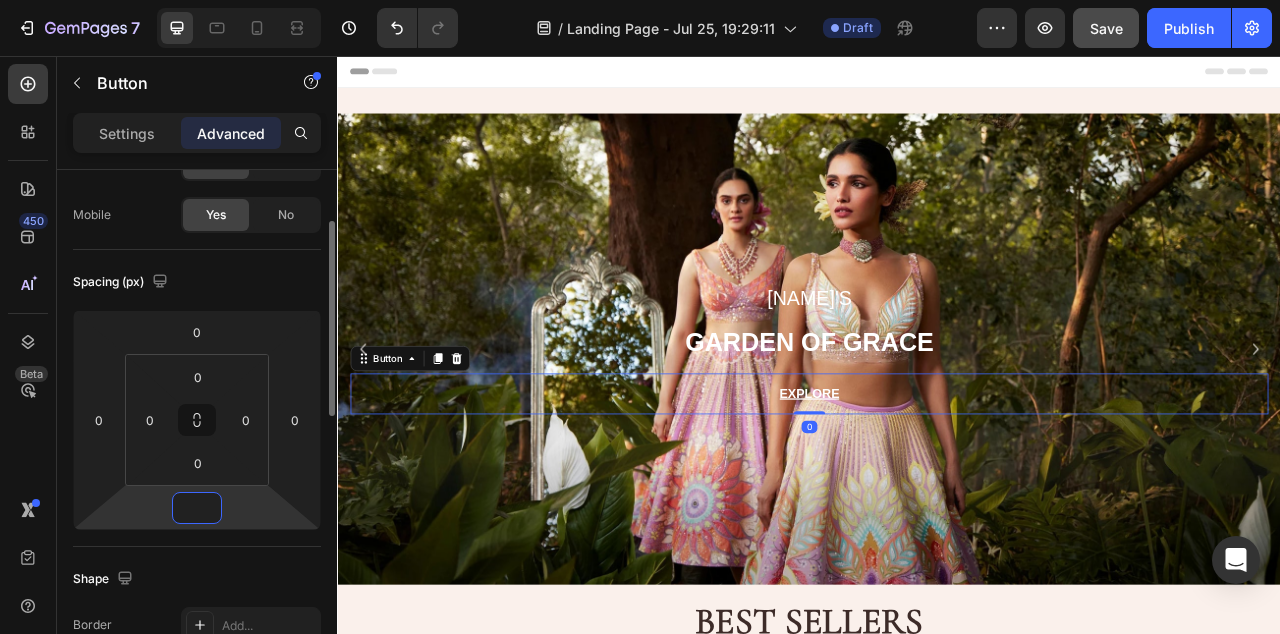 type on "-1" 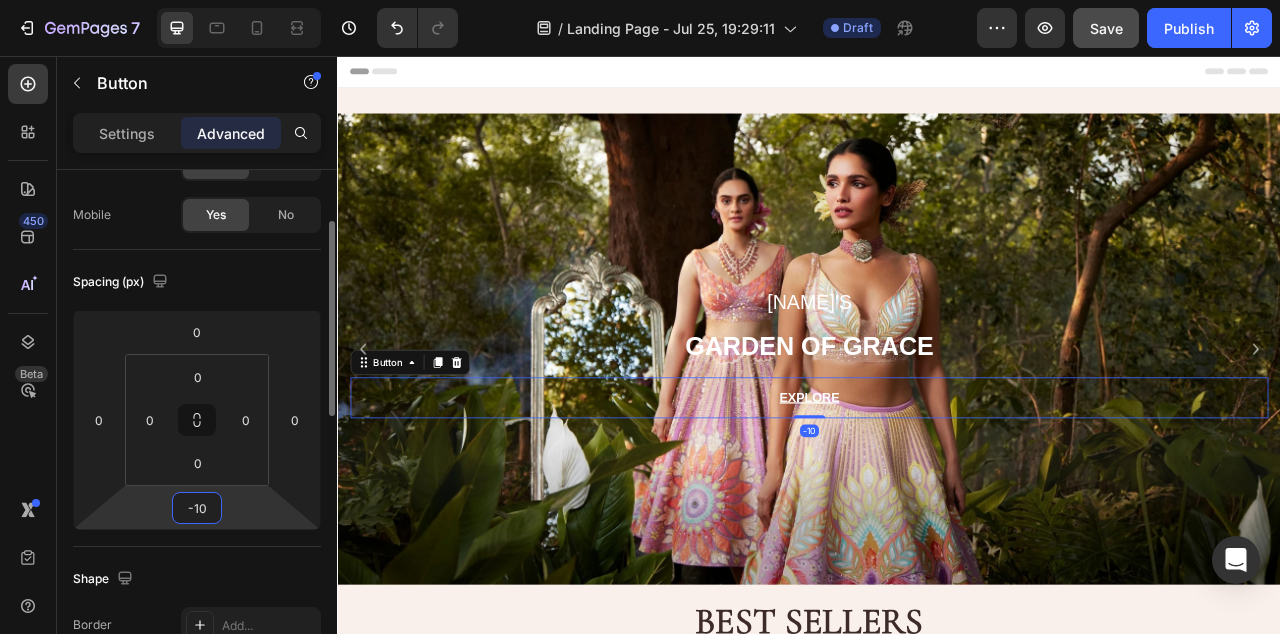 type on "-1" 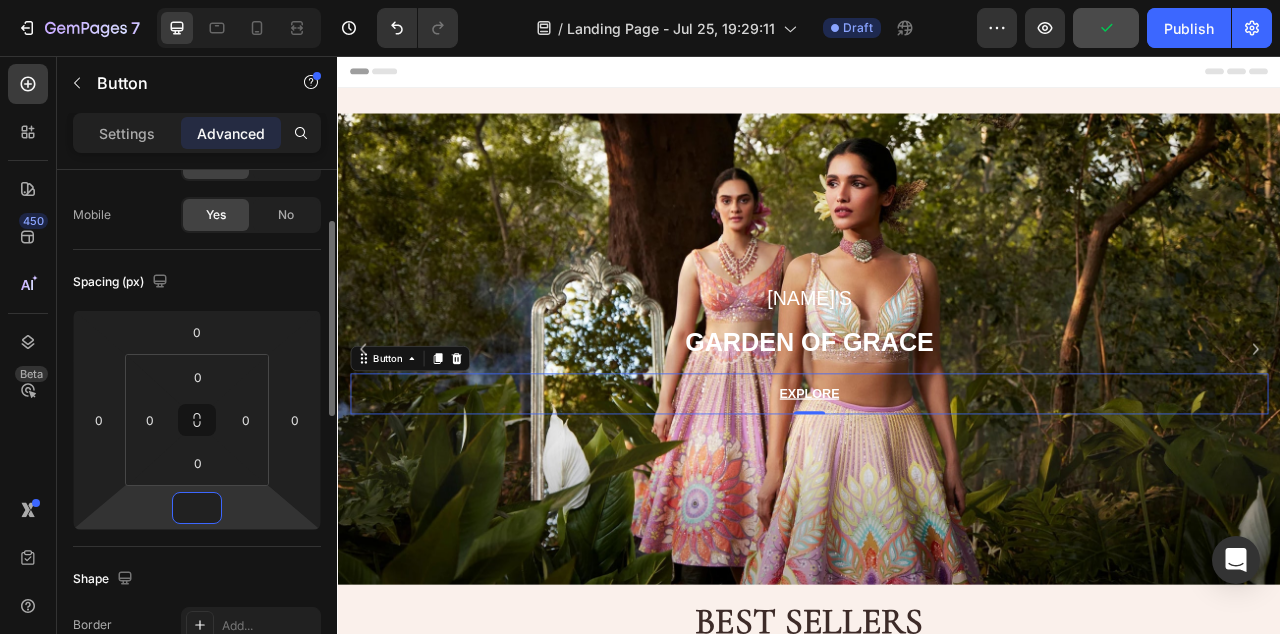 click on "Spacing (px)" at bounding box center [197, 282] 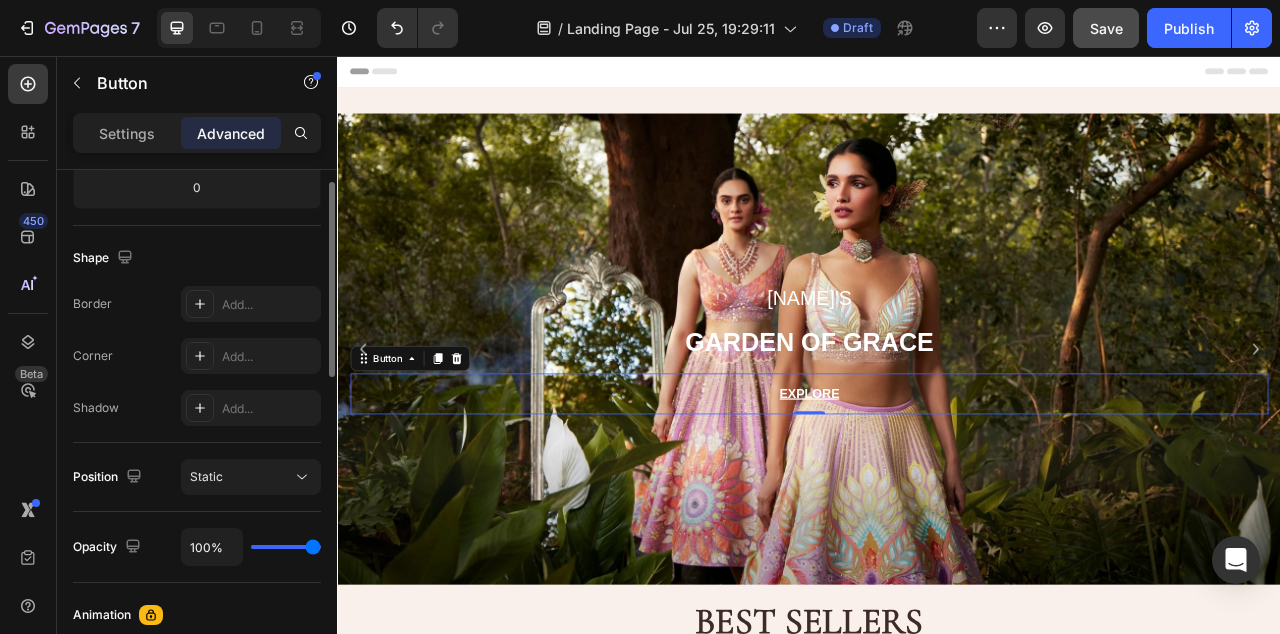 scroll, scrollTop: 0, scrollLeft: 0, axis: both 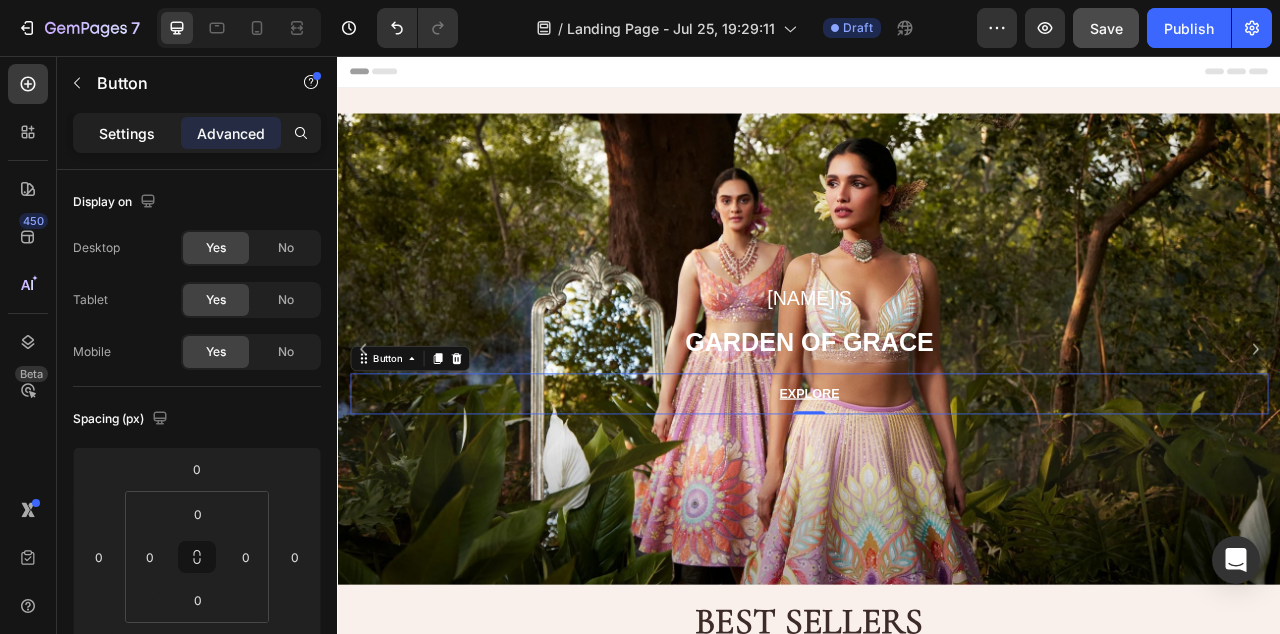 click on "Settings" 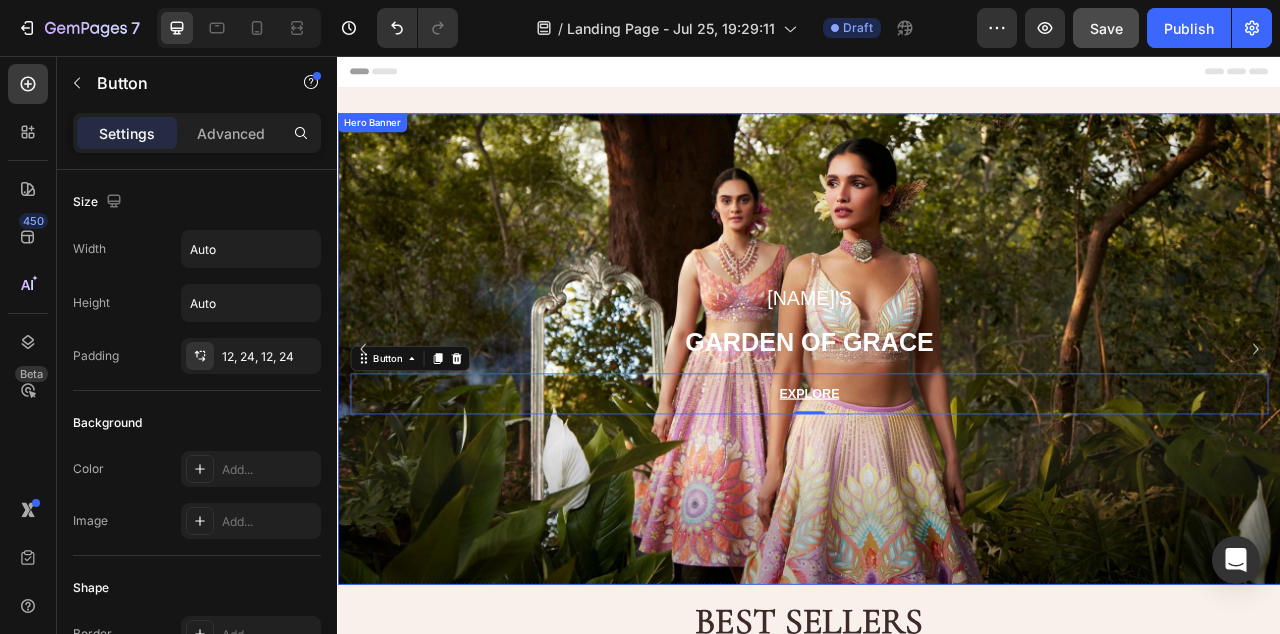 click at bounding box center (937, 429) 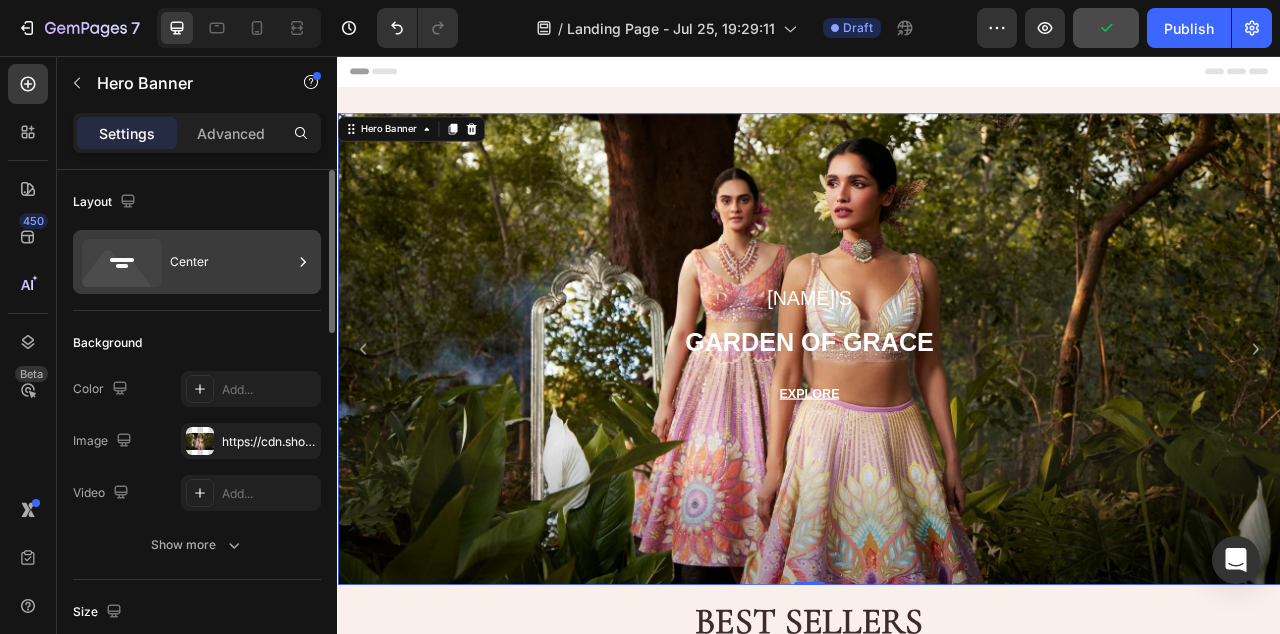 click on "Center" at bounding box center (231, 262) 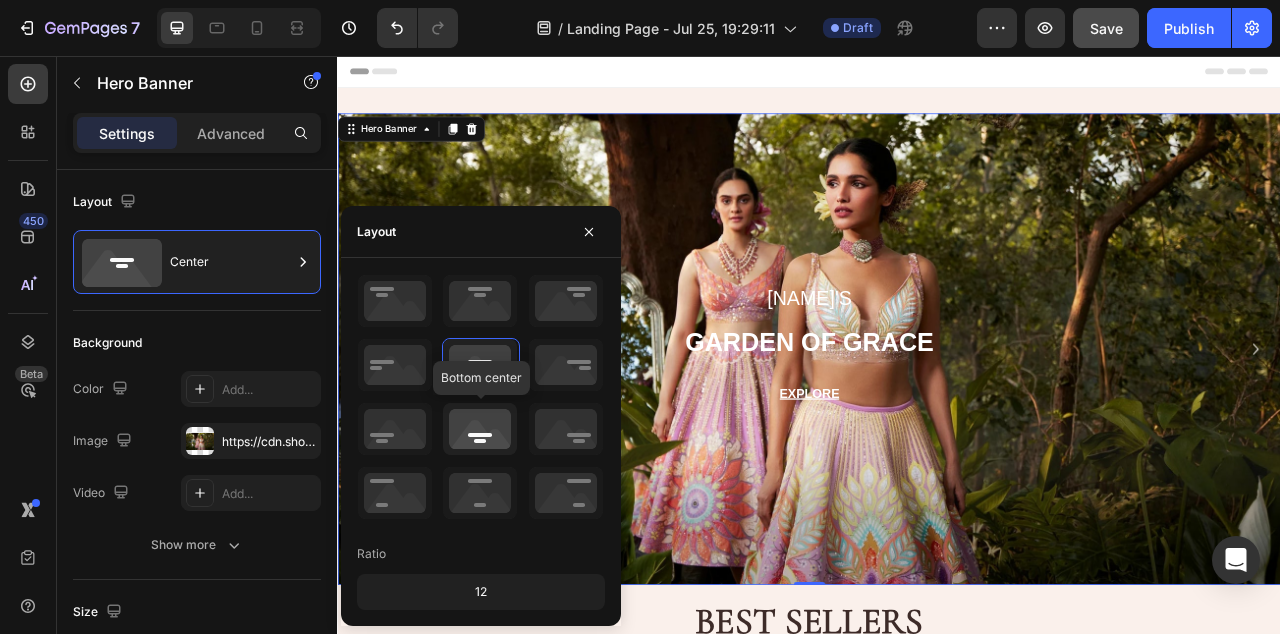 click 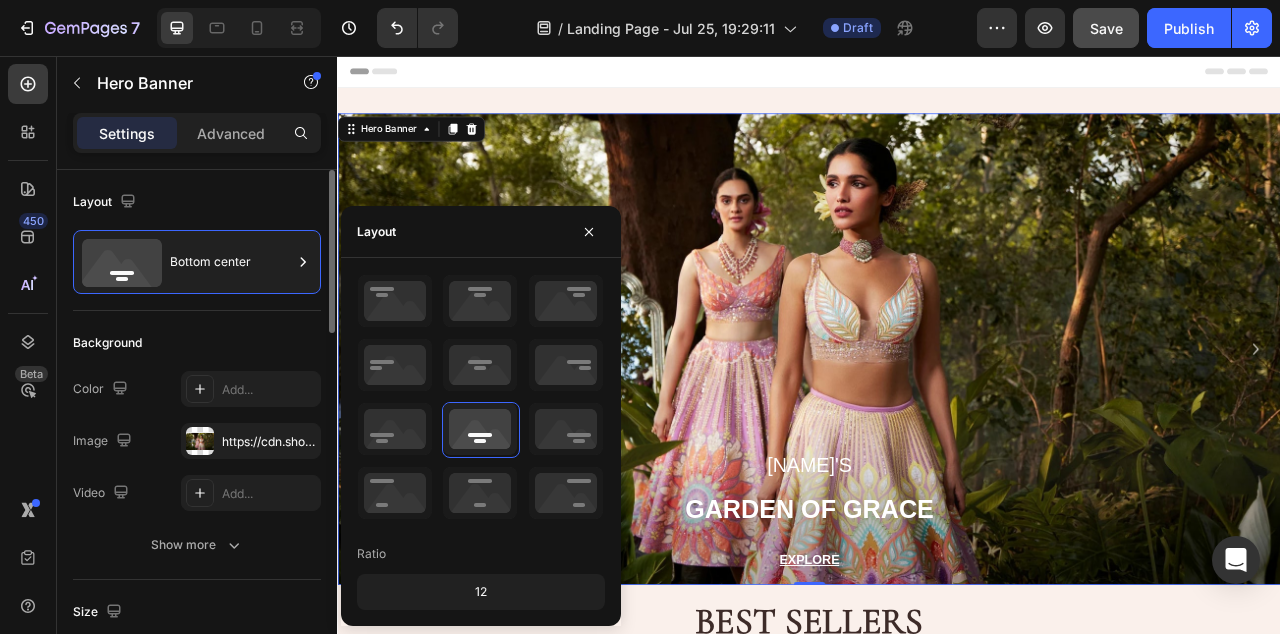 click on "Layout" at bounding box center [197, 202] 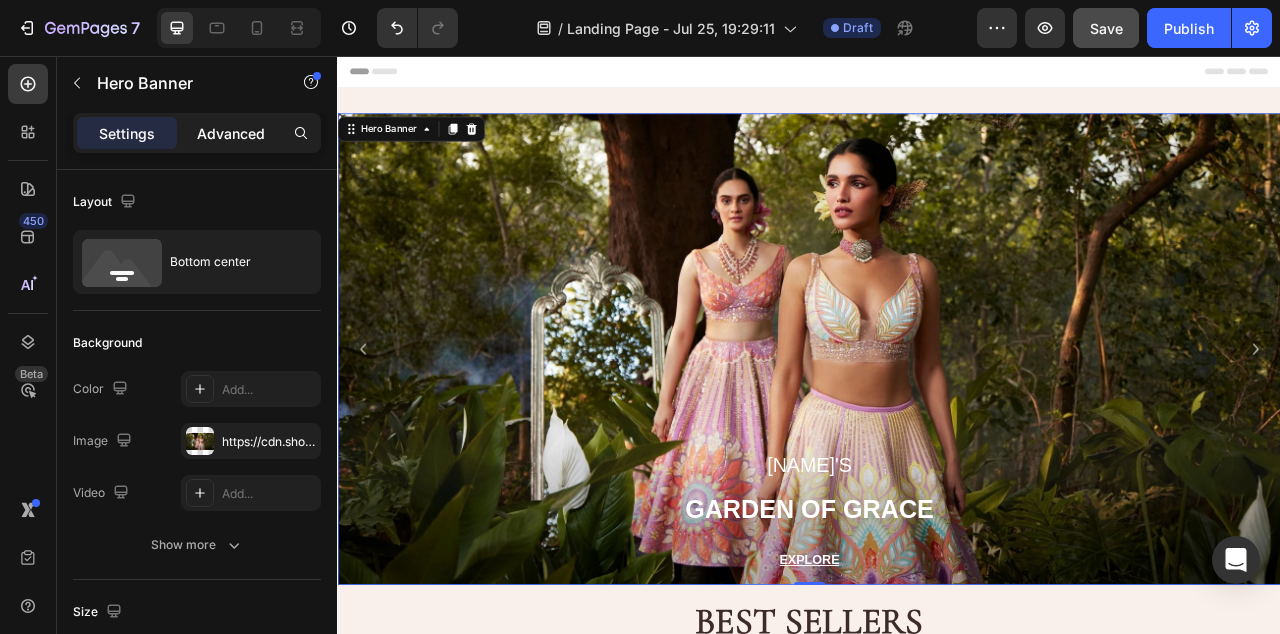 click on "Advanced" at bounding box center [231, 133] 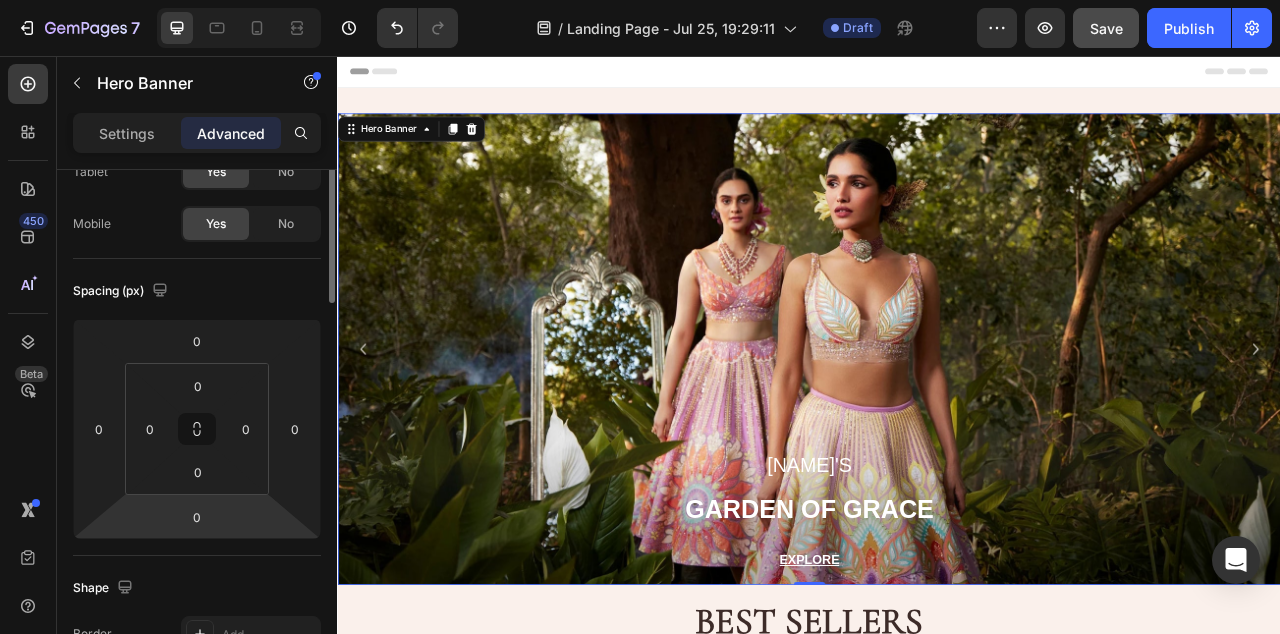 scroll, scrollTop: 0, scrollLeft: 0, axis: both 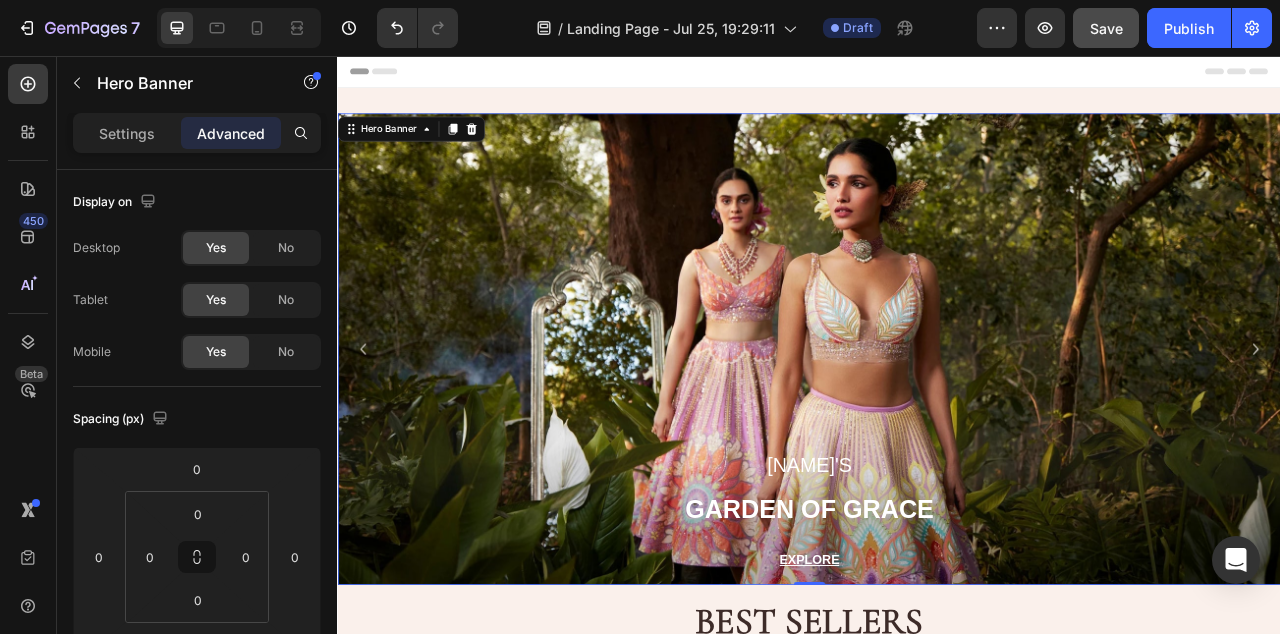 click at bounding box center [937, 429] 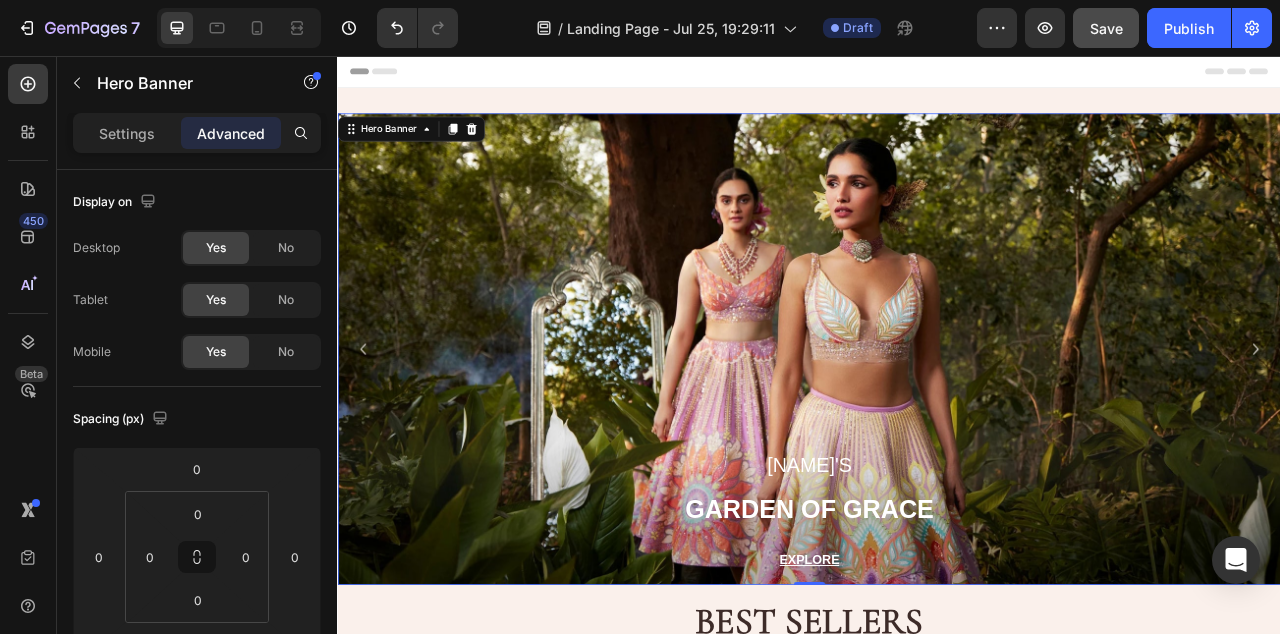 click at bounding box center (937, 429) 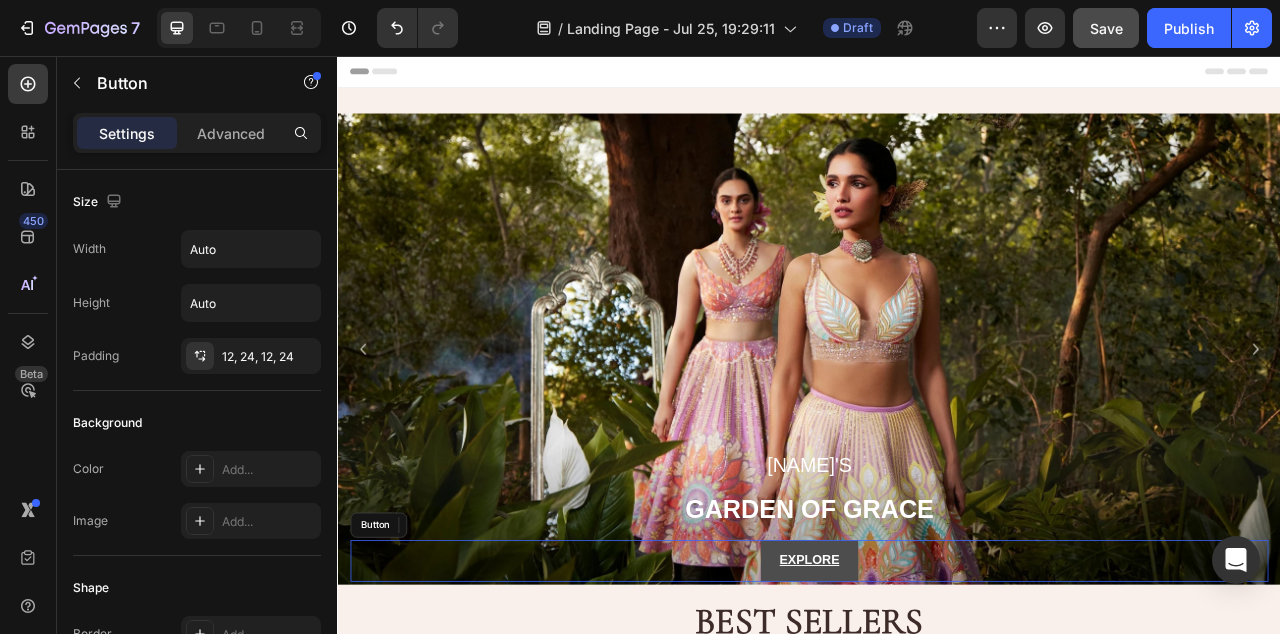 click on "EXPLORE" at bounding box center (937, 698) 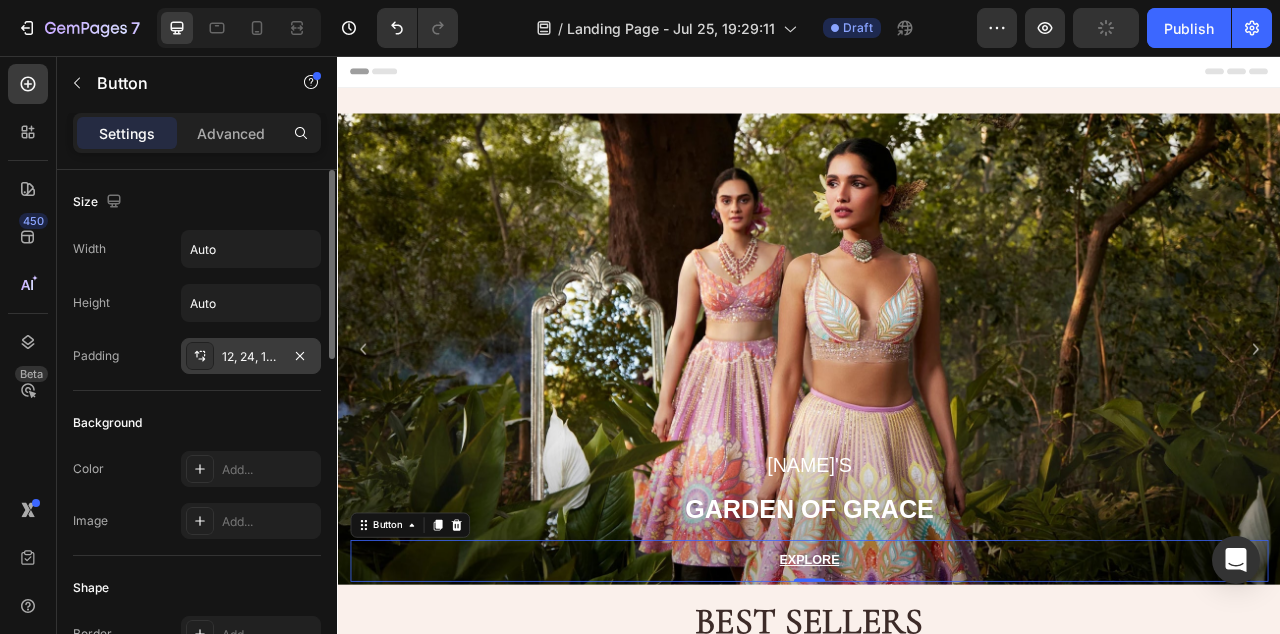 click on "12, 24, 12, 24" at bounding box center (251, 357) 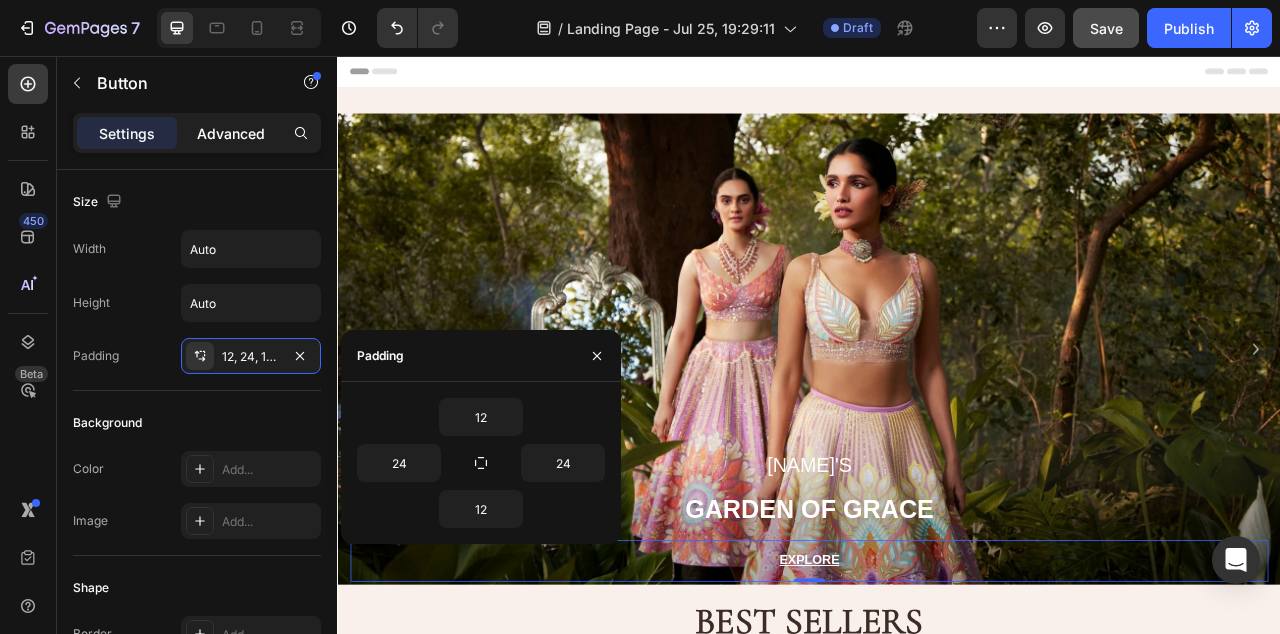 click on "Advanced" at bounding box center (231, 133) 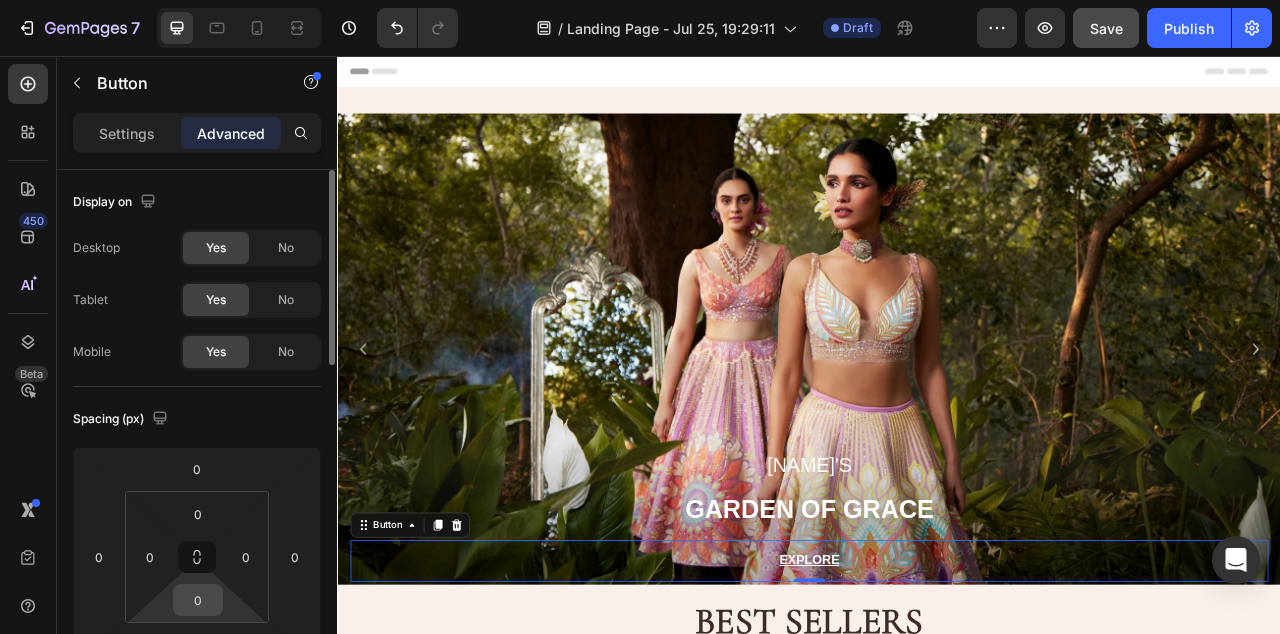 click on "0" at bounding box center (198, 600) 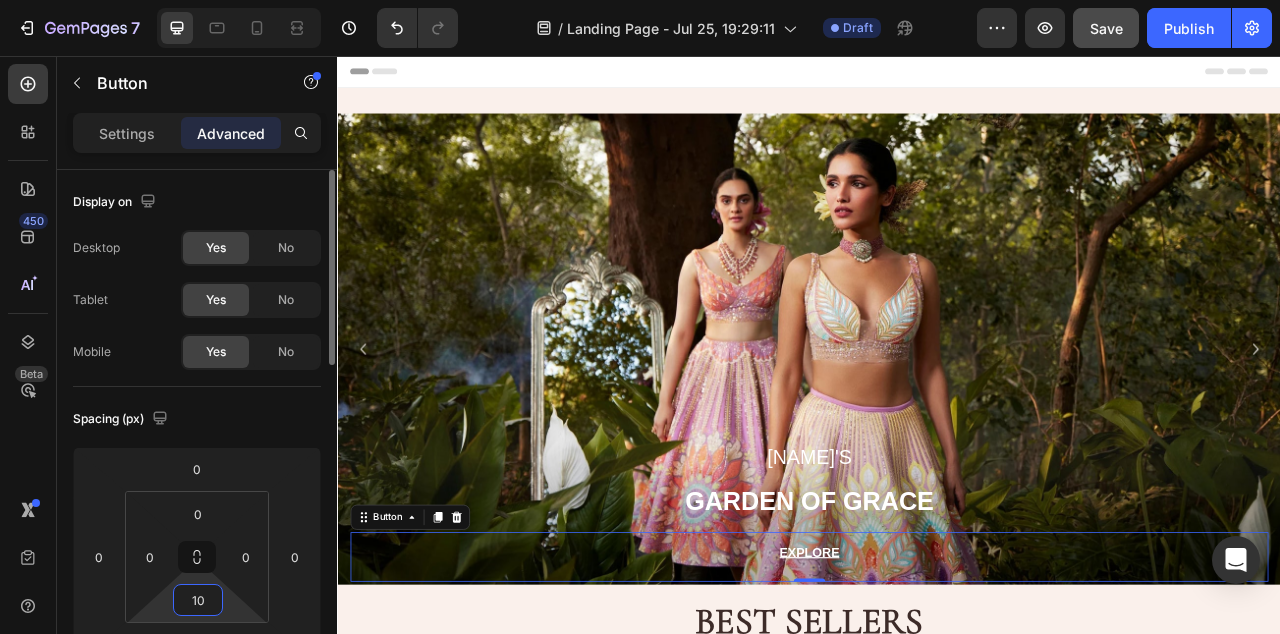 type on "1" 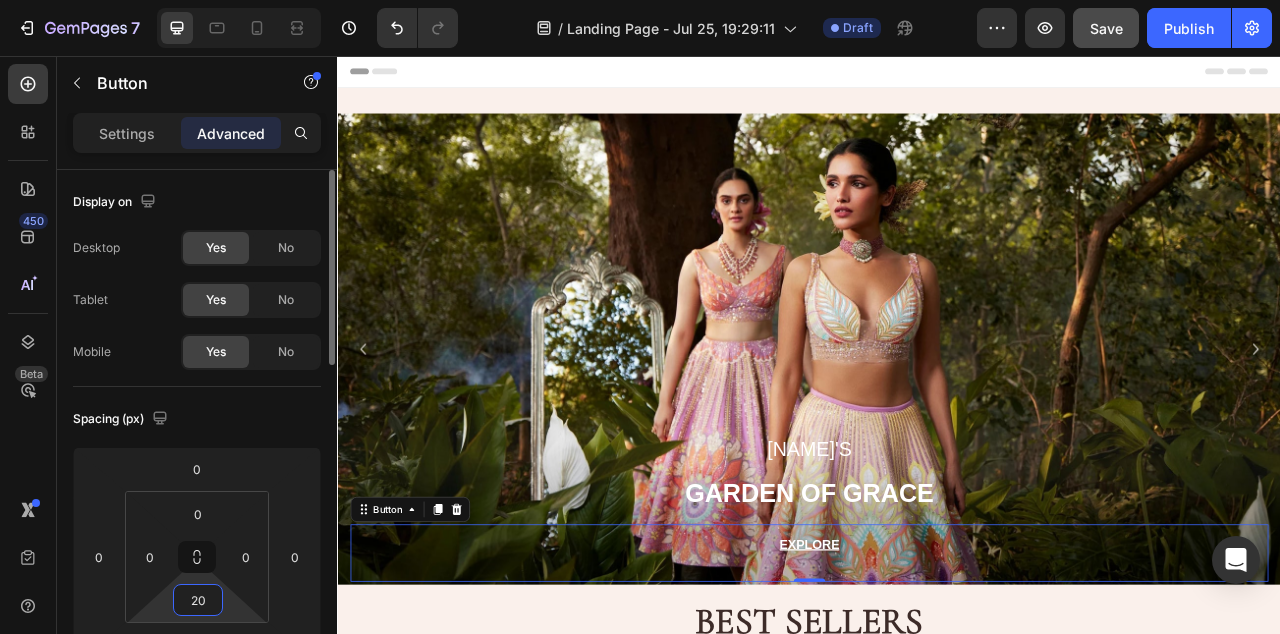 type on "2" 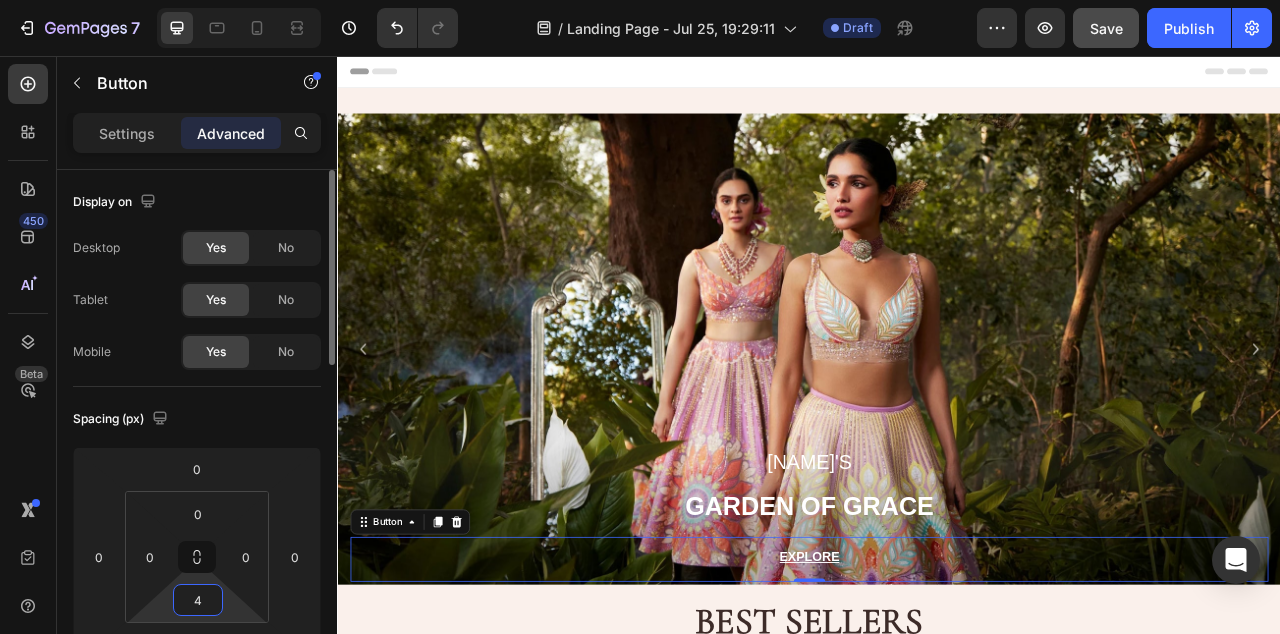 type on "40" 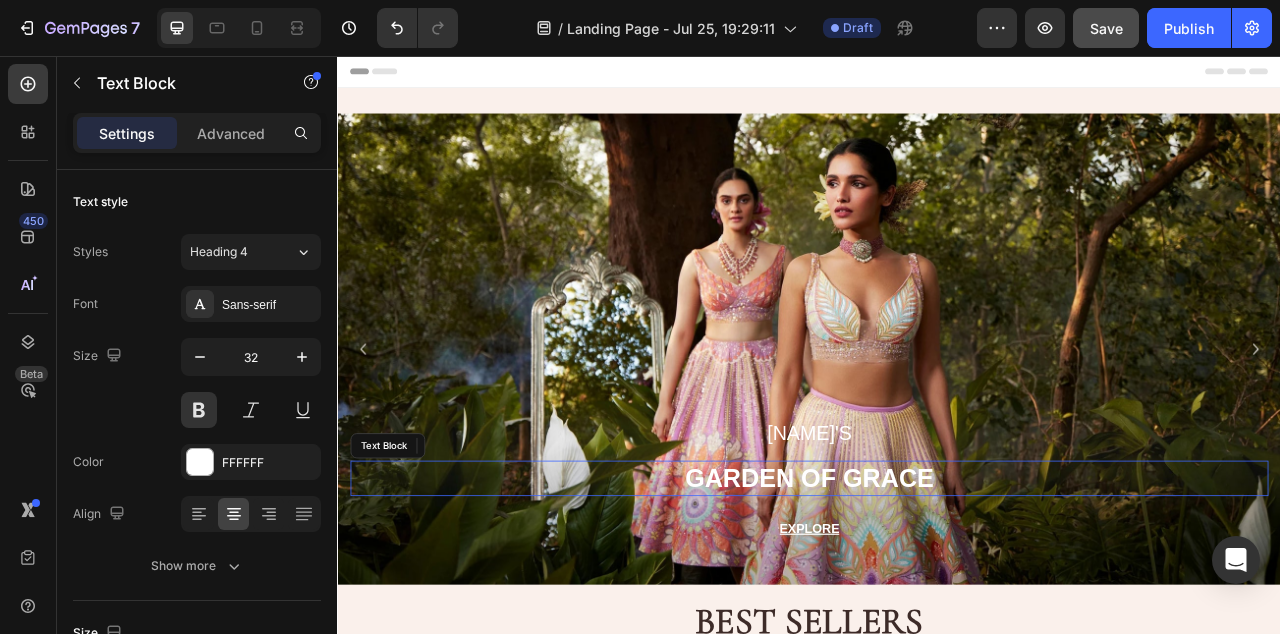 click on "GARDEN OF GRACE" at bounding box center [937, 594] 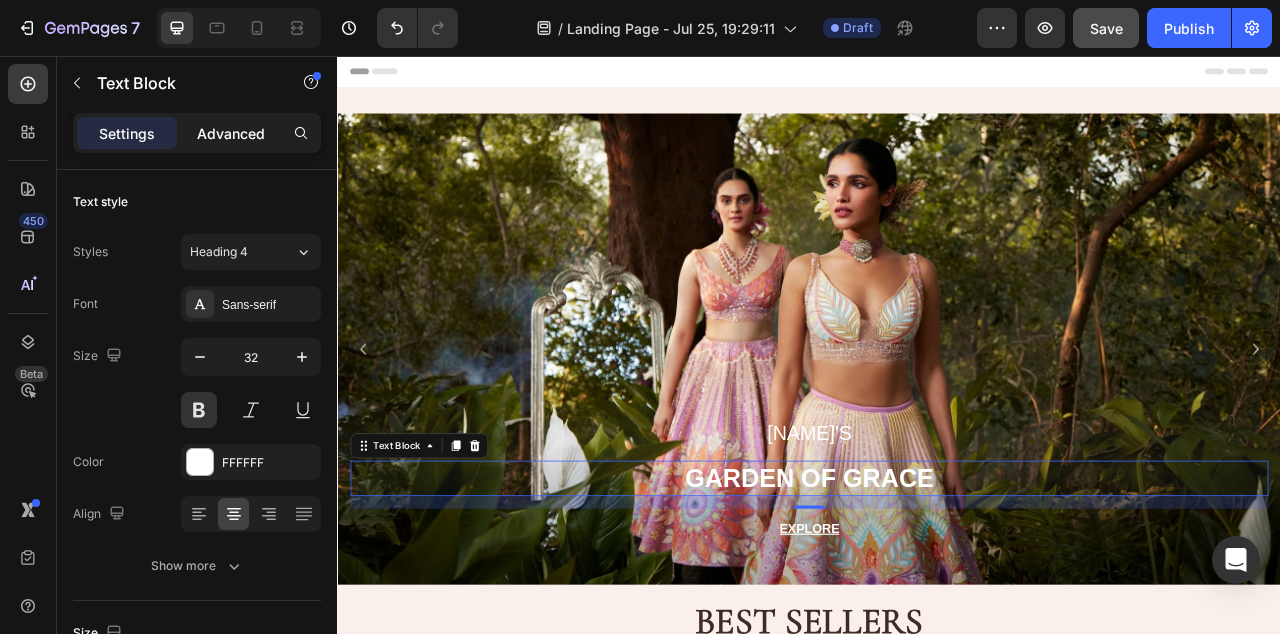 click on "Advanced" at bounding box center [231, 133] 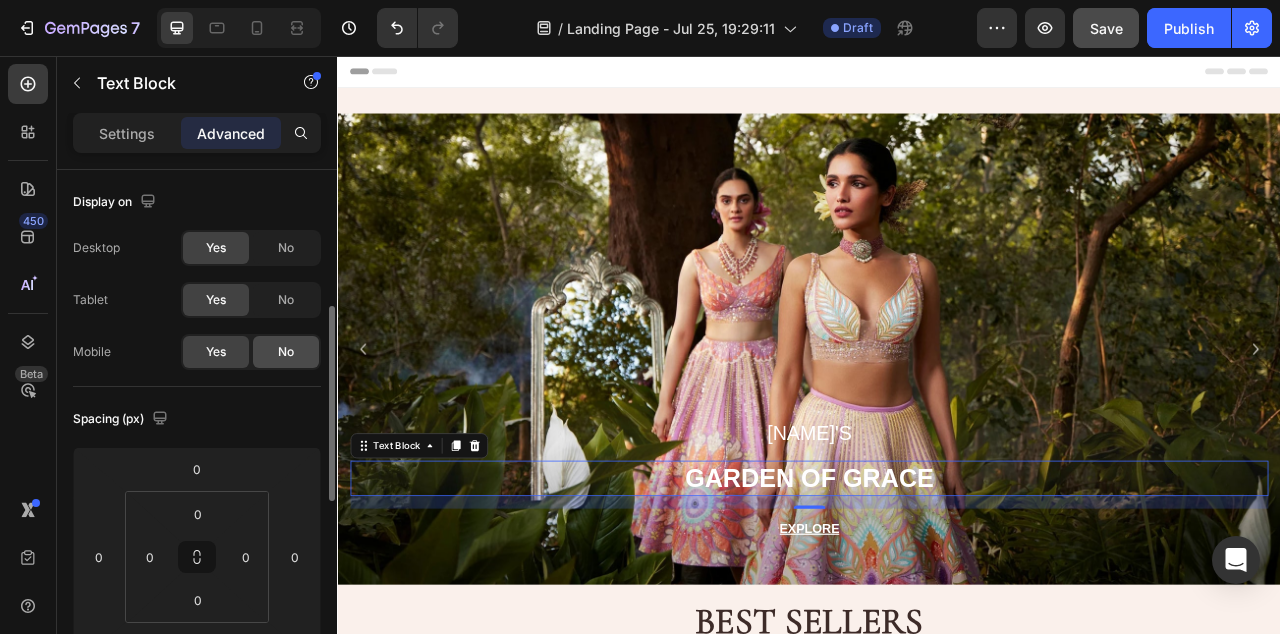 scroll, scrollTop: 173, scrollLeft: 0, axis: vertical 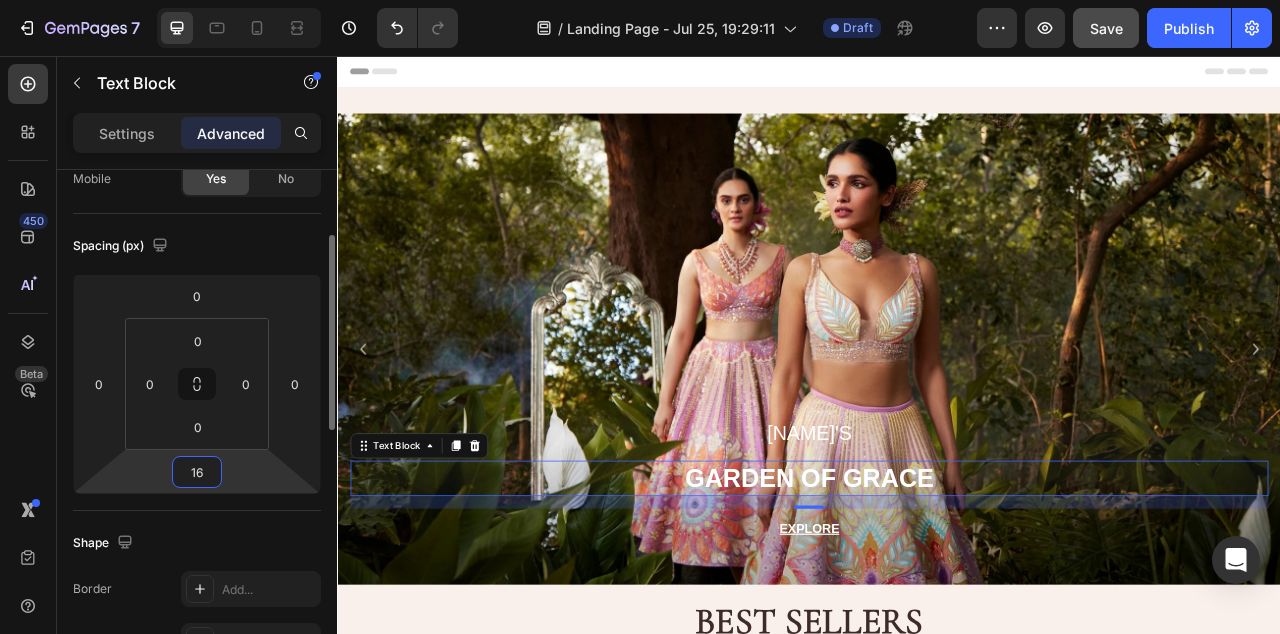 click on "16" at bounding box center (197, 472) 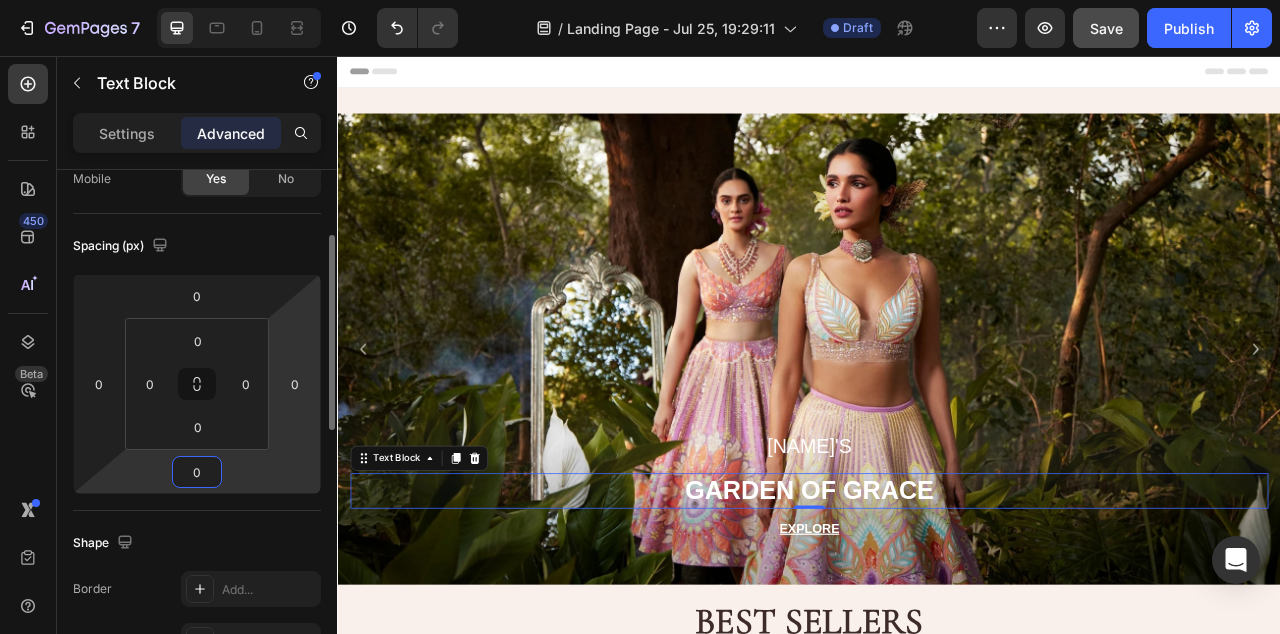 type on "0" 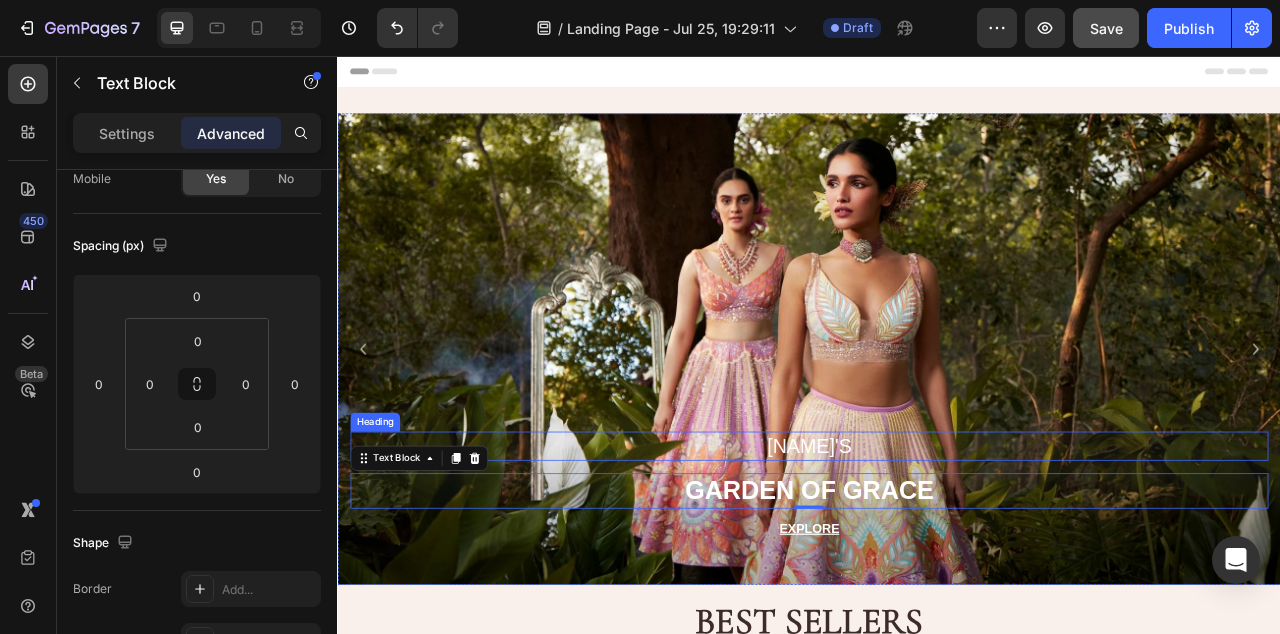 click on "[NAME]'S" at bounding box center (937, 552) 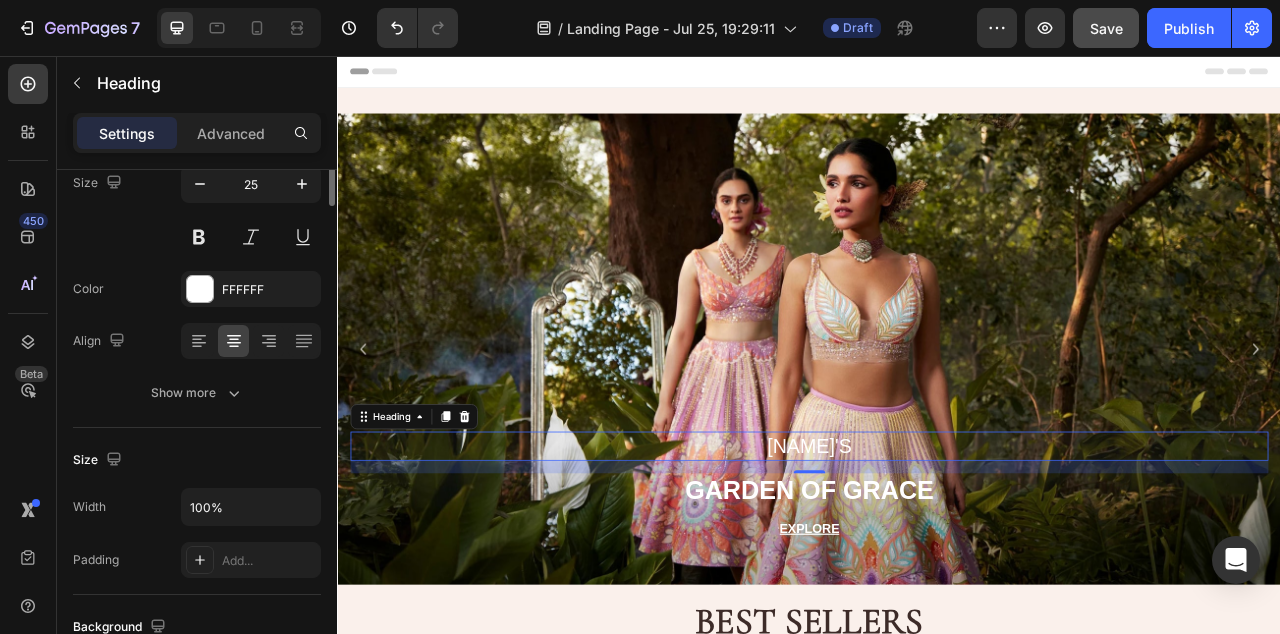 scroll, scrollTop: 0, scrollLeft: 0, axis: both 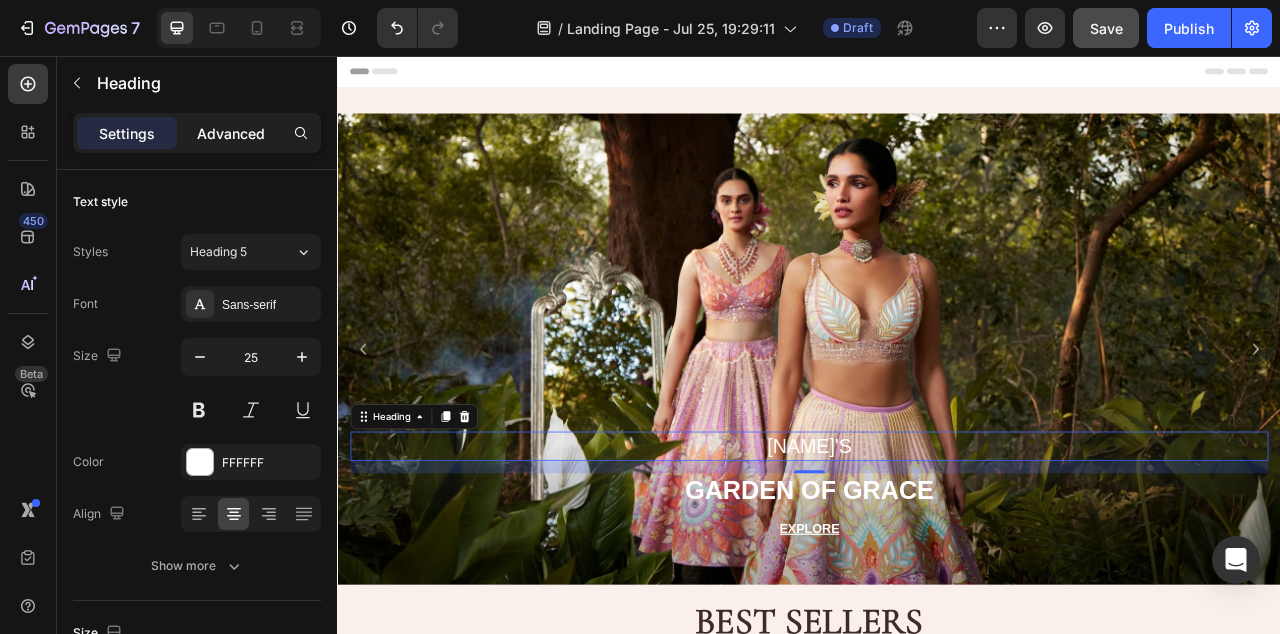 click on "Advanced" 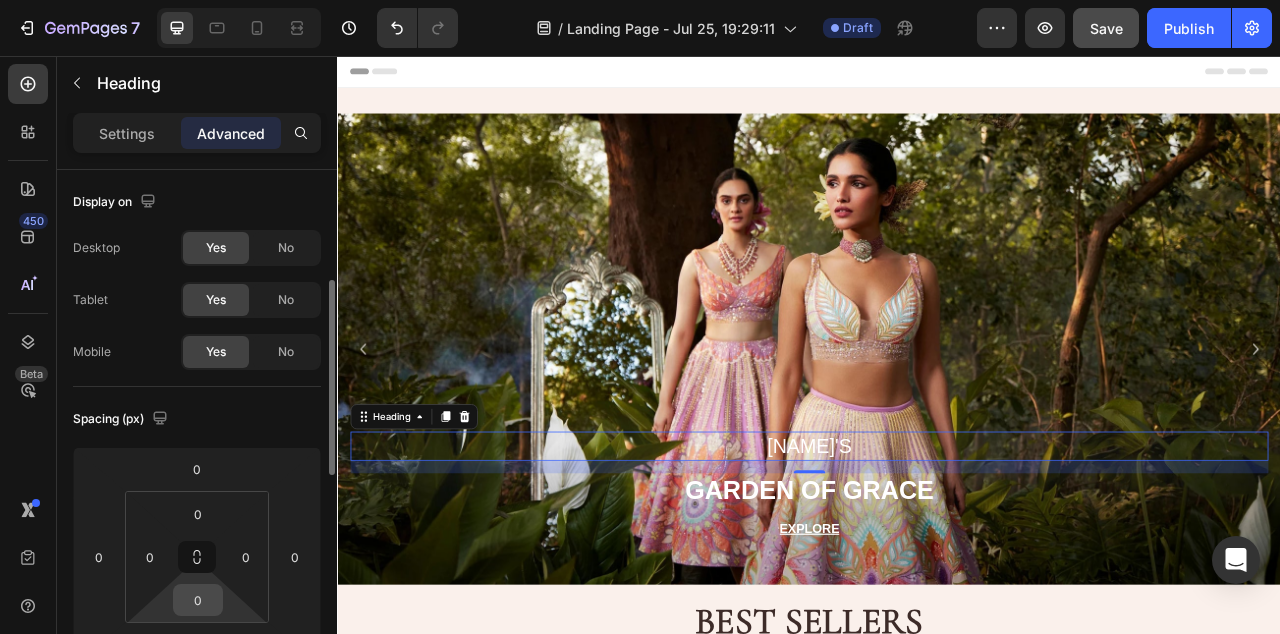 scroll, scrollTop: 89, scrollLeft: 0, axis: vertical 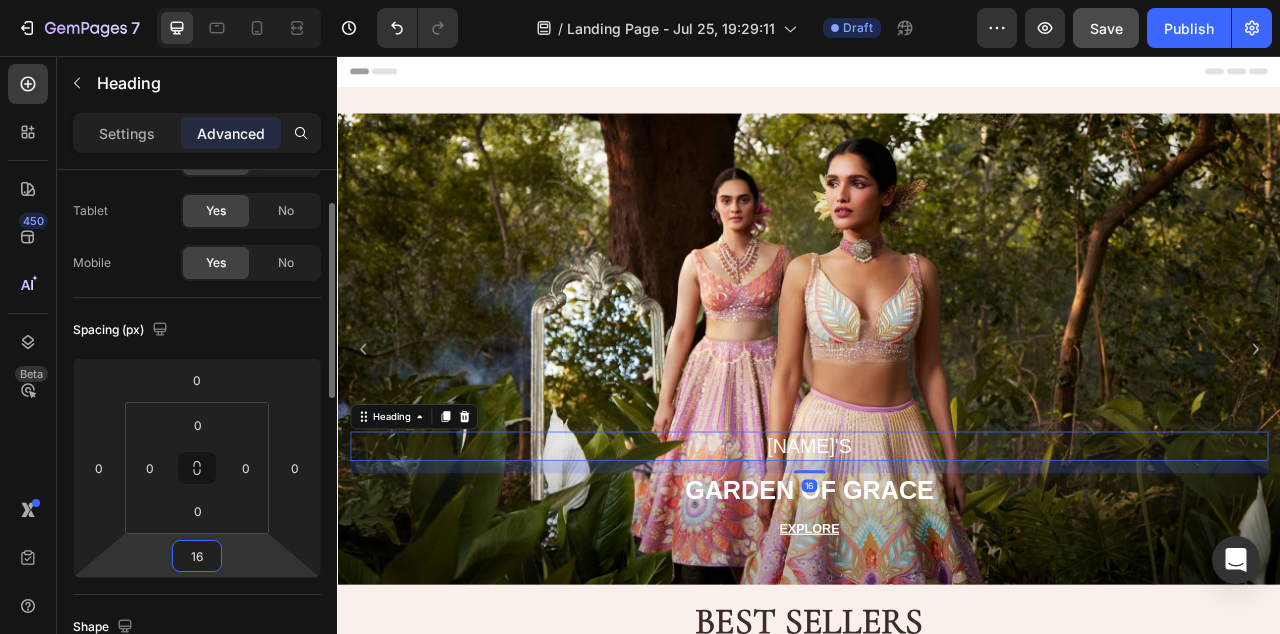 click on "16" at bounding box center (197, 556) 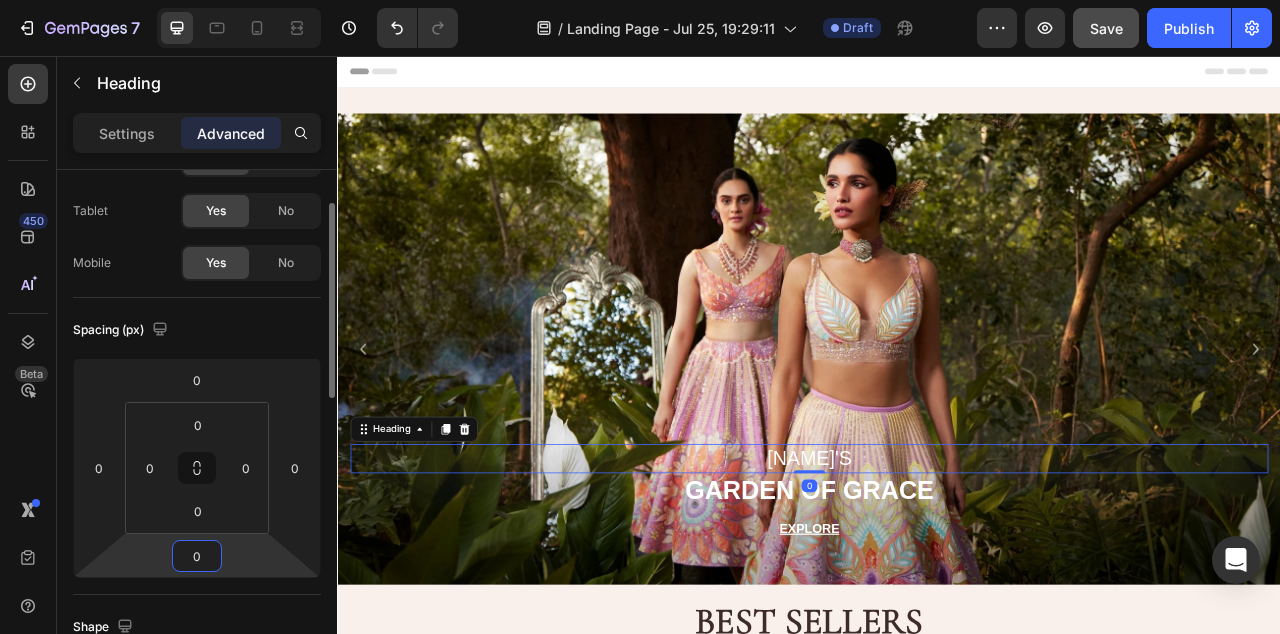 type on "0" 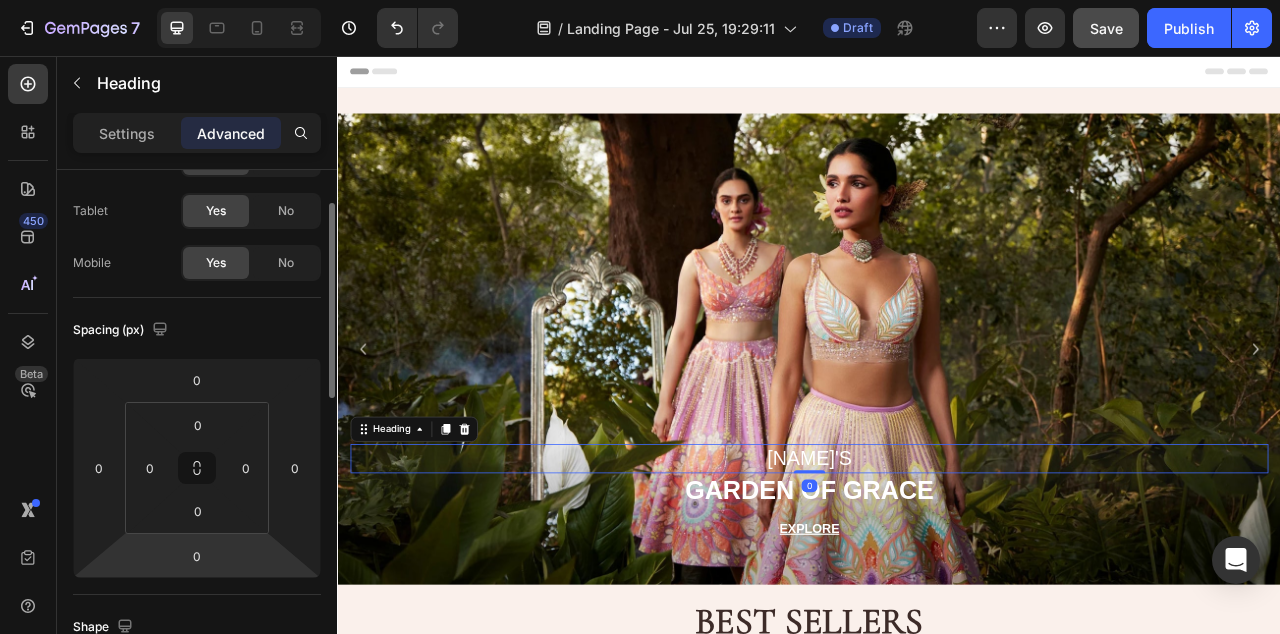 click on "Spacing (px)" at bounding box center (197, 330) 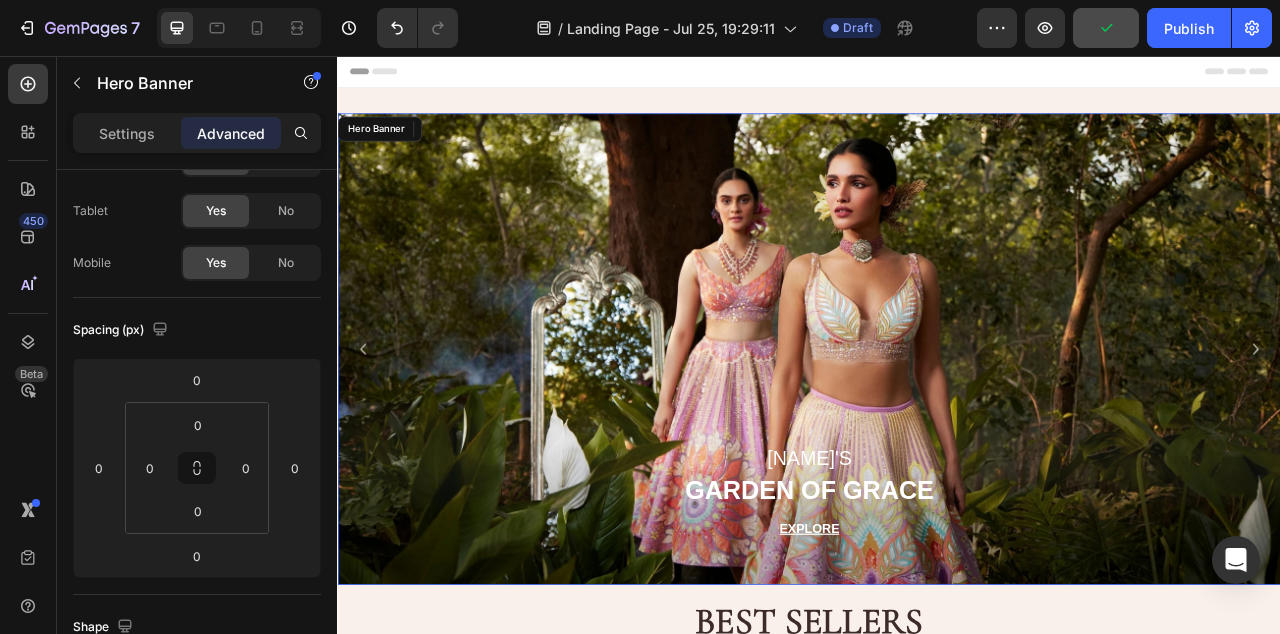 click at bounding box center [937, 429] 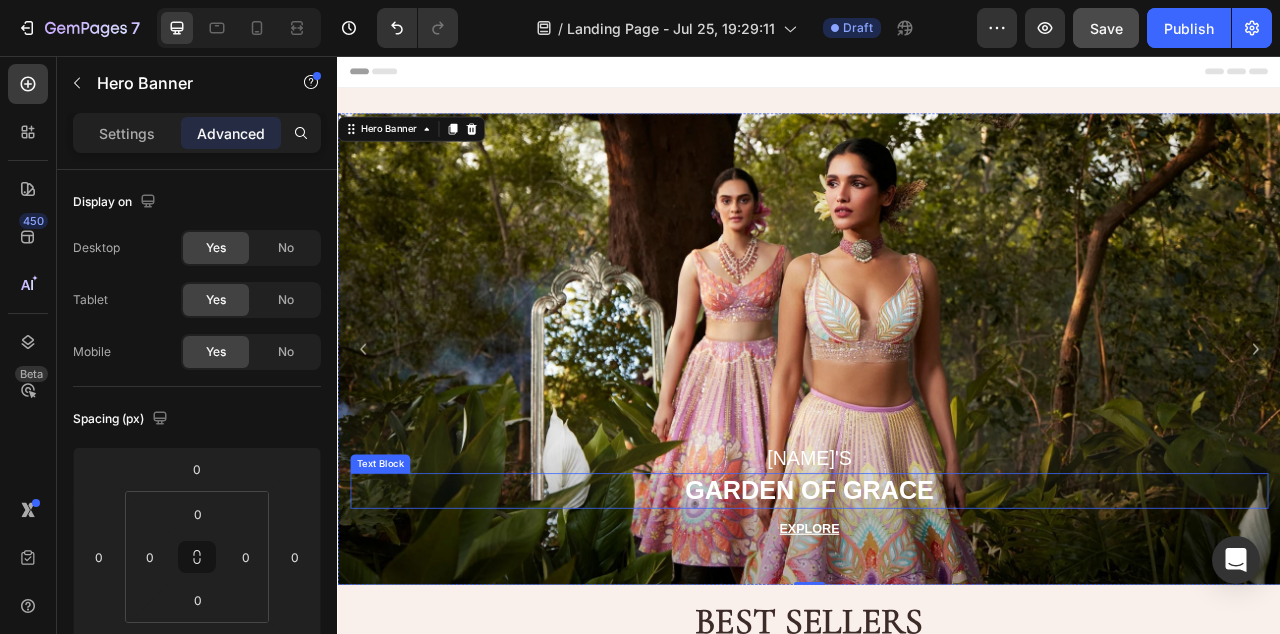 scroll, scrollTop: 58, scrollLeft: 0, axis: vertical 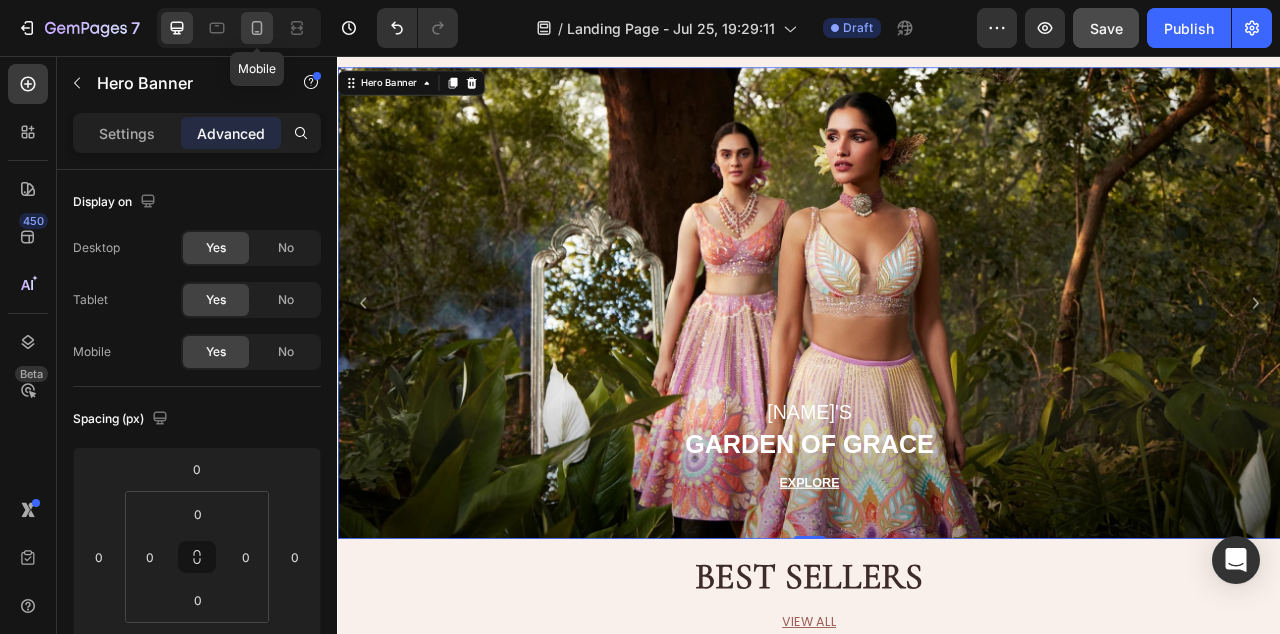 click 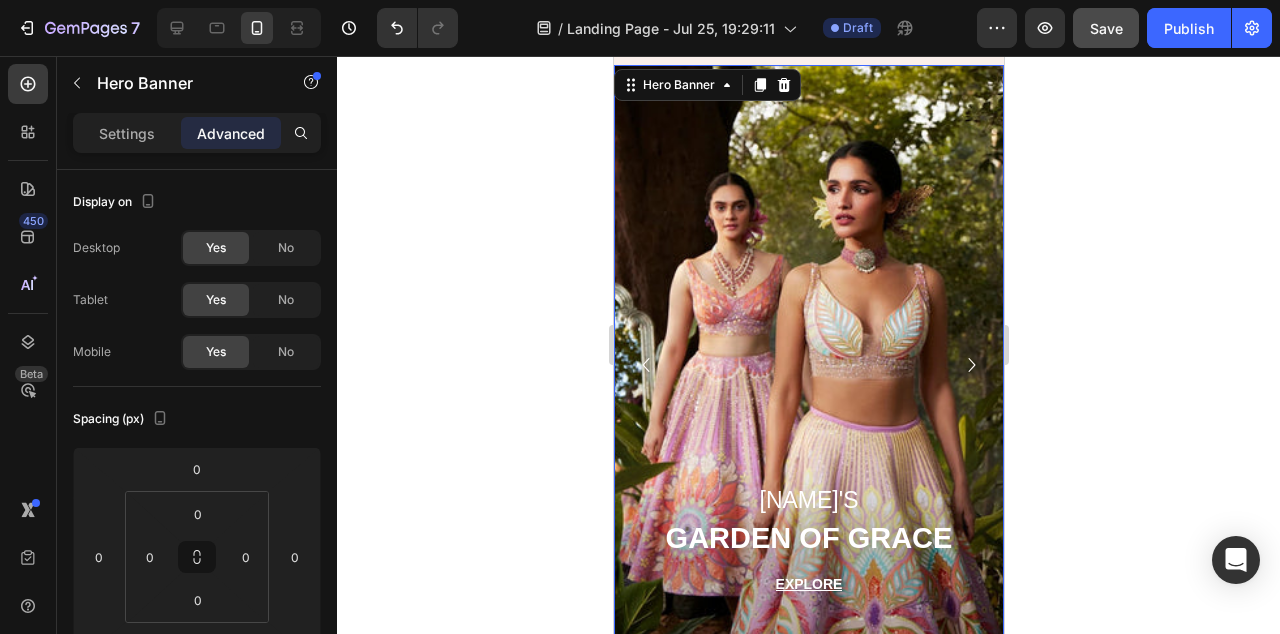 scroll, scrollTop: 63, scrollLeft: 0, axis: vertical 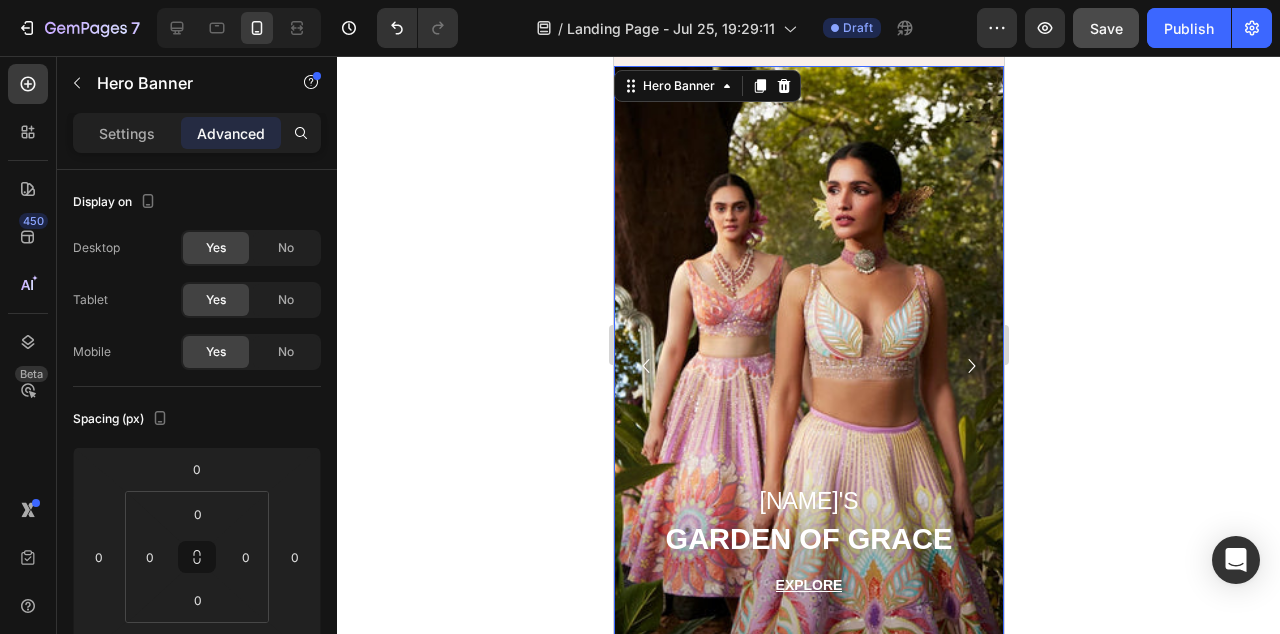 click at bounding box center [808, 366] 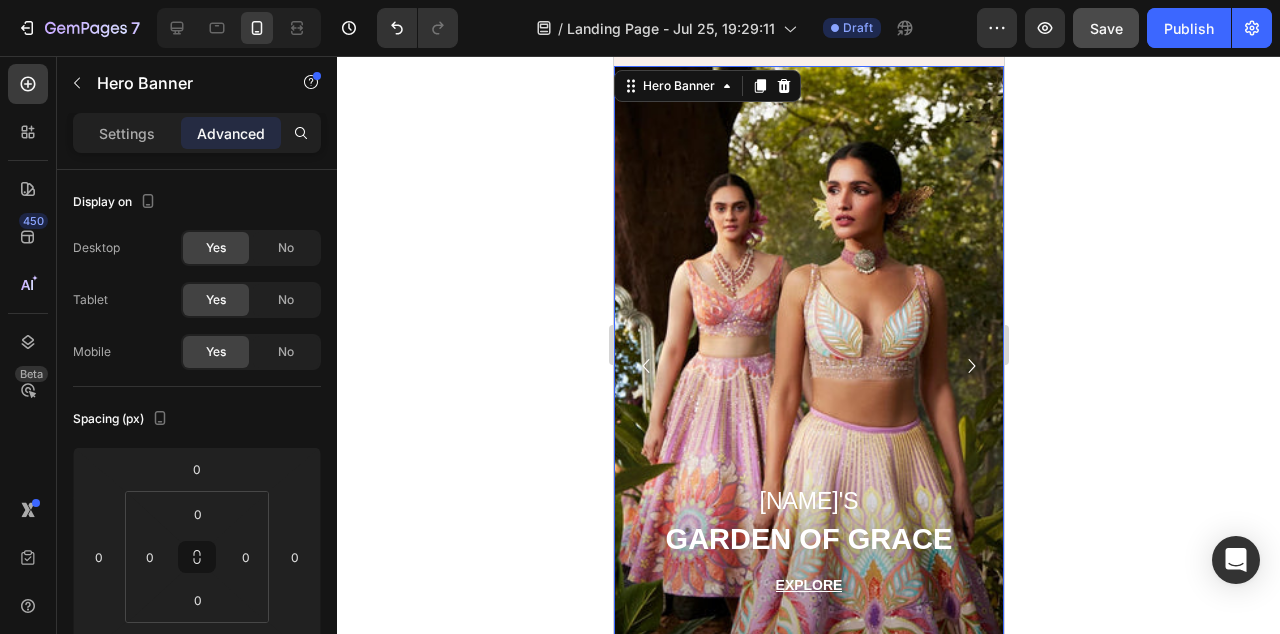 click at bounding box center (808, 366) 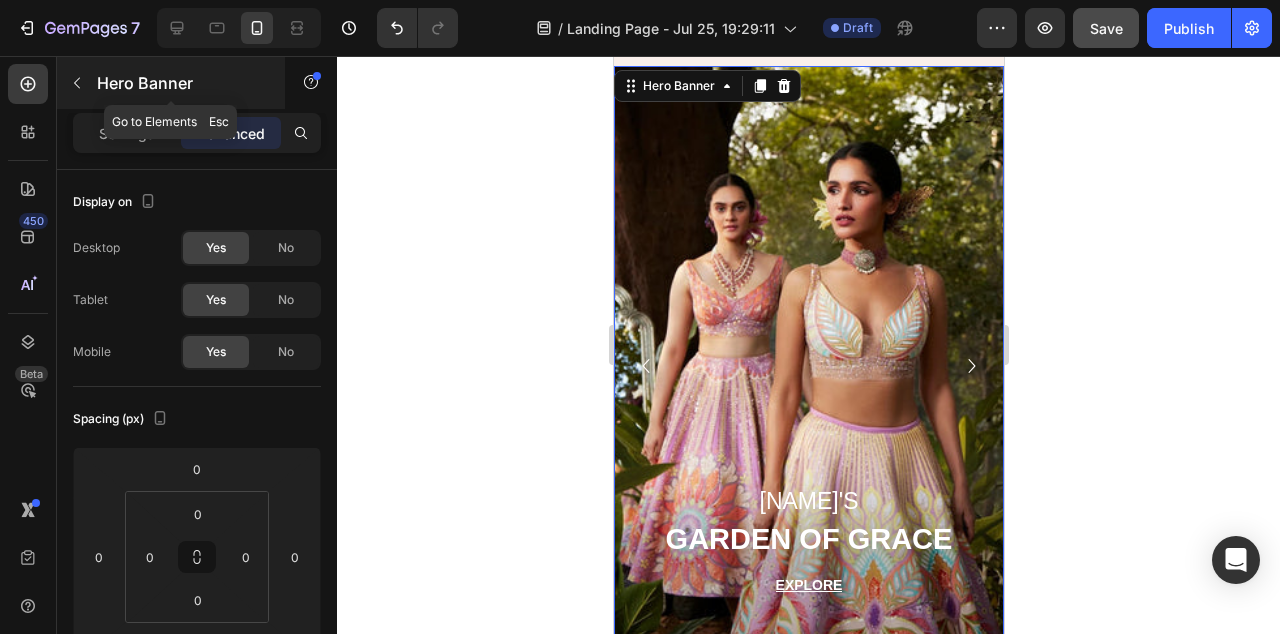 click on "Hero Banner" at bounding box center [171, 83] 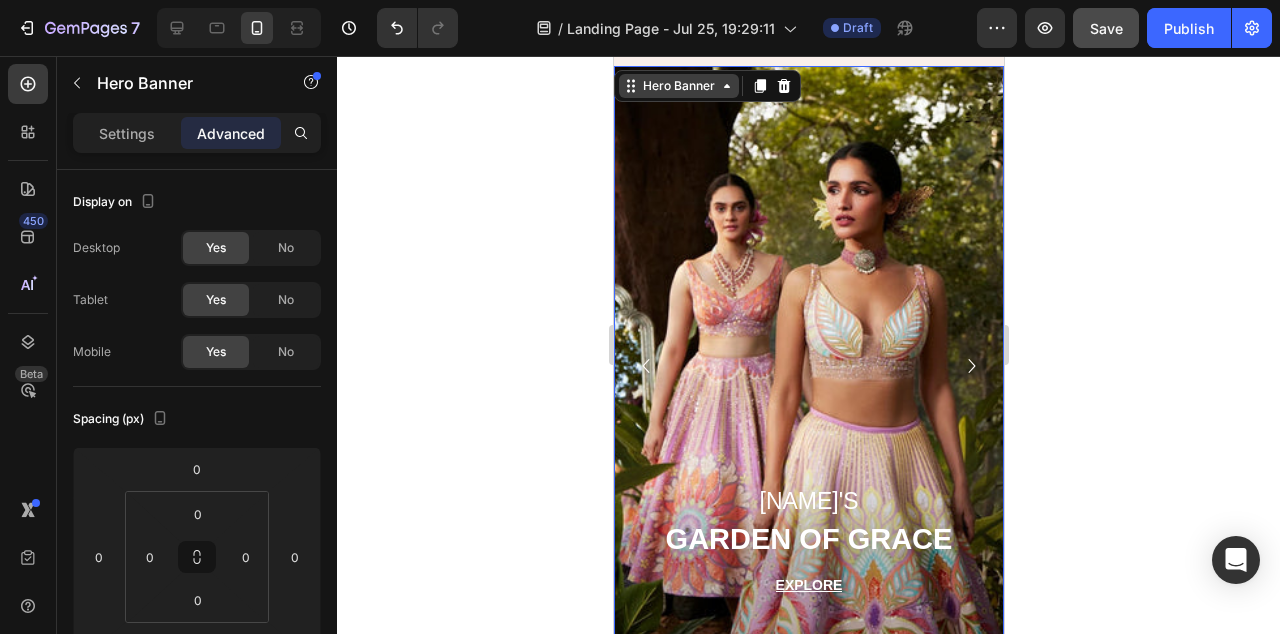 click 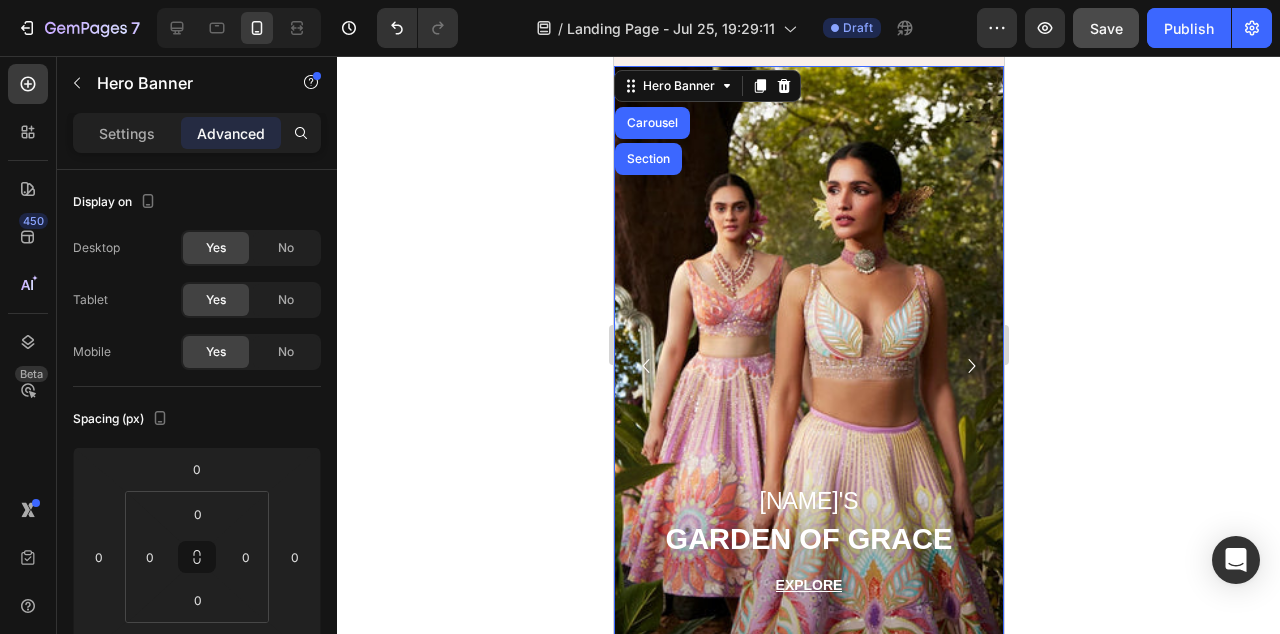 click at bounding box center (808, 366) 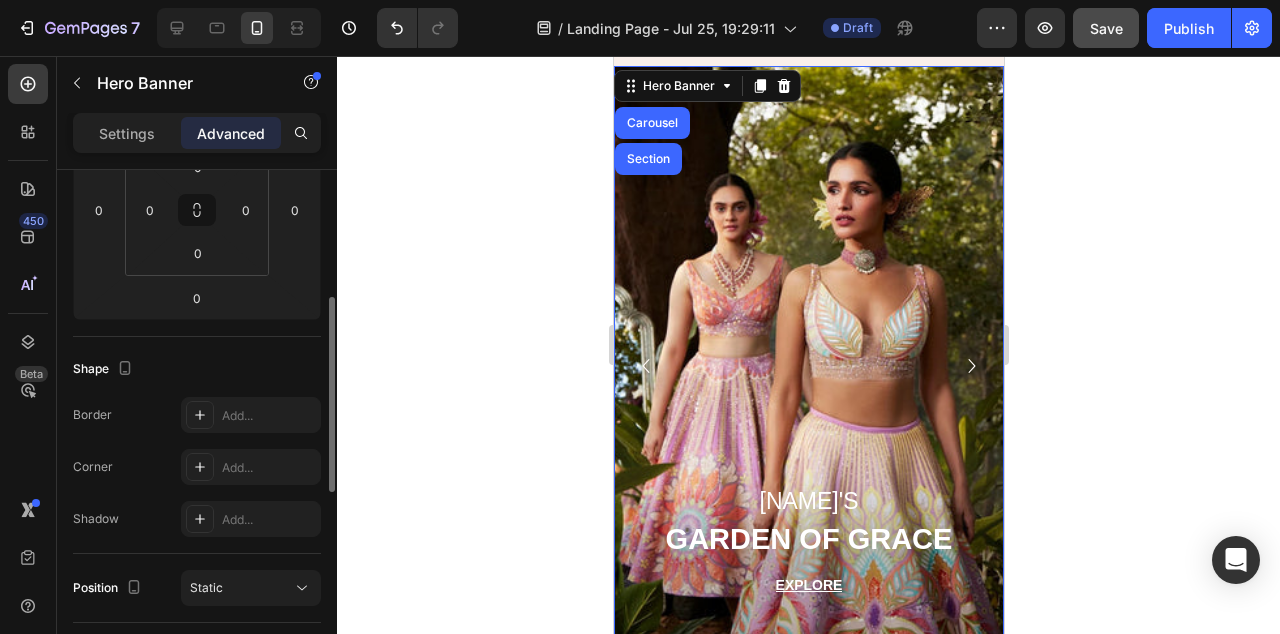 scroll, scrollTop: 348, scrollLeft: 0, axis: vertical 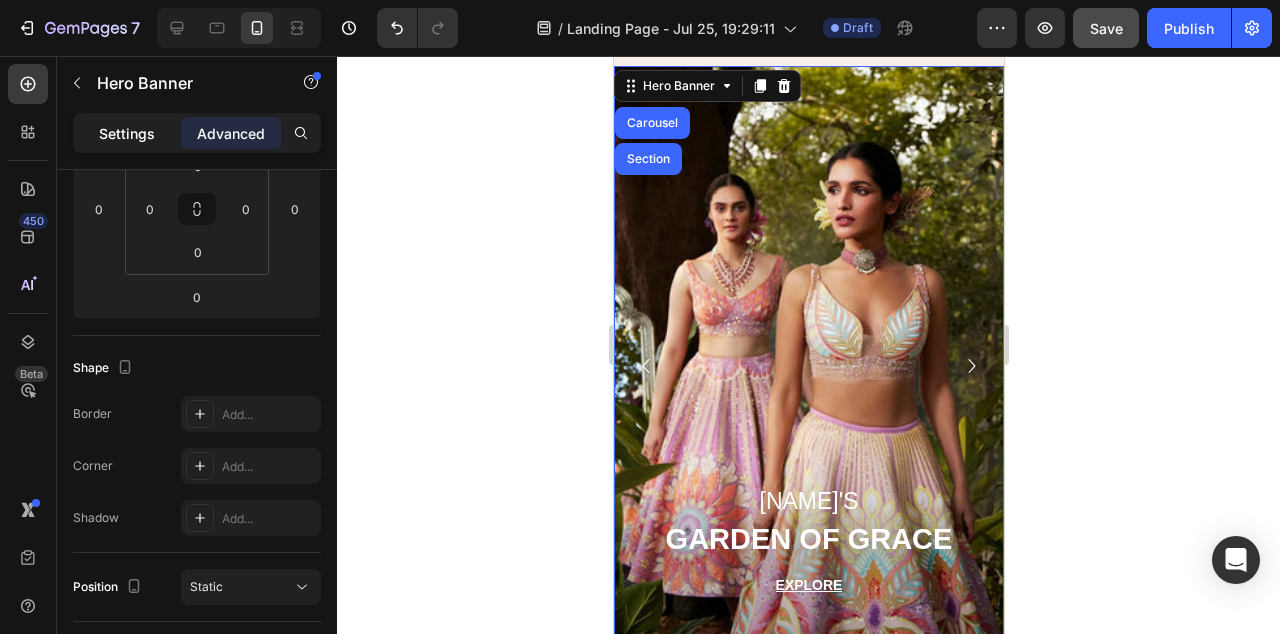 click on "Settings" at bounding box center (127, 133) 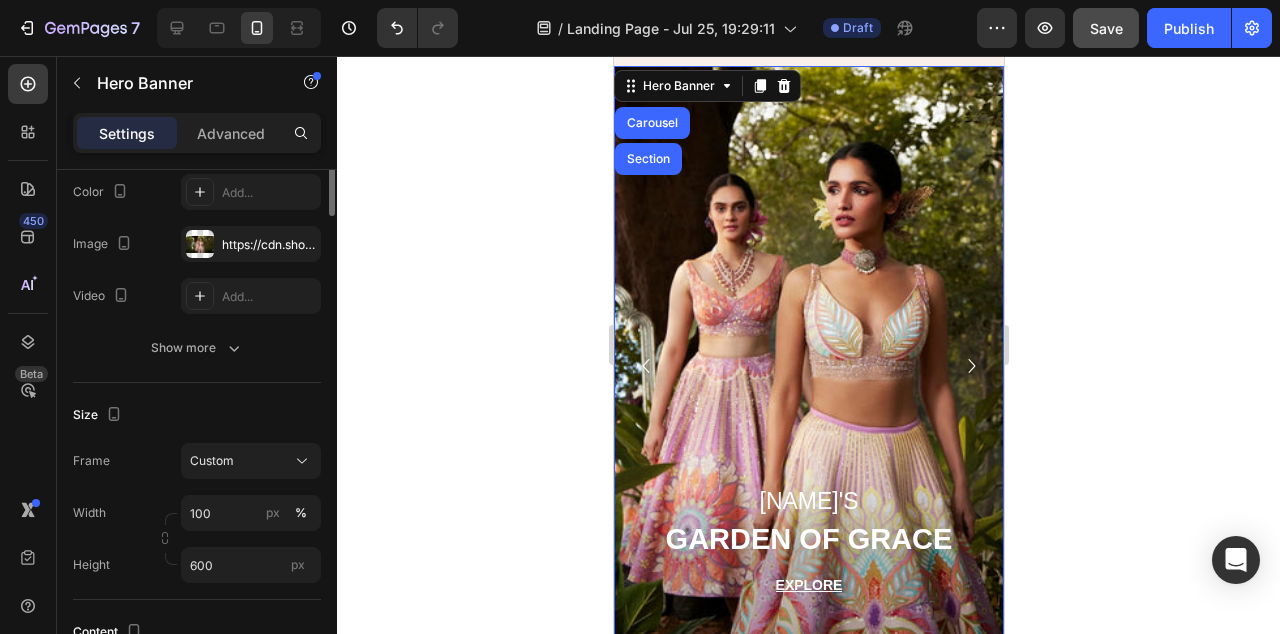scroll, scrollTop: 0, scrollLeft: 0, axis: both 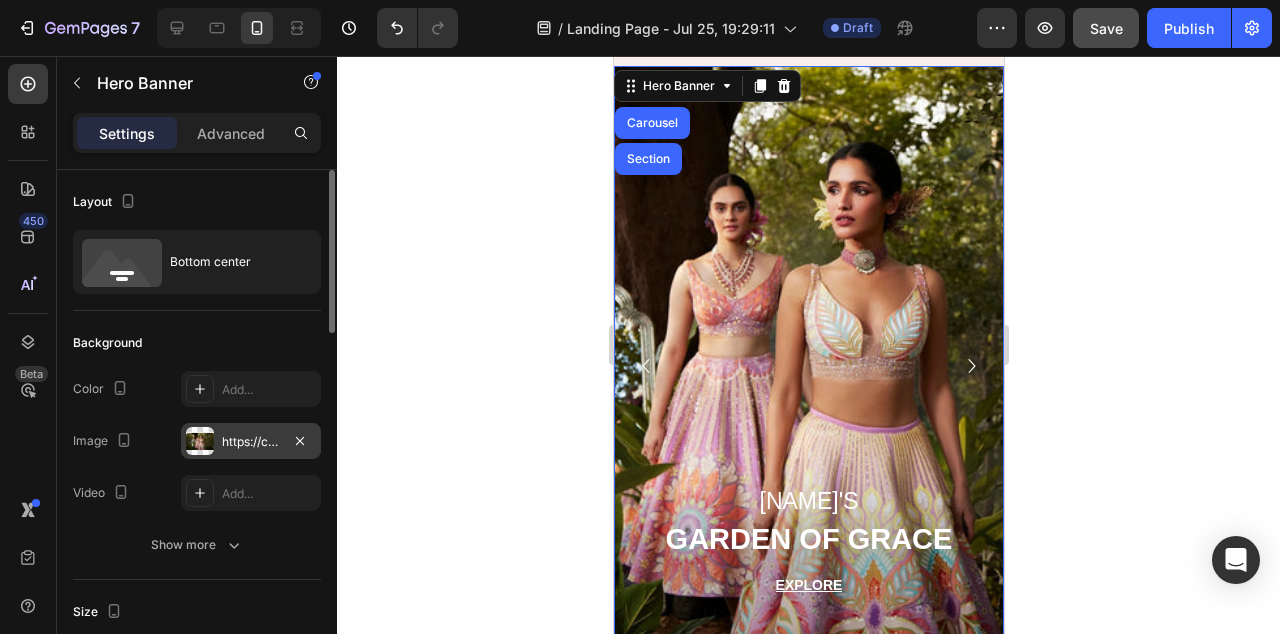 click on "https://cdn.shopify.com/s/files/1/0657/0360/8371/files/Updated-Main-Desktop-Hero-slideshow-banner-image-Homepage.jpg?v=1754171969" at bounding box center (251, 441) 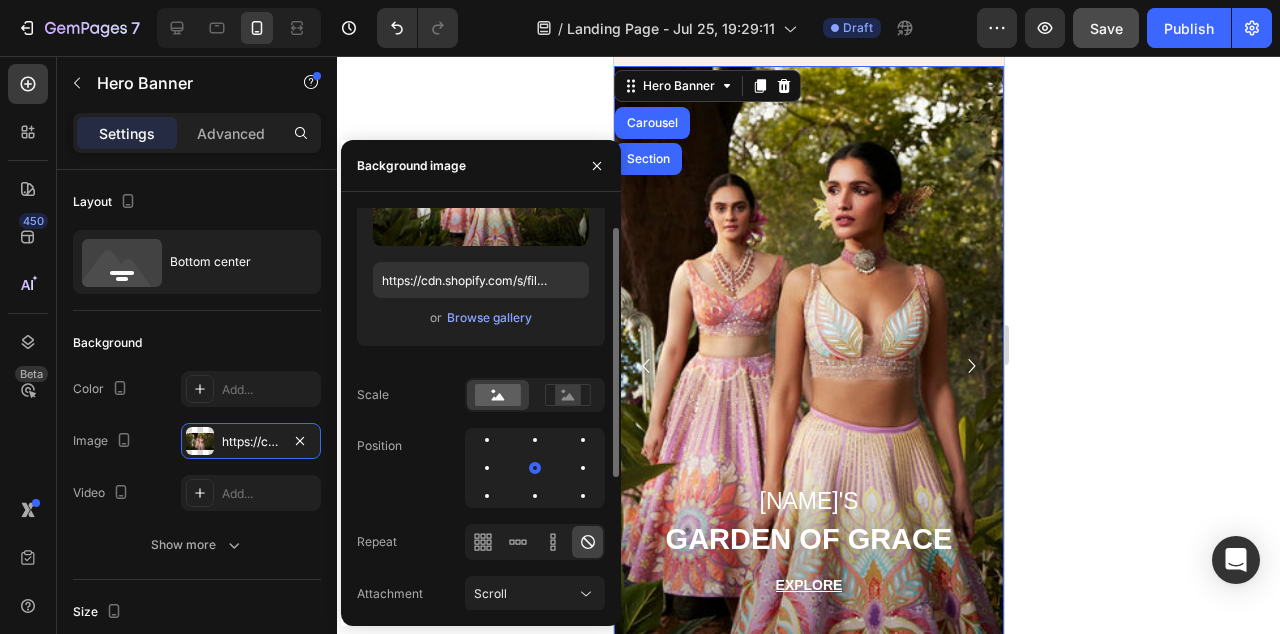 scroll, scrollTop: 144, scrollLeft: 0, axis: vertical 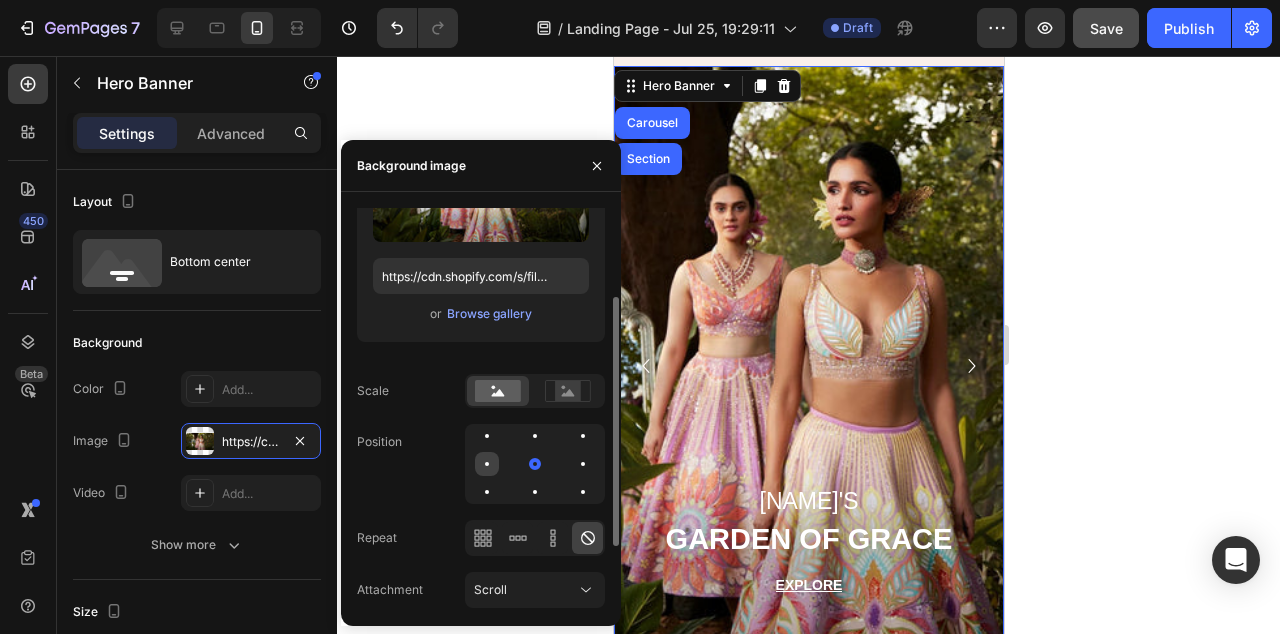click 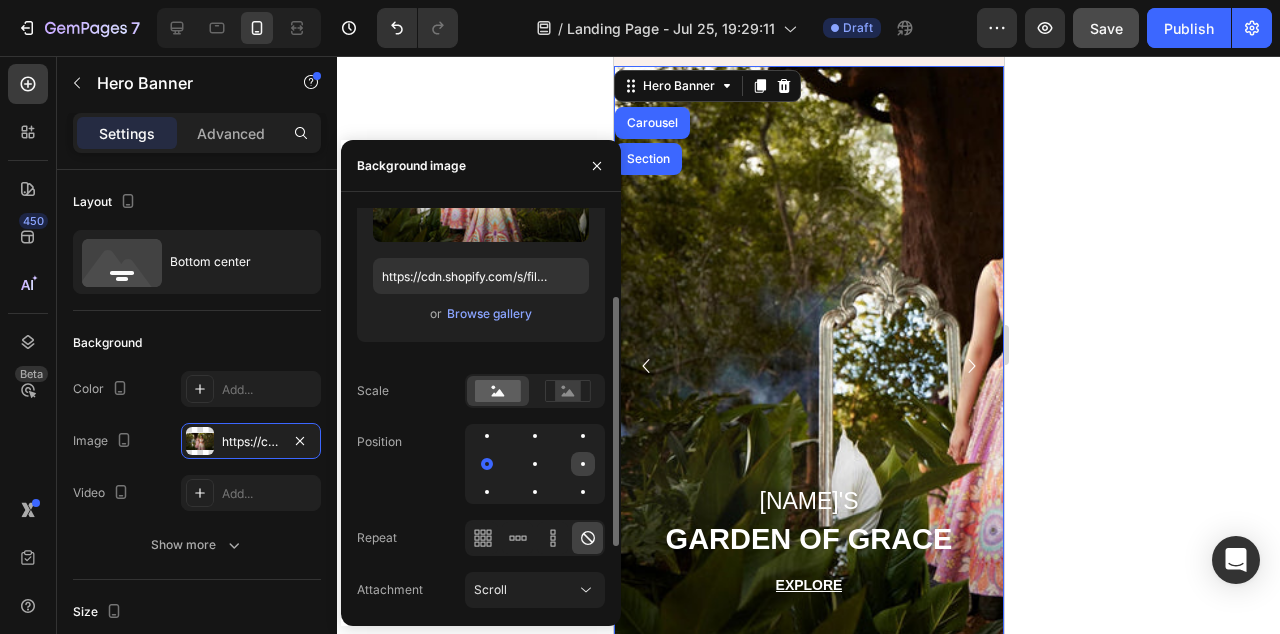 click 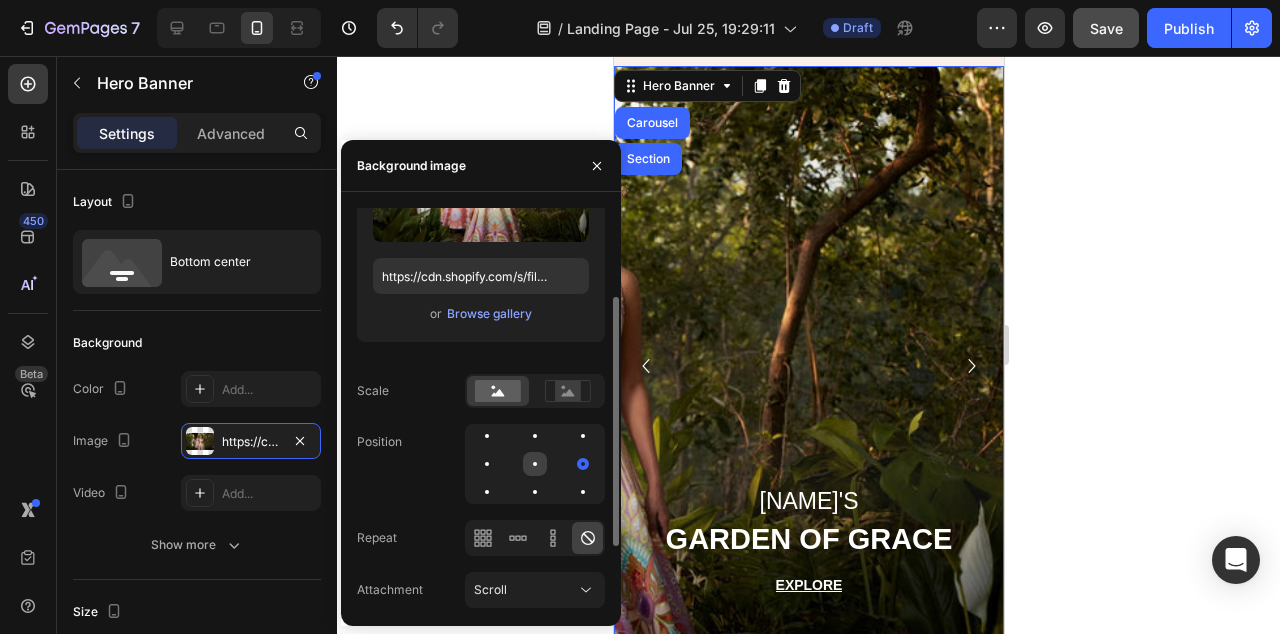 click 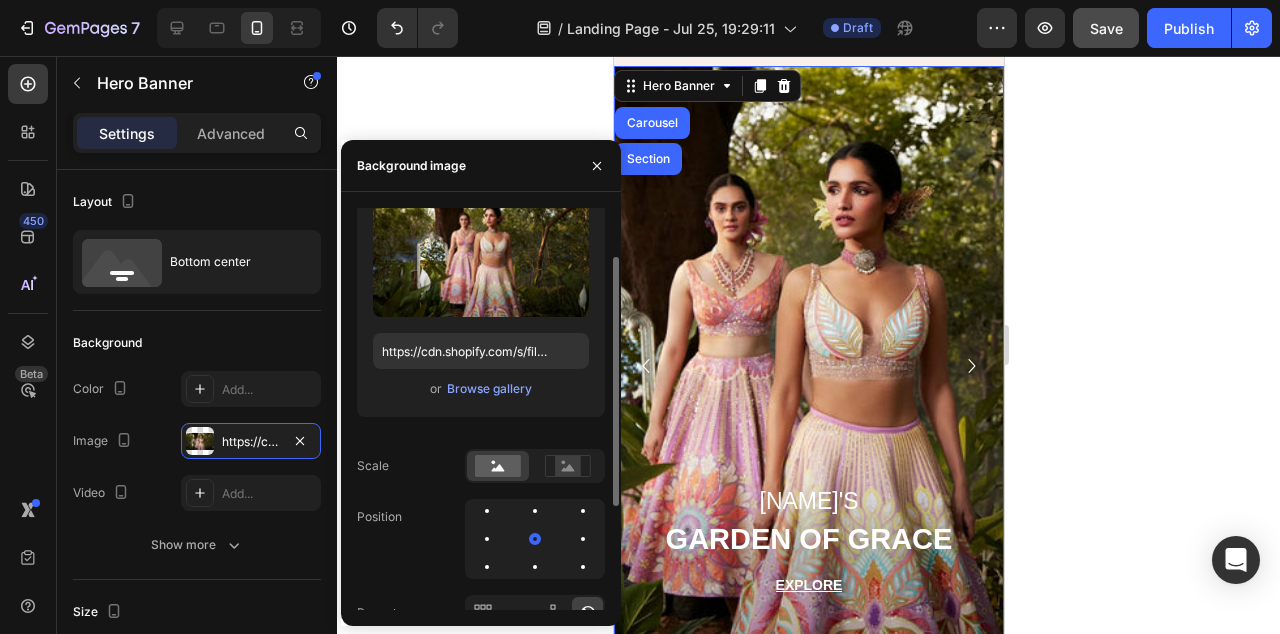 scroll, scrollTop: 76, scrollLeft: 0, axis: vertical 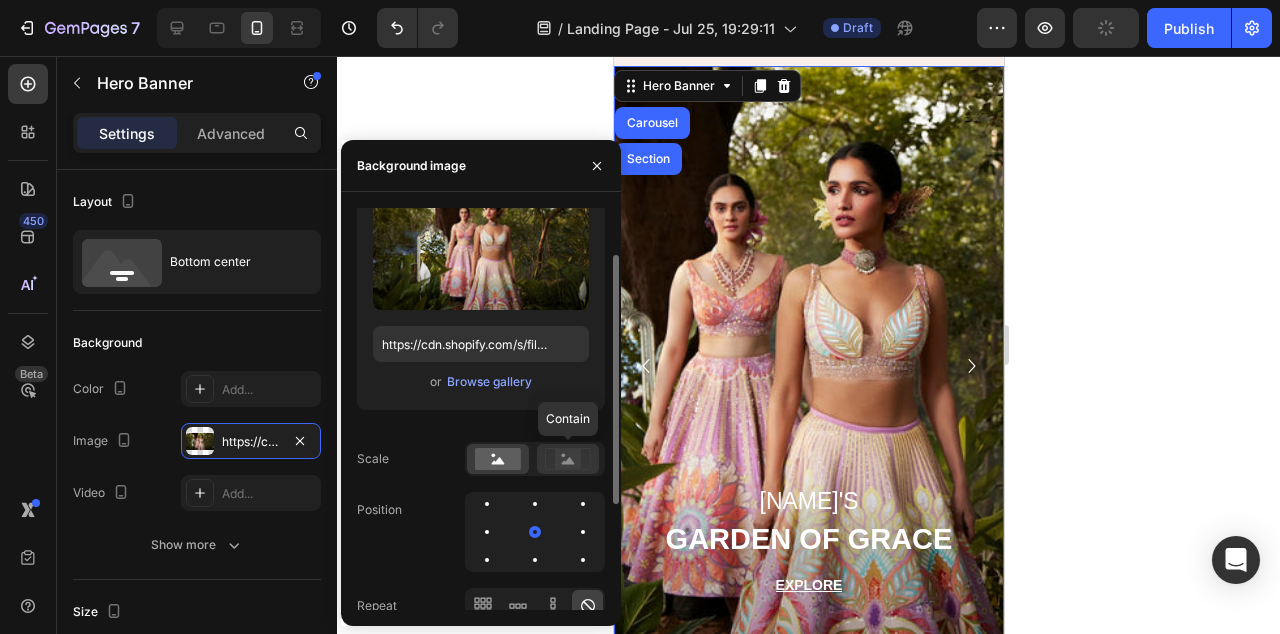 click 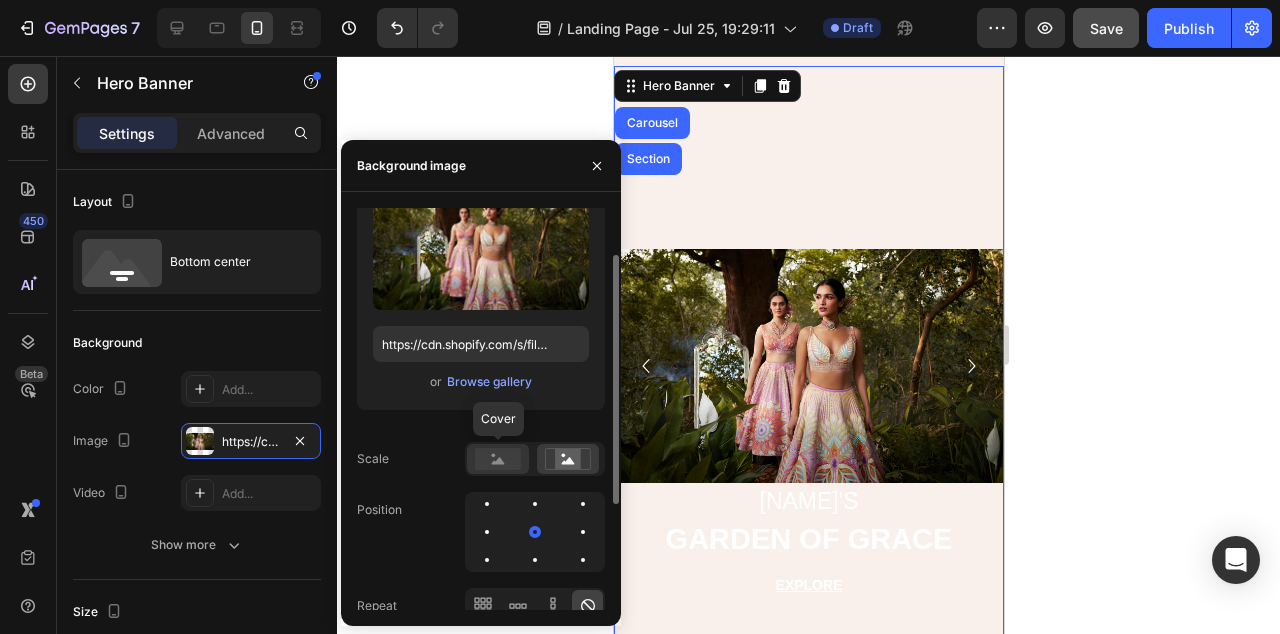 click 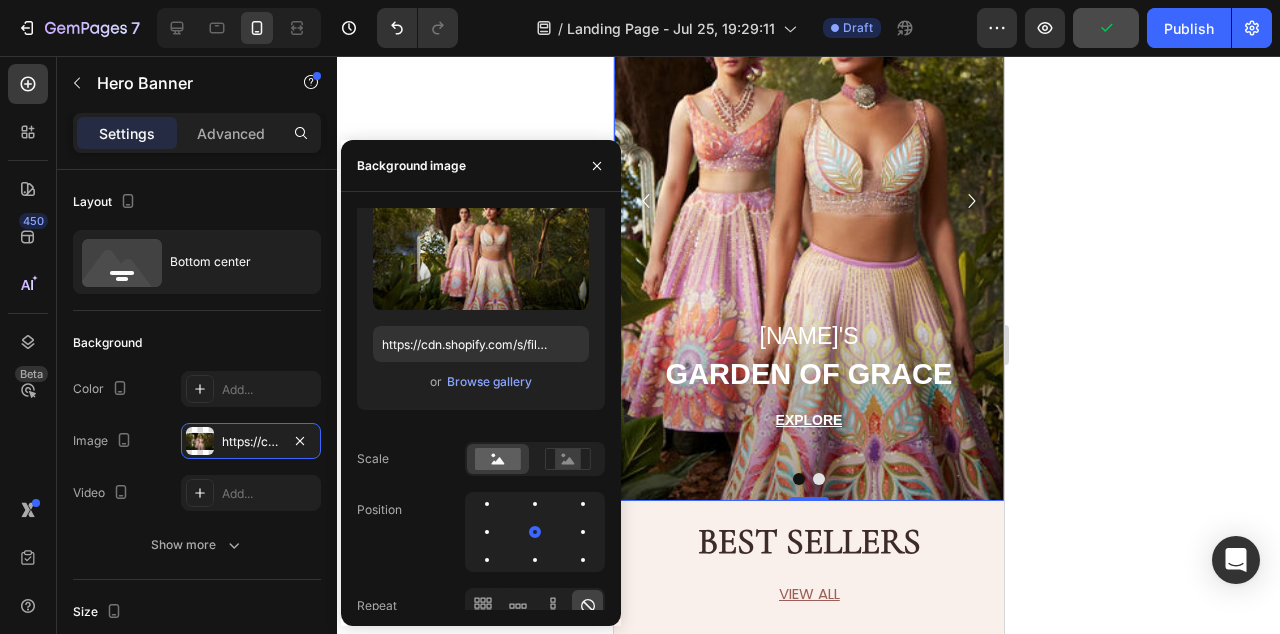 scroll, scrollTop: 71, scrollLeft: 0, axis: vertical 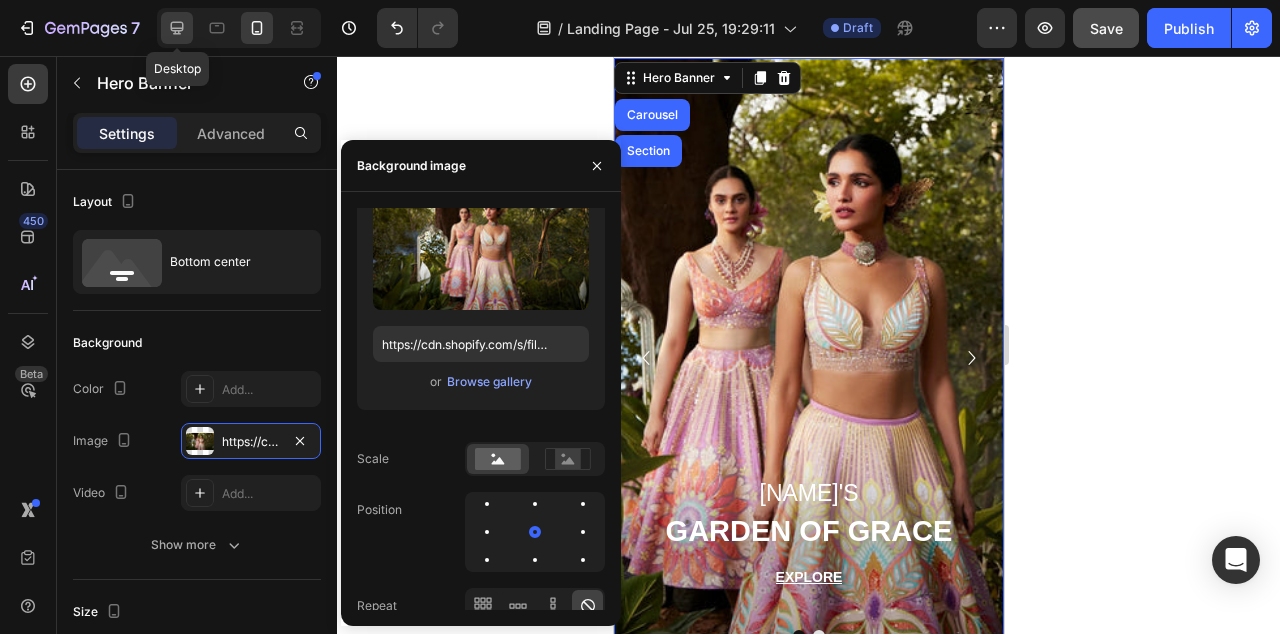 click 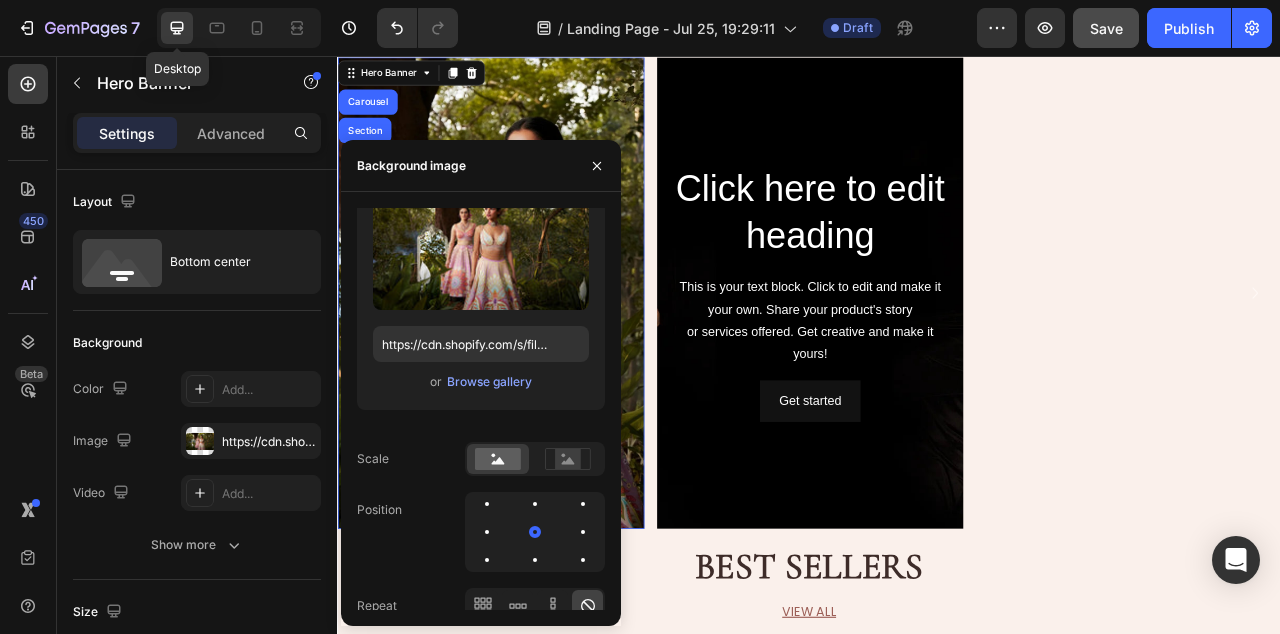 type on "1200" 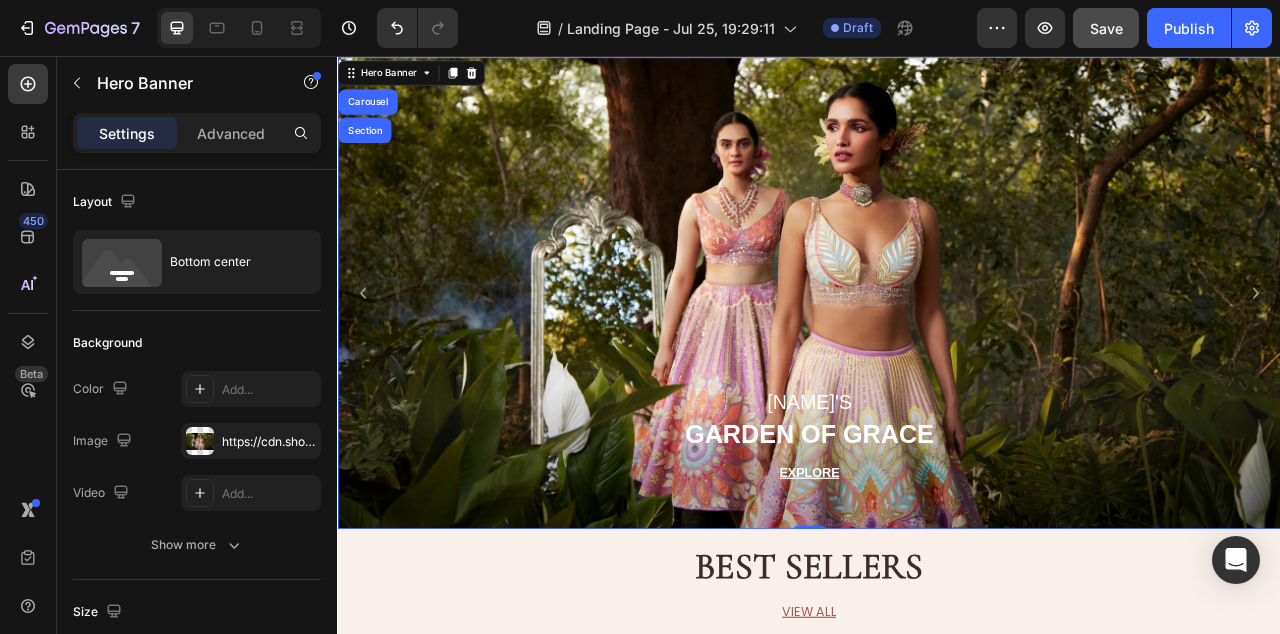 scroll, scrollTop: 3, scrollLeft: 0, axis: vertical 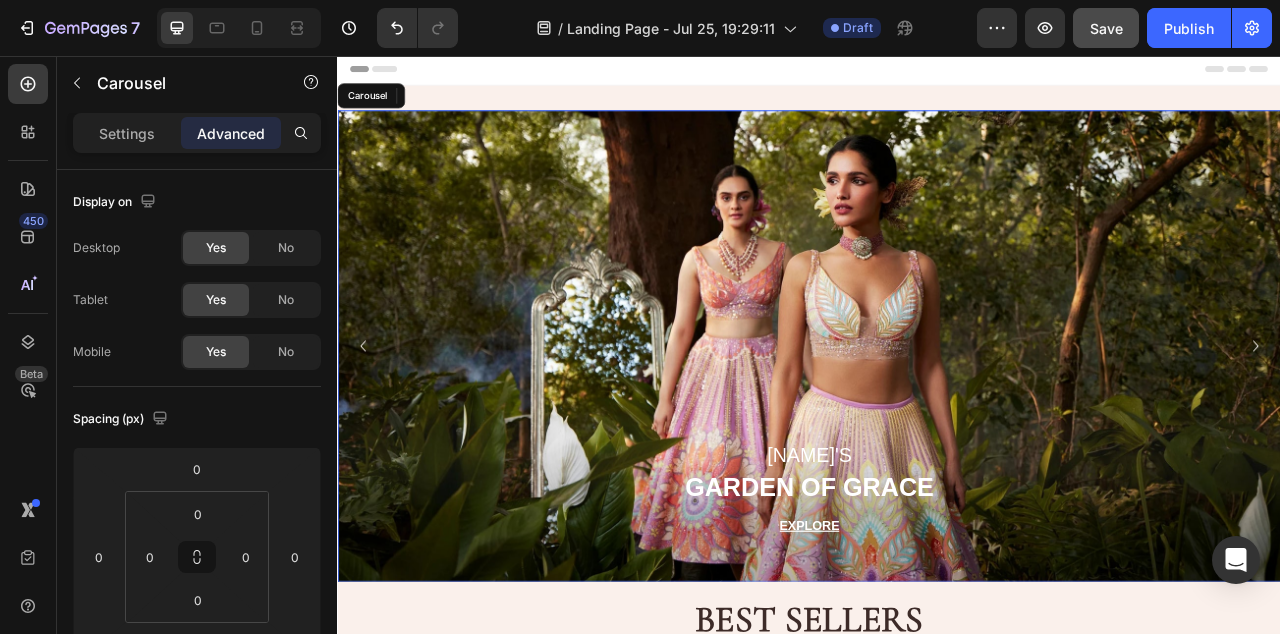 click 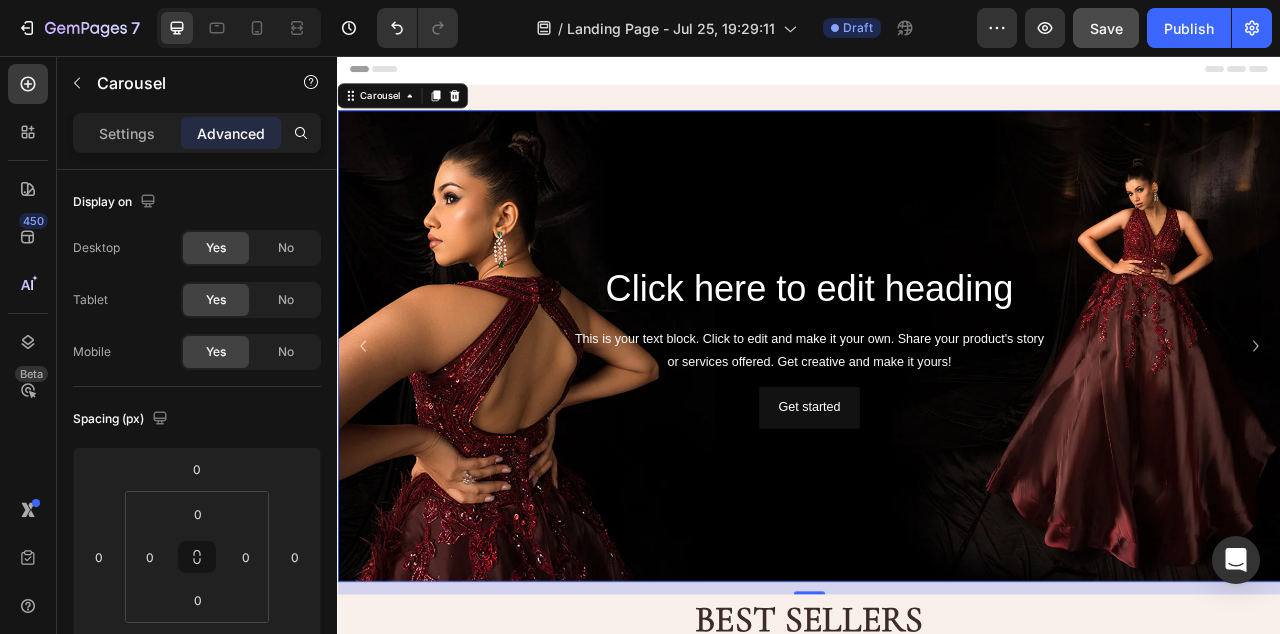 click 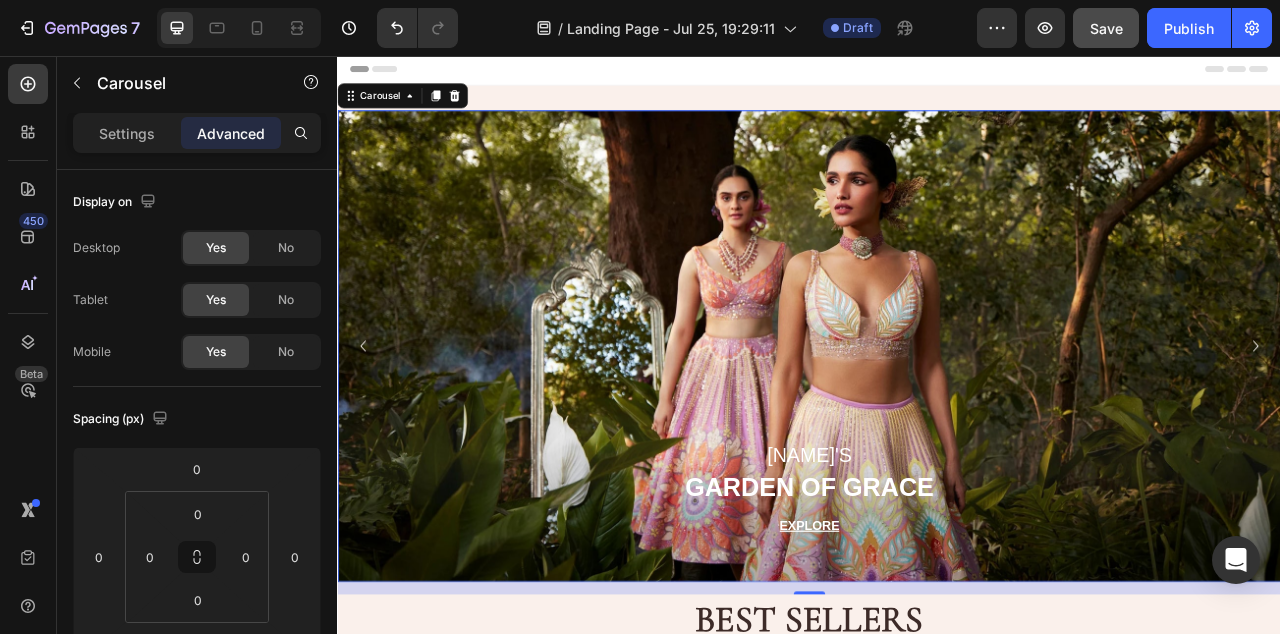 click 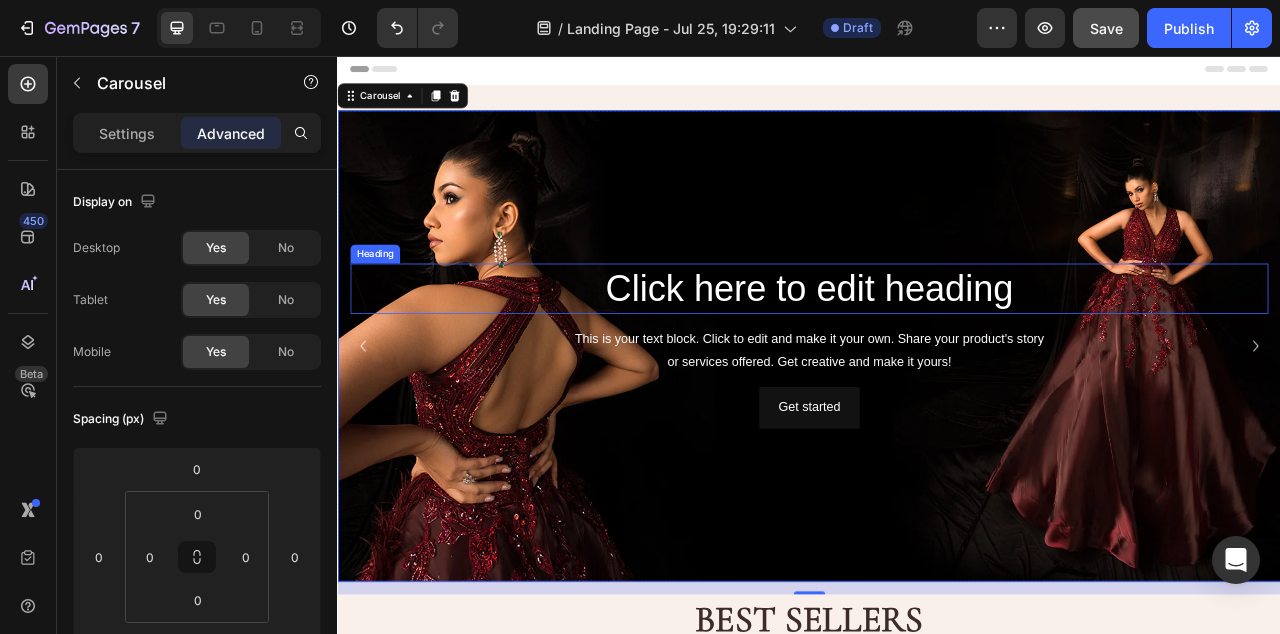 click on "Click here to edit heading" at bounding box center [937, 353] 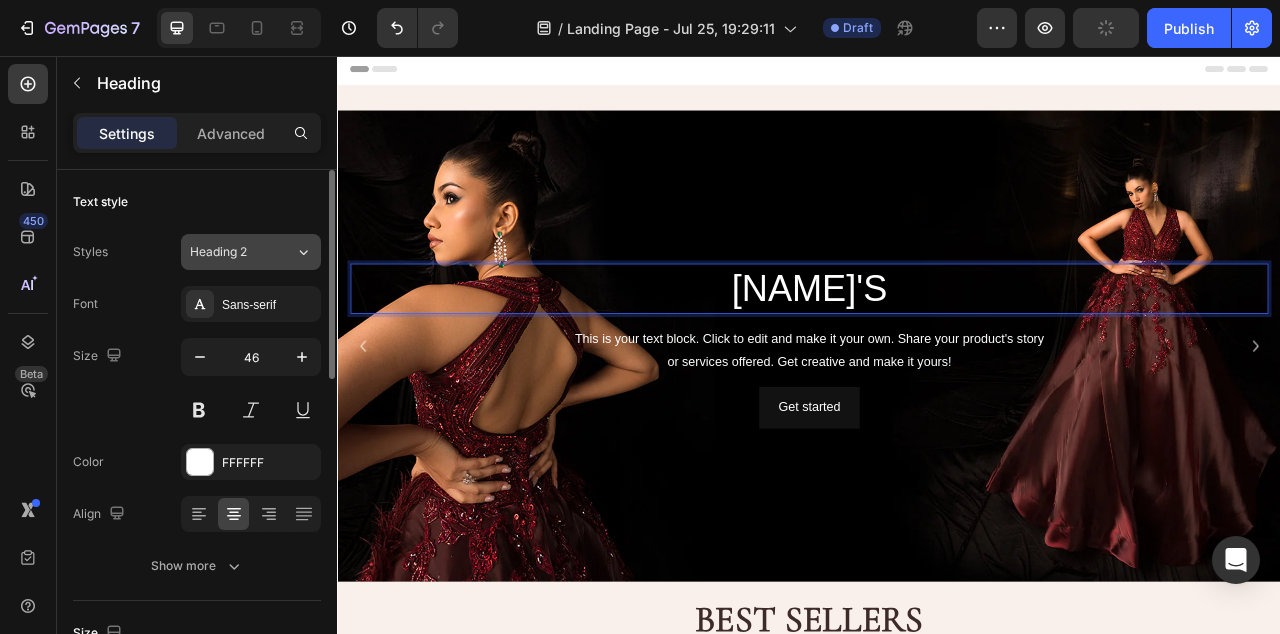 click on "Heading 2" 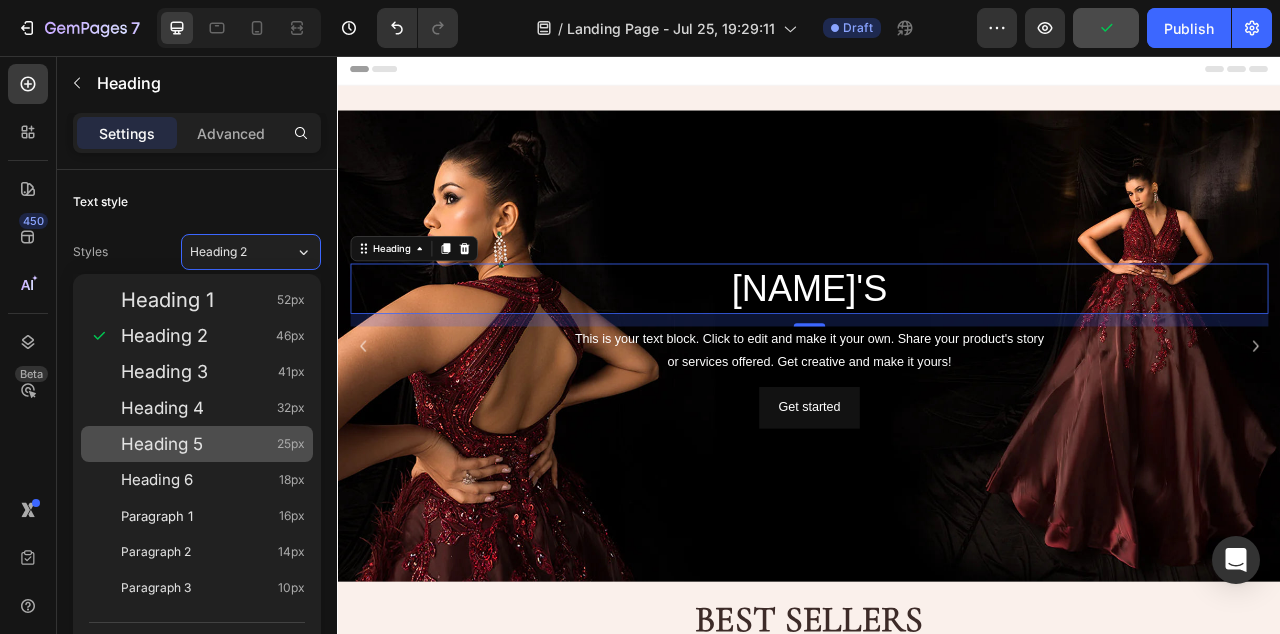 click on "Heading 5 25px" at bounding box center (197, 444) 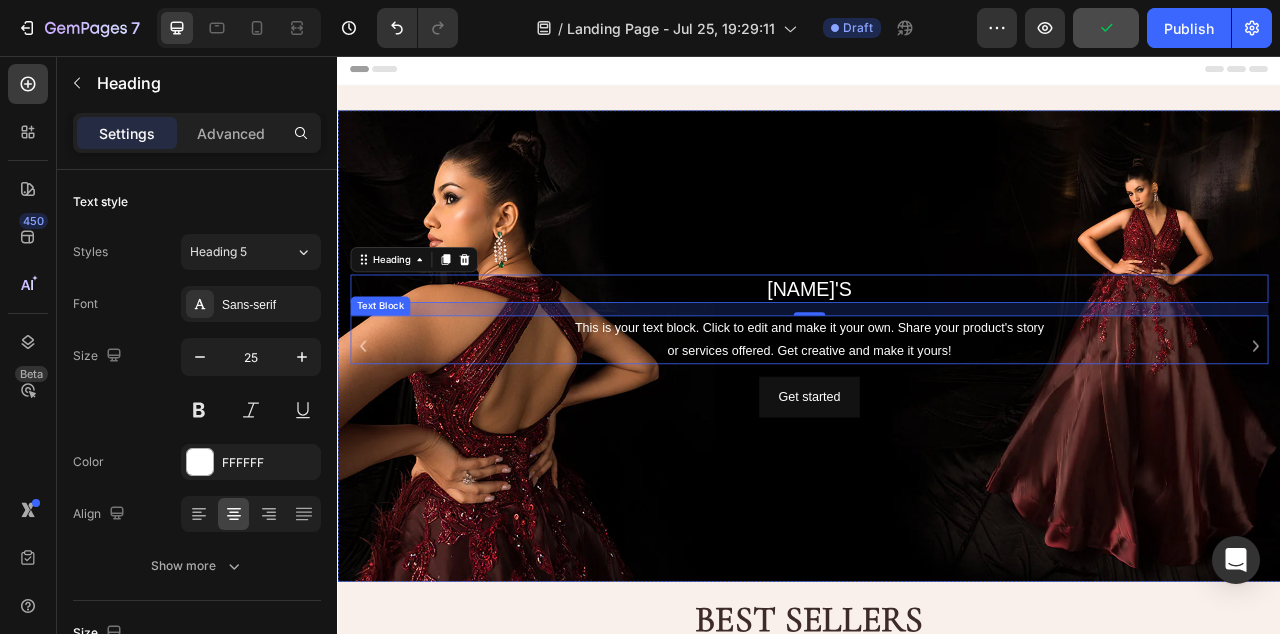 click on "This is your text block. Click to edit and make it your own. Share your product's story                   or services offered. Get creative and make it yours!" at bounding box center [937, 418] 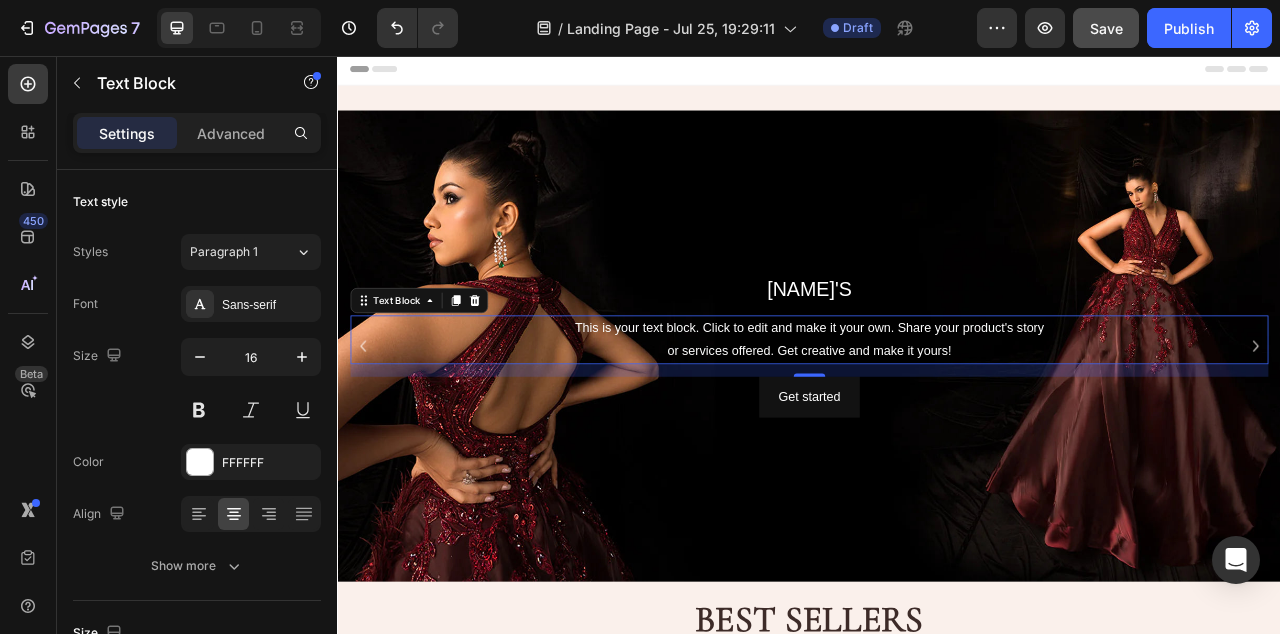 click on "This is your text block. Click to edit and make it your own. Share your product's story or services offered. Get creative and make it yours!" at bounding box center [937, 418] 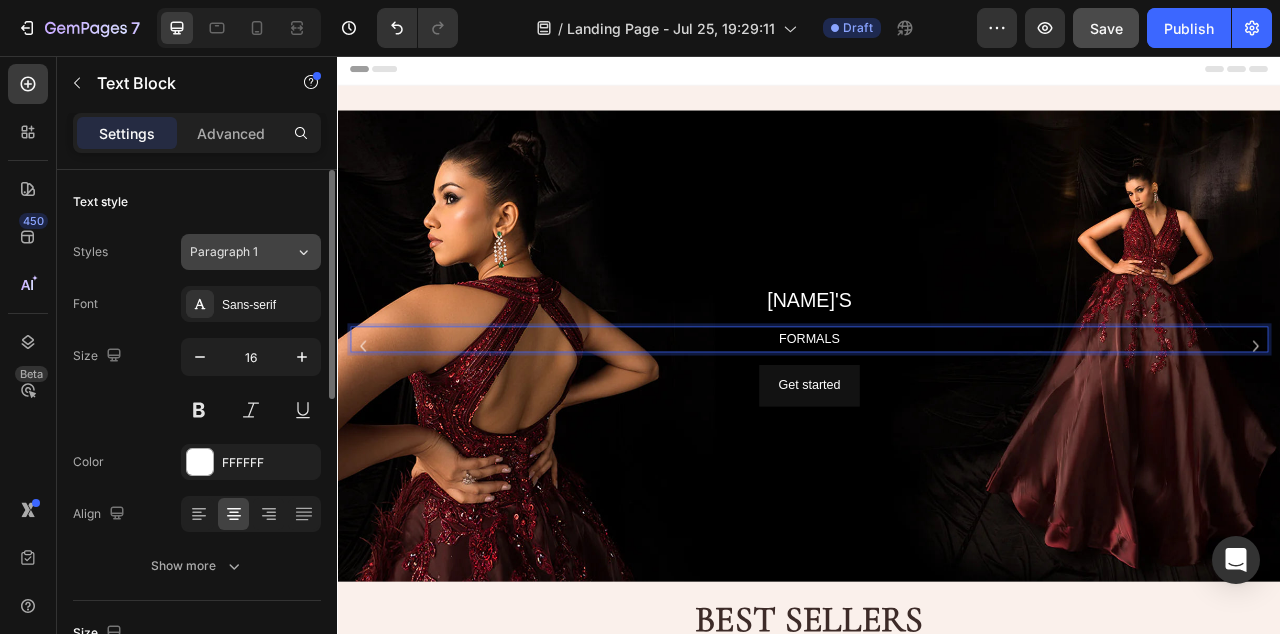 click on "Paragraph 1" 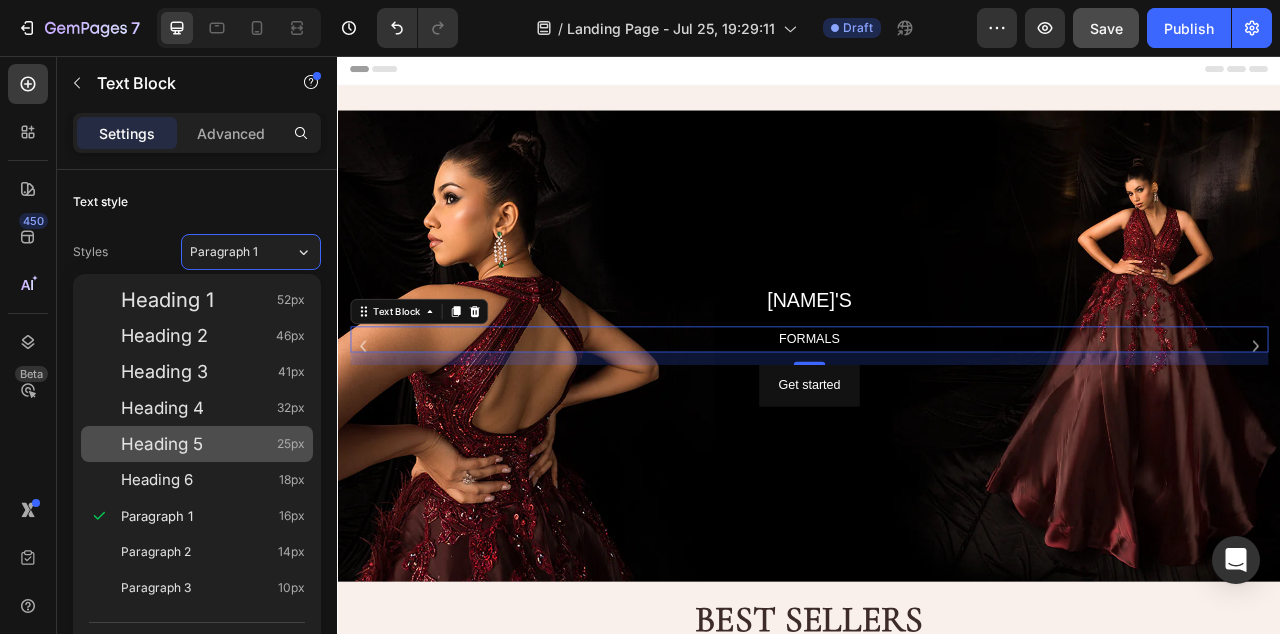click on "Heading 5 25px" at bounding box center [197, 444] 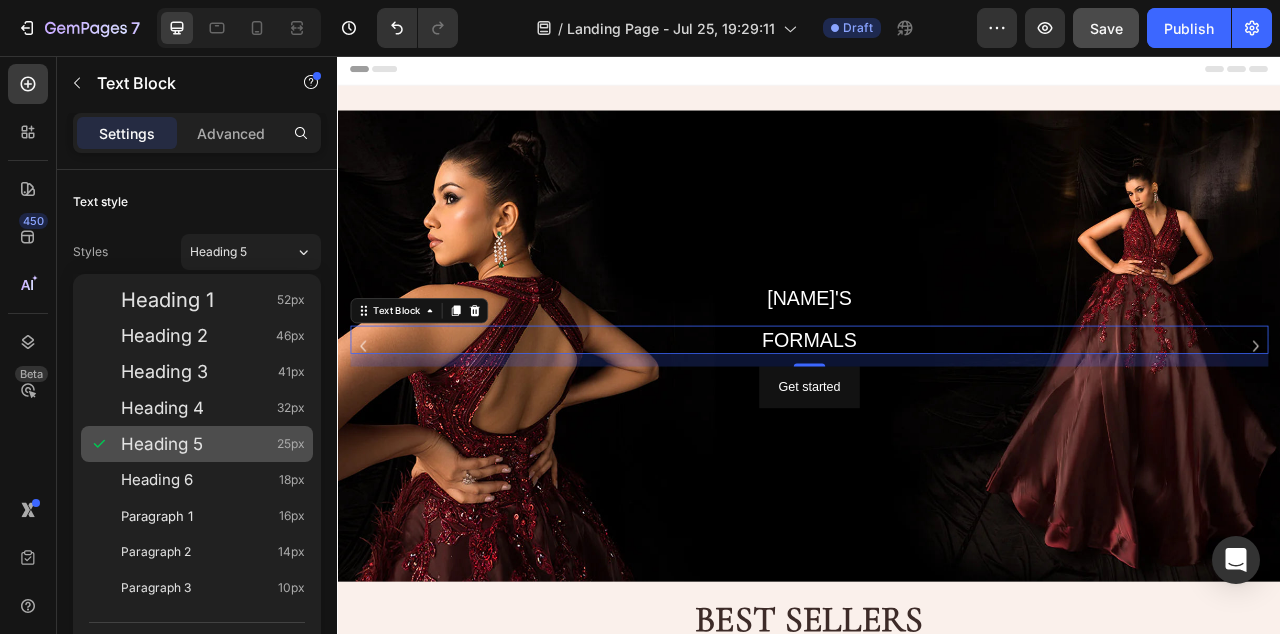 type on "25" 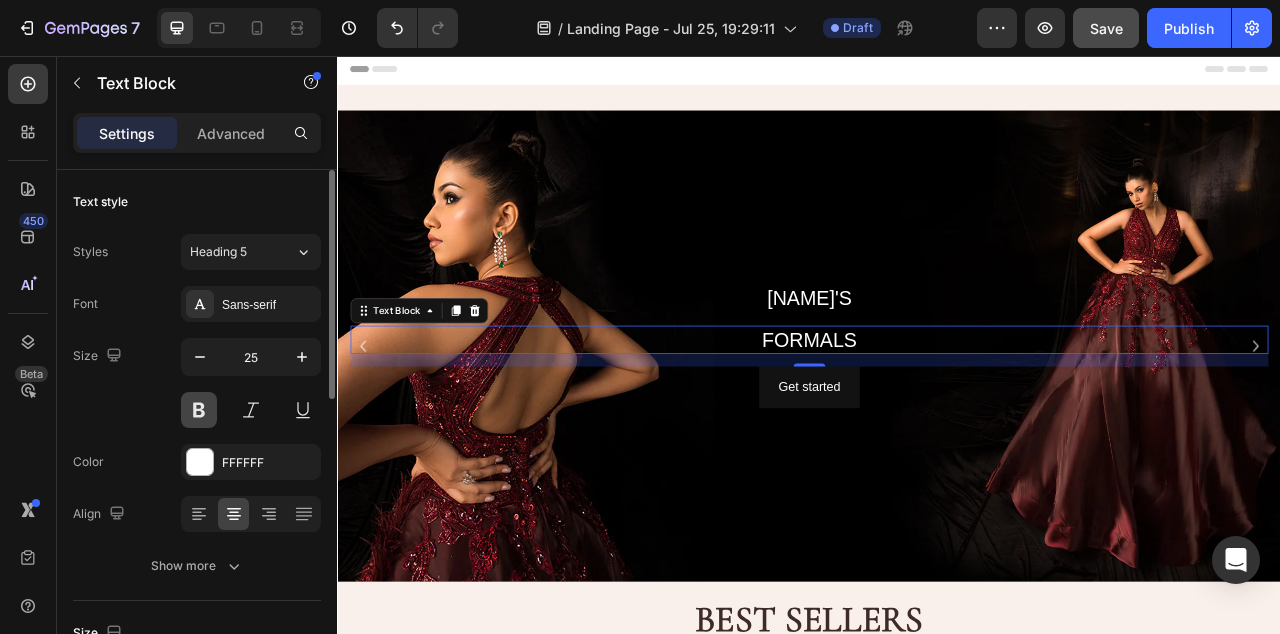 click at bounding box center [199, 410] 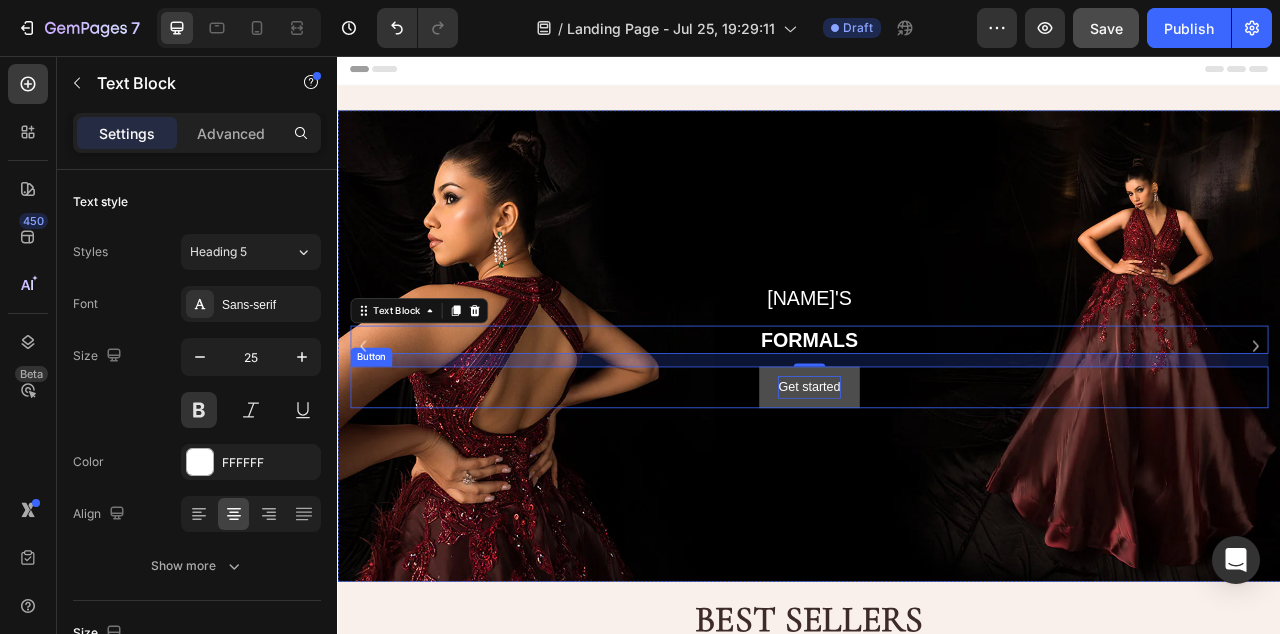 click on "Get started" at bounding box center (936, 478) 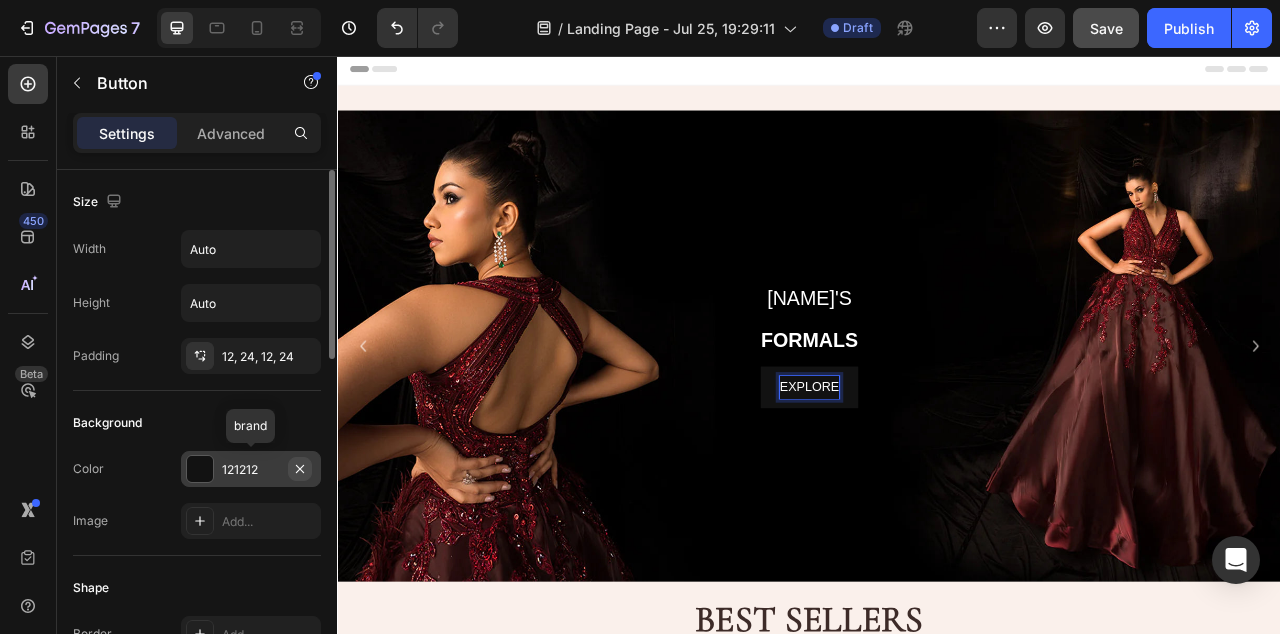 click 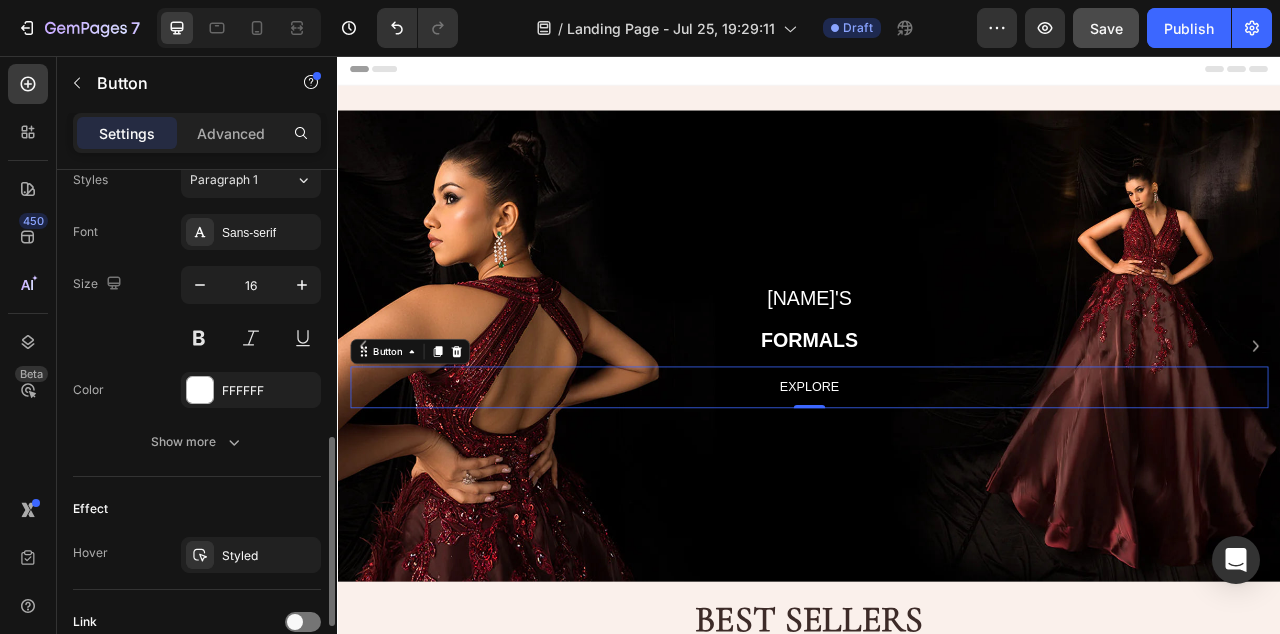 scroll, scrollTop: 742, scrollLeft: 0, axis: vertical 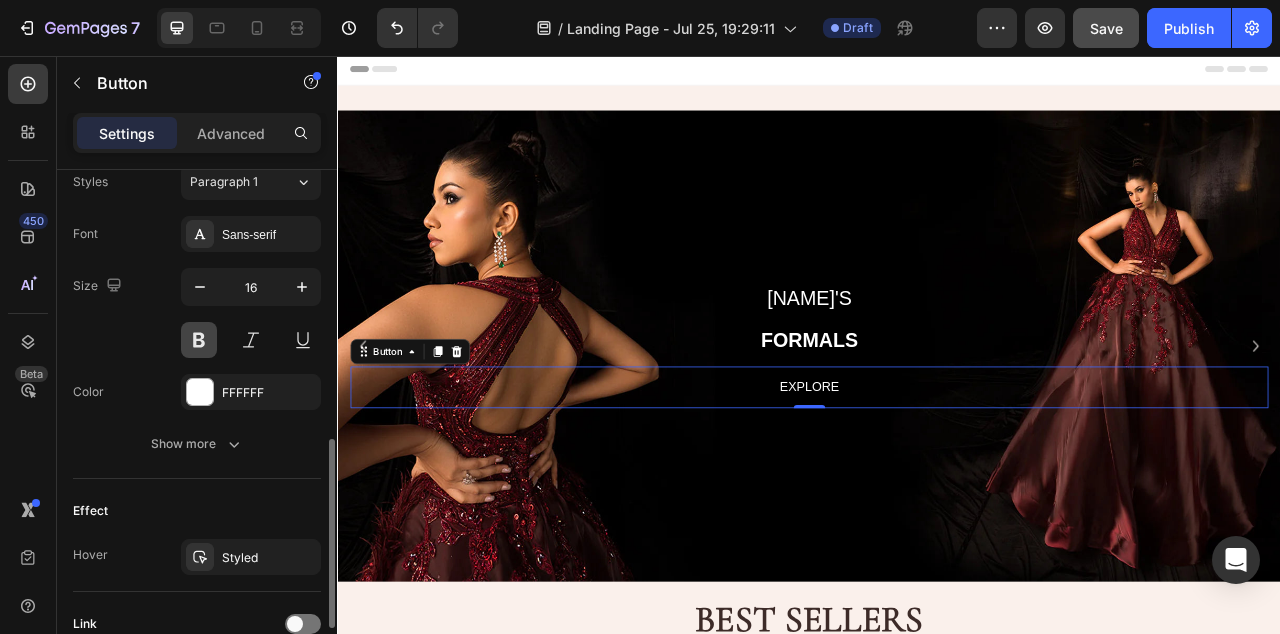 click at bounding box center [199, 340] 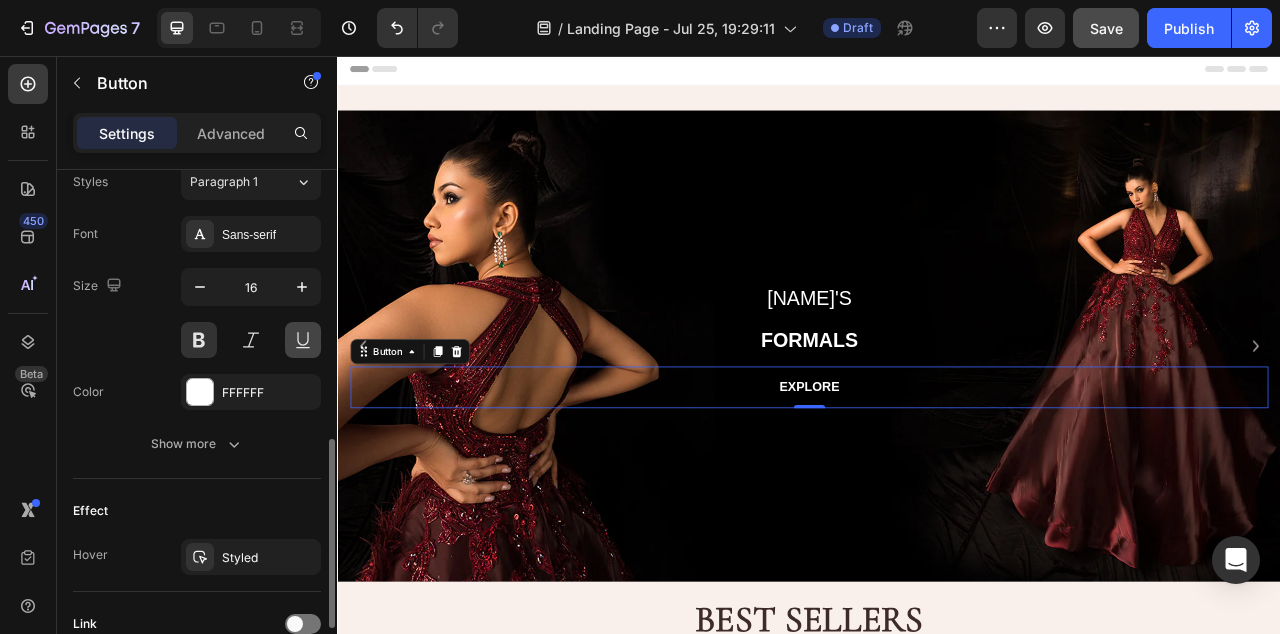 click at bounding box center [303, 340] 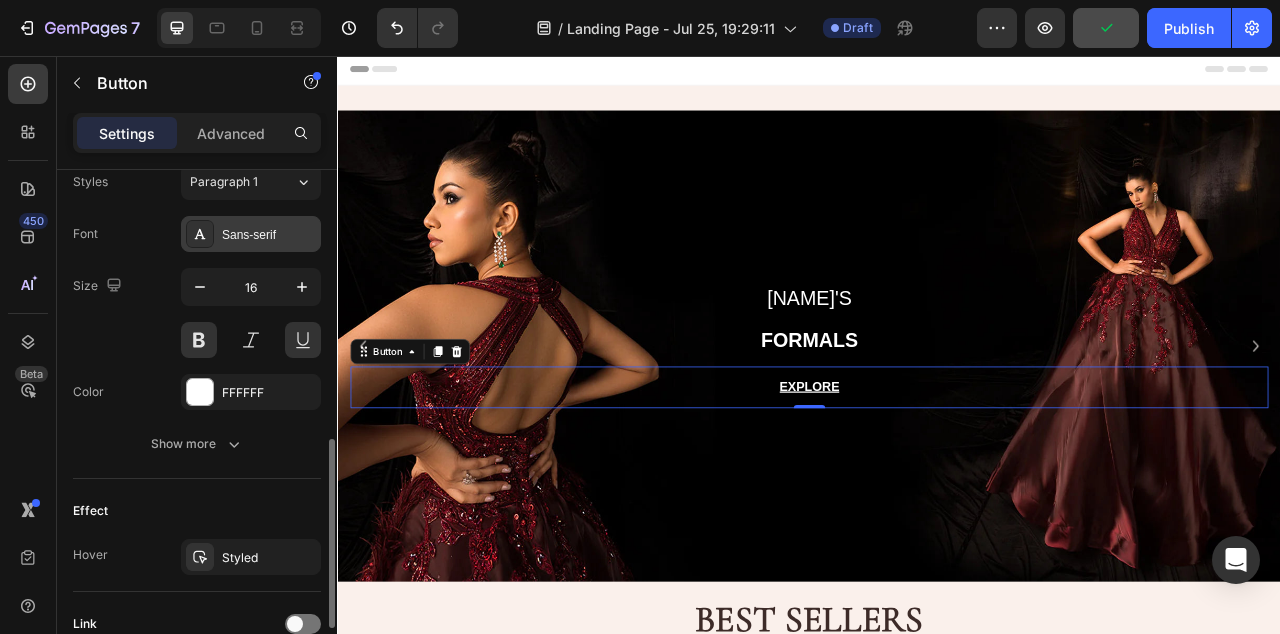 click on "Sans-serif" at bounding box center (269, 235) 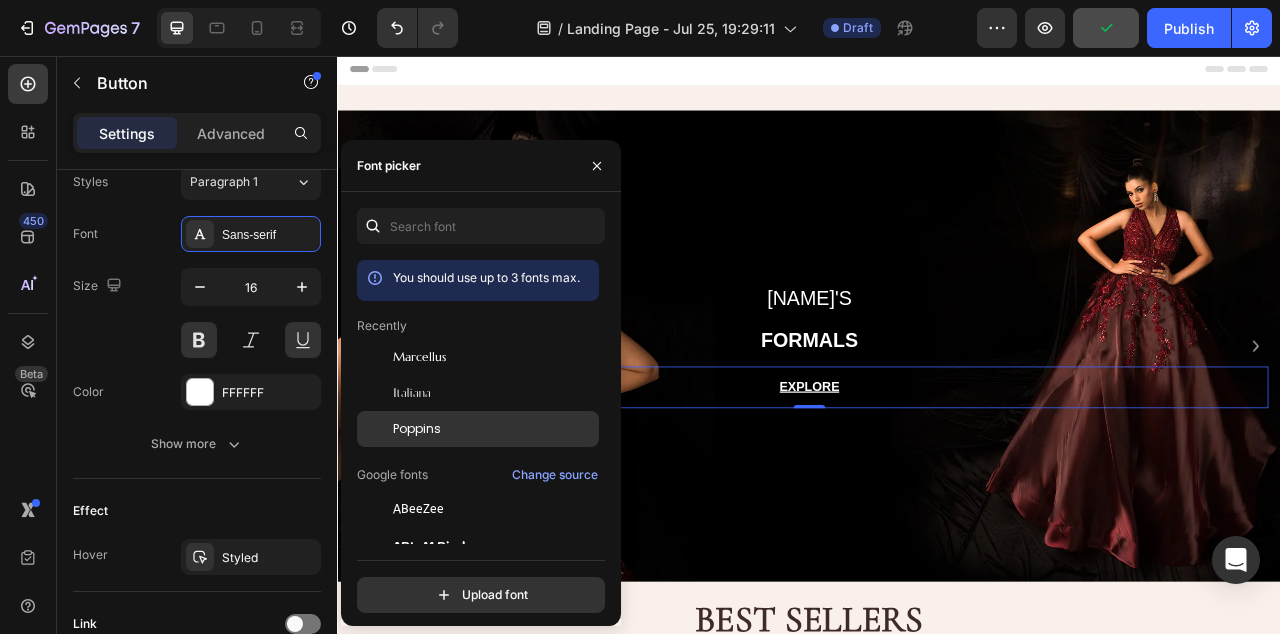 click on "Poppins" 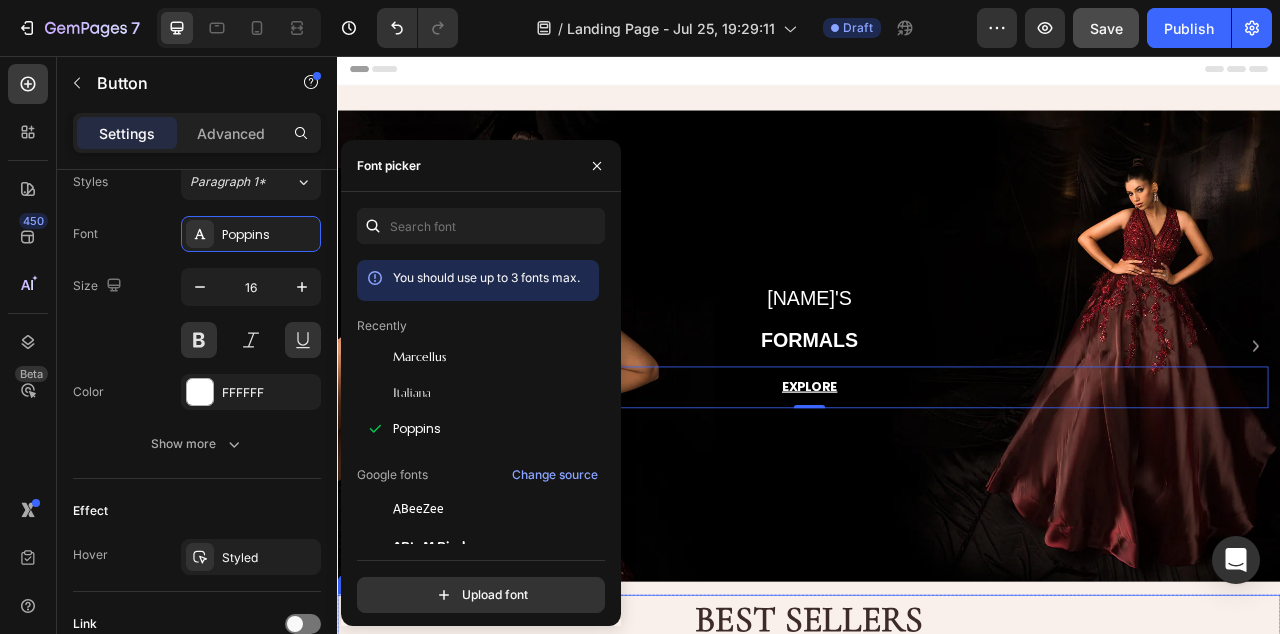 scroll, scrollTop: 425, scrollLeft: 0, axis: vertical 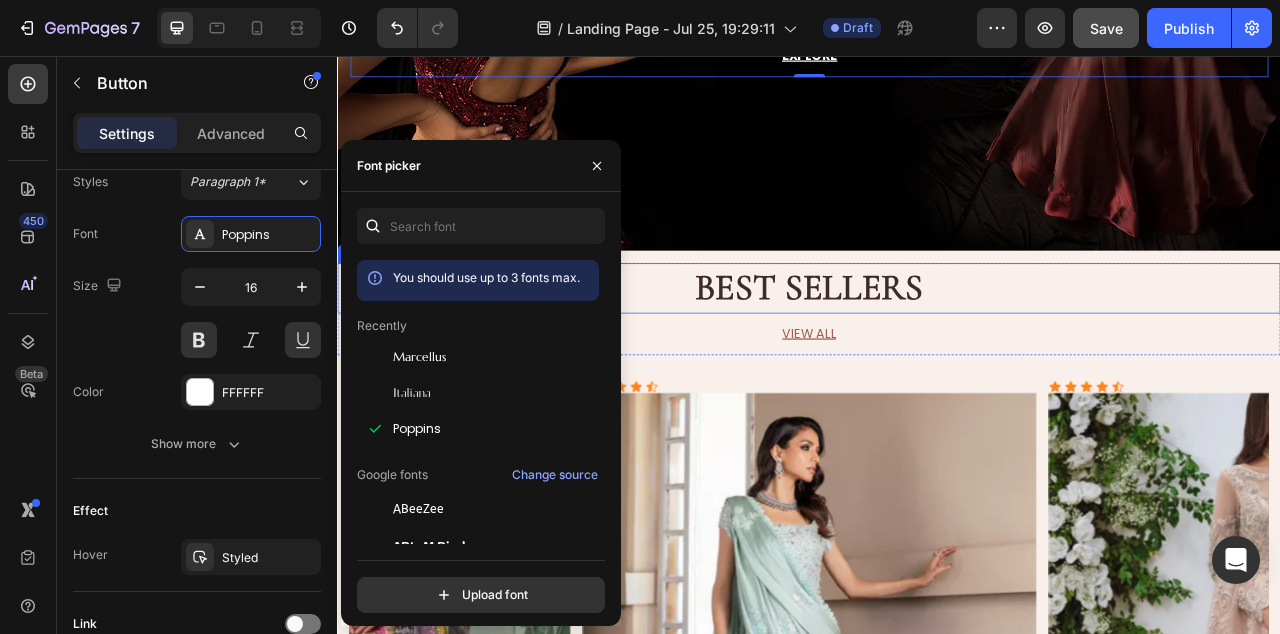 click on "BEST SELLERS" at bounding box center [937, 352] 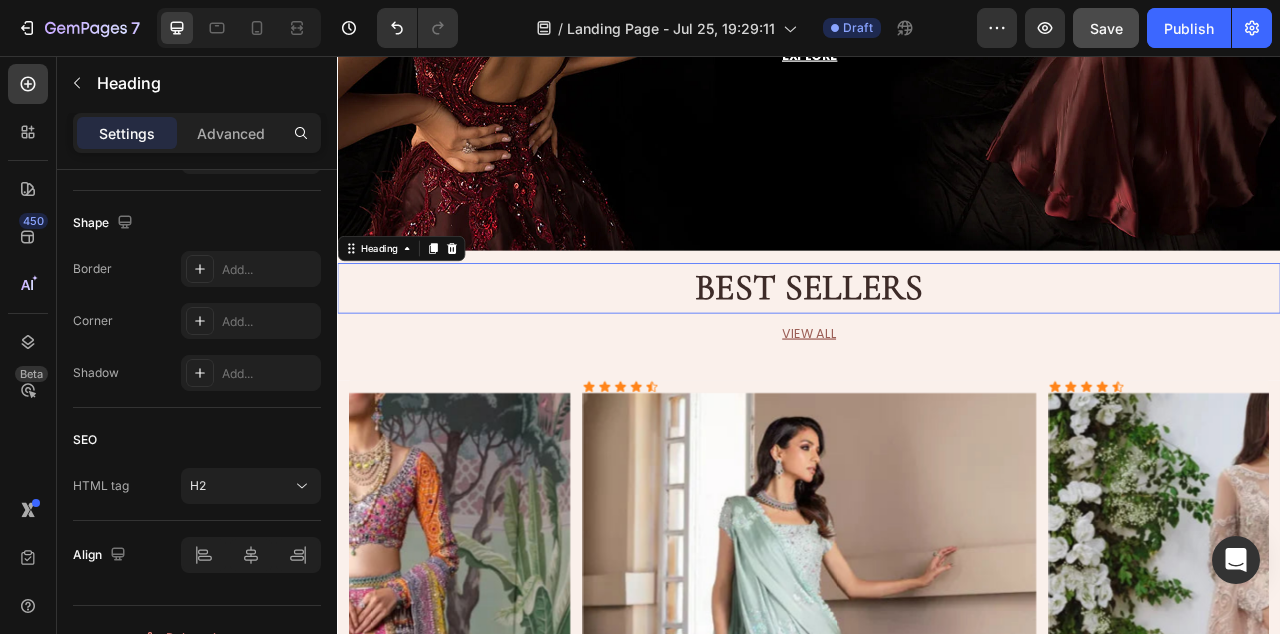 scroll, scrollTop: 0, scrollLeft: 0, axis: both 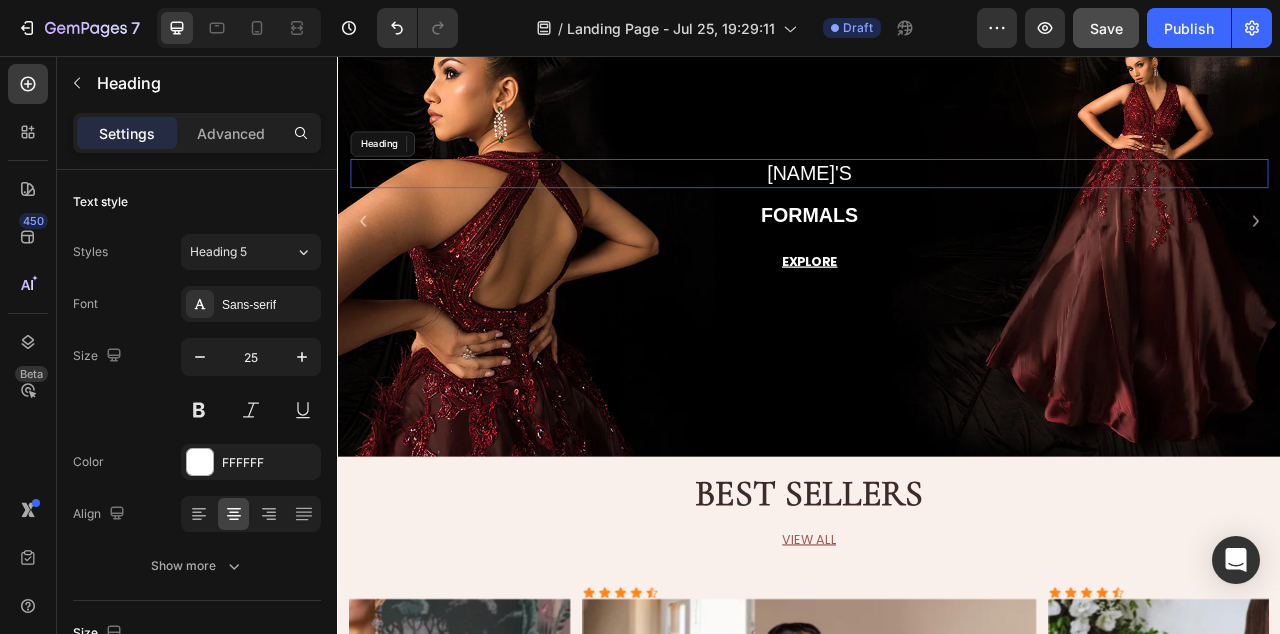 click on "[NAME]'S" at bounding box center [937, 205] 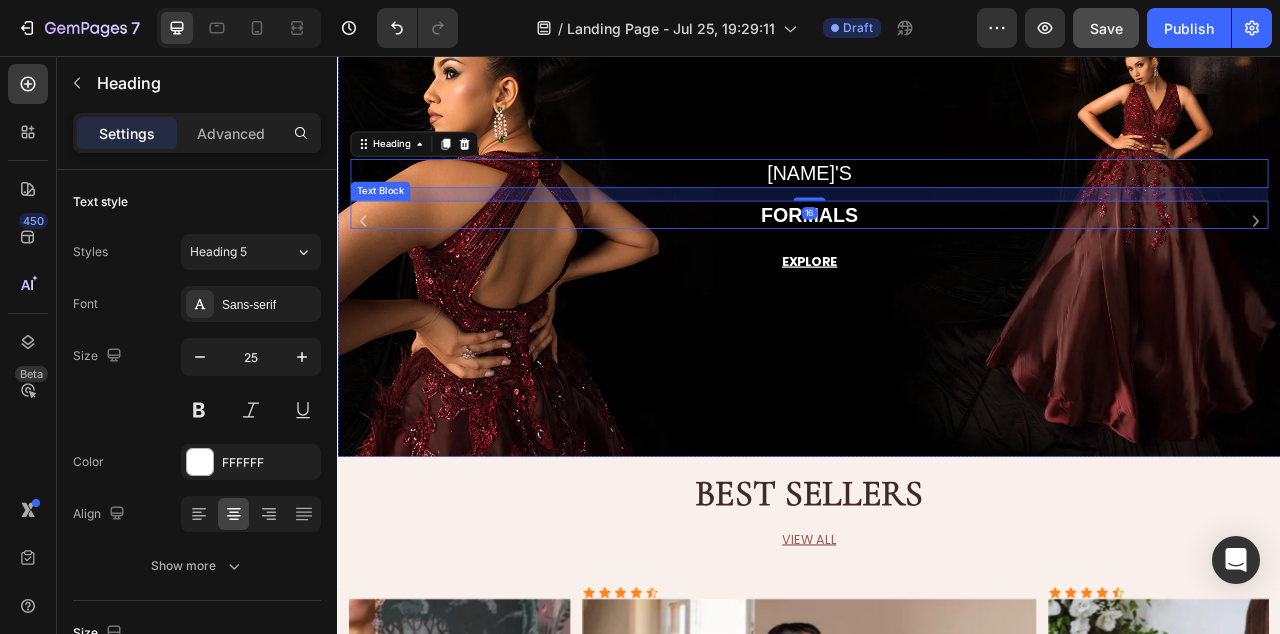 click on "FORMALS" at bounding box center [937, 258] 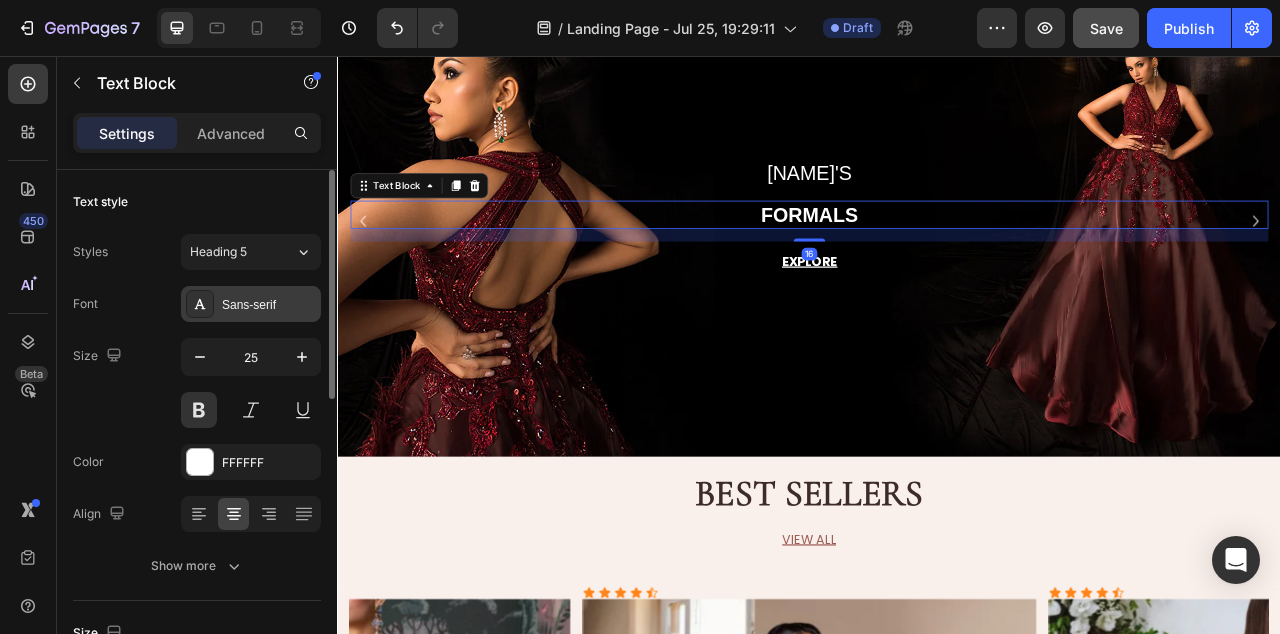 click on "Sans-serif" at bounding box center (269, 305) 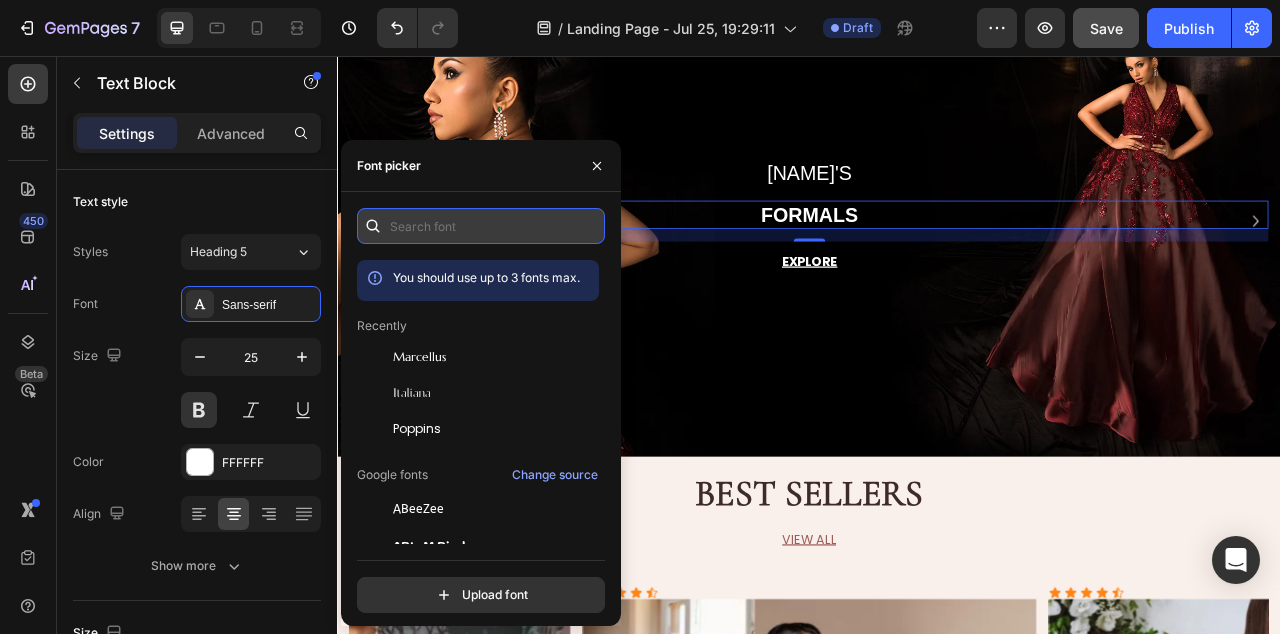 click at bounding box center [481, 226] 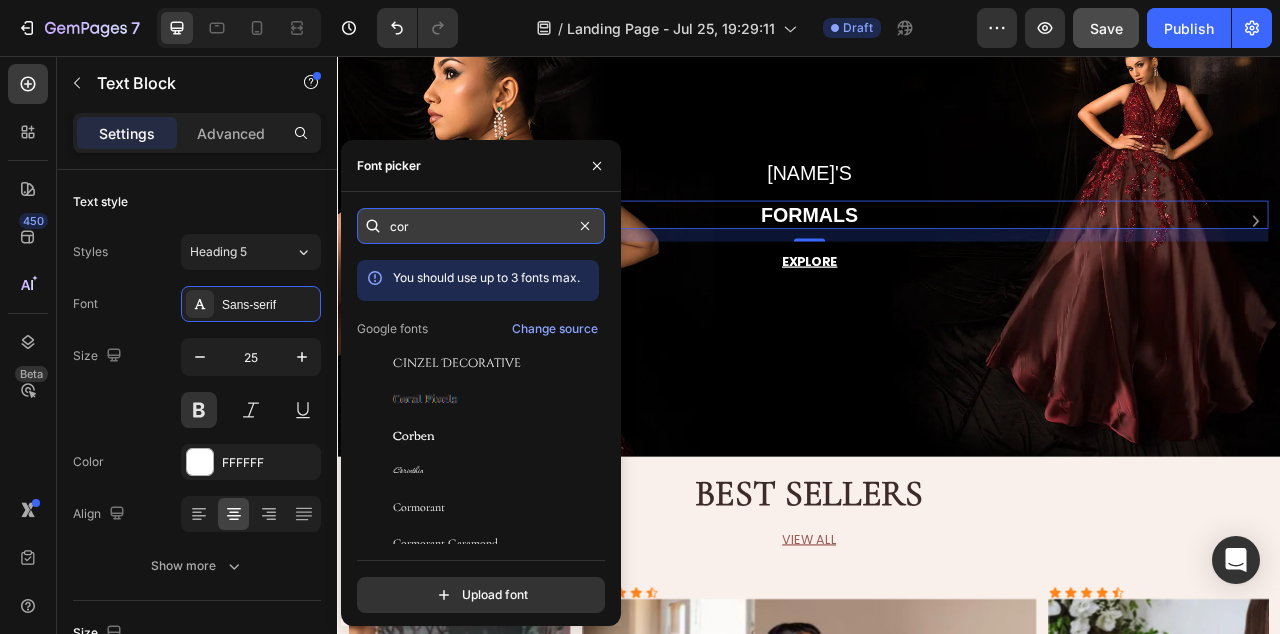 type on "corm" 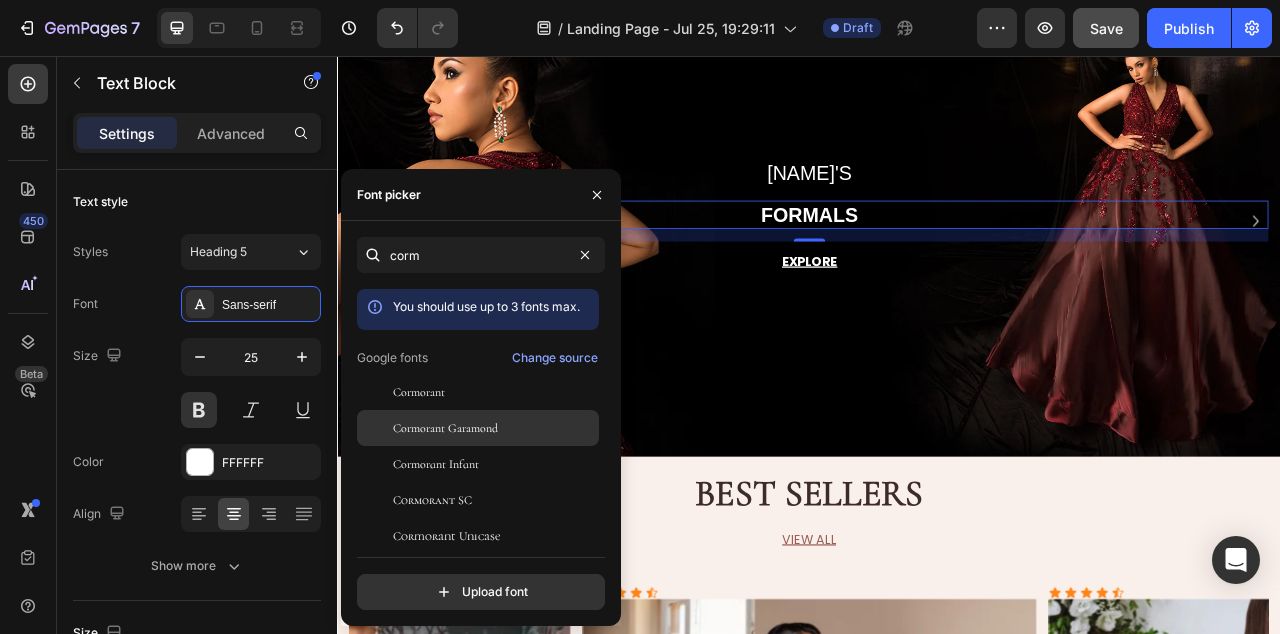 click on "Cormorant Garamond" at bounding box center [445, 428] 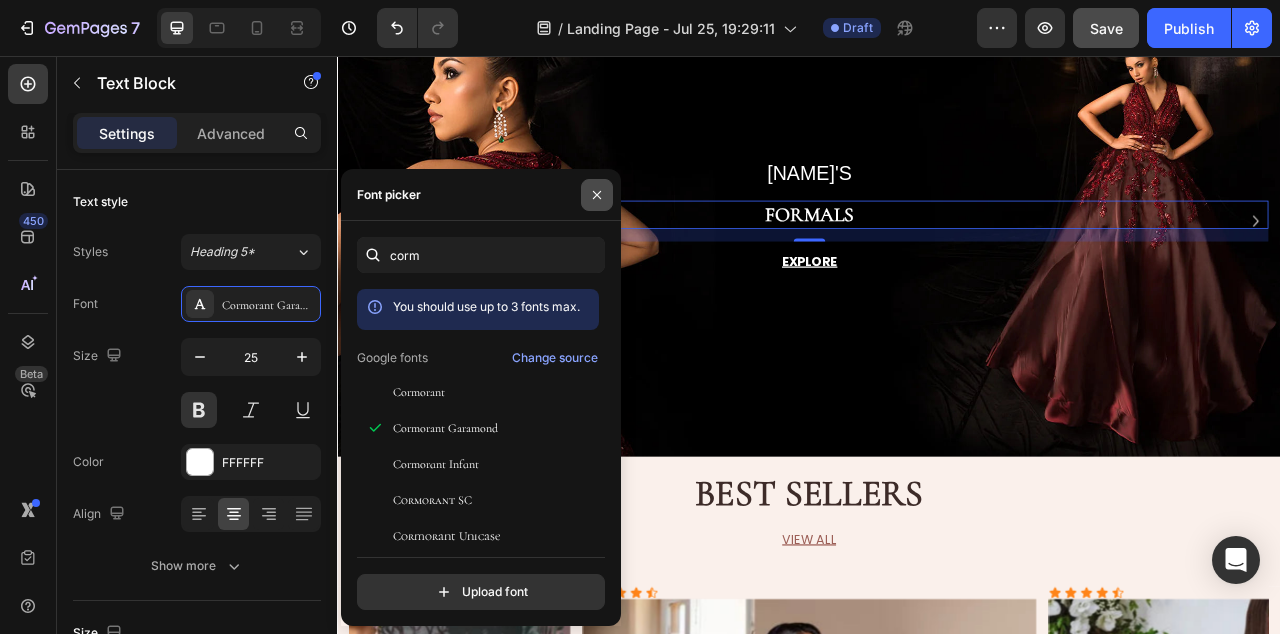 click at bounding box center (597, 195) 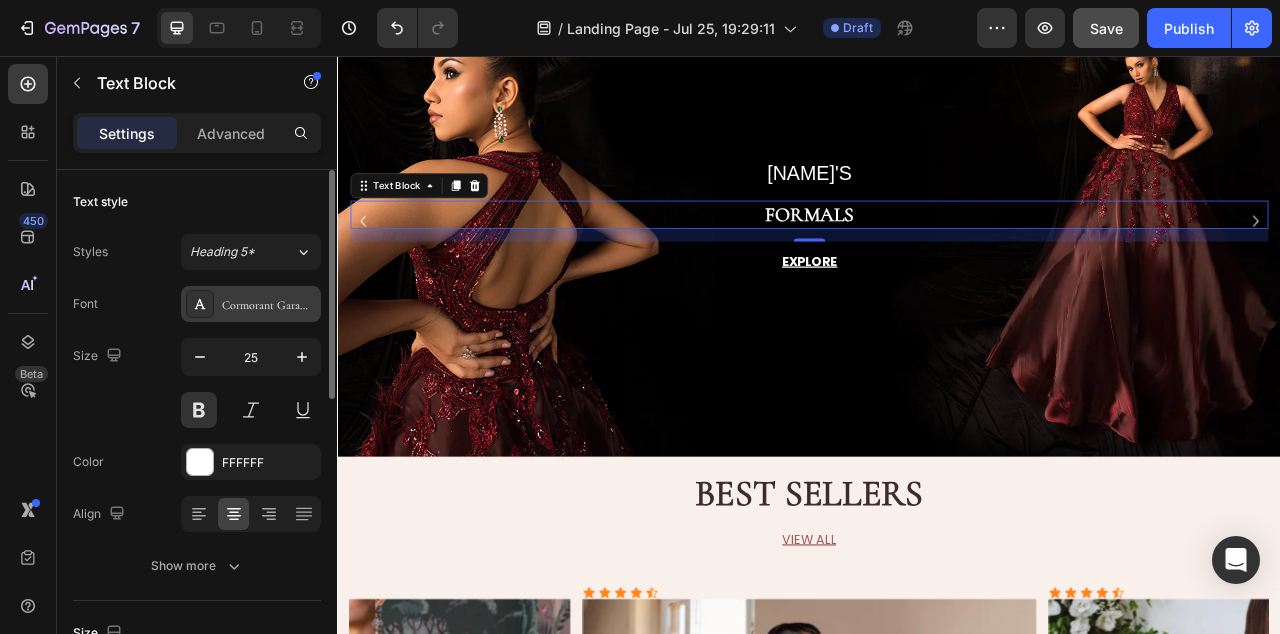 click on "Cormorant Garamond" at bounding box center (269, 305) 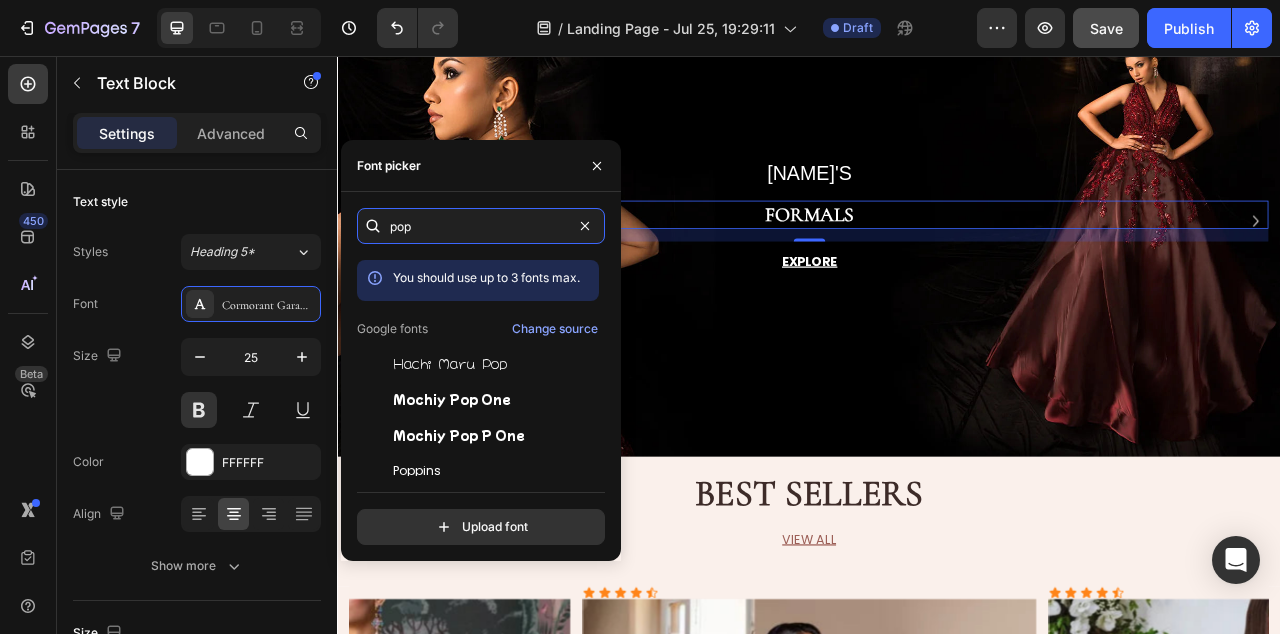 type on "popp" 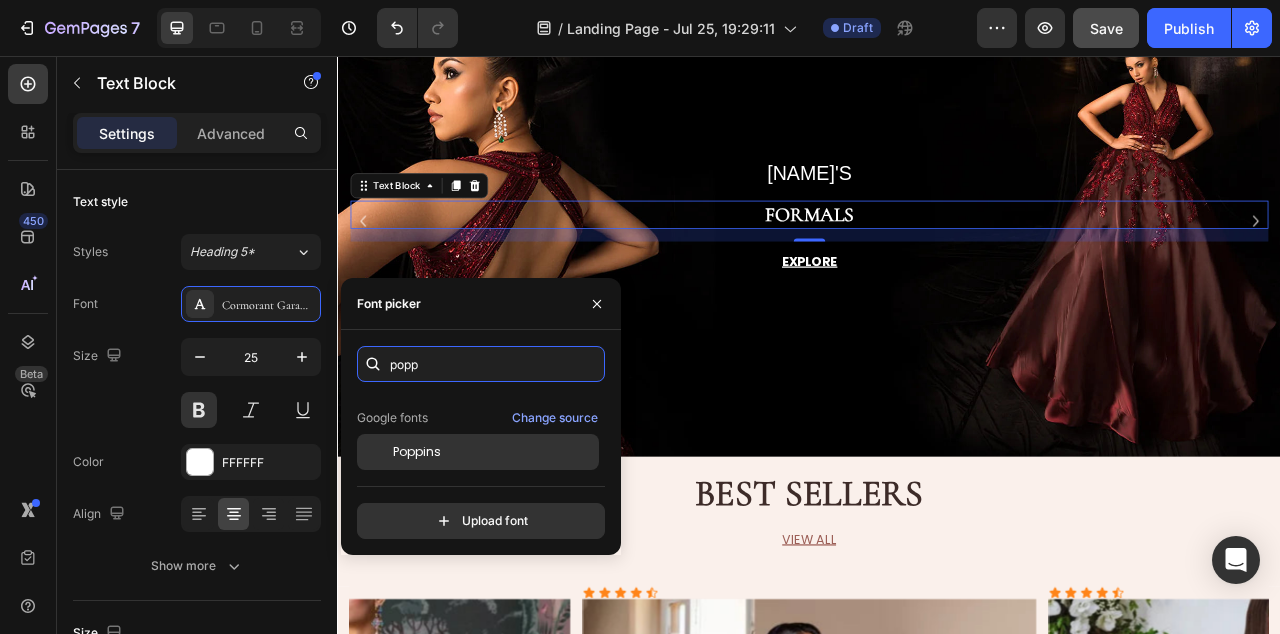 scroll, scrollTop: 49, scrollLeft: 0, axis: vertical 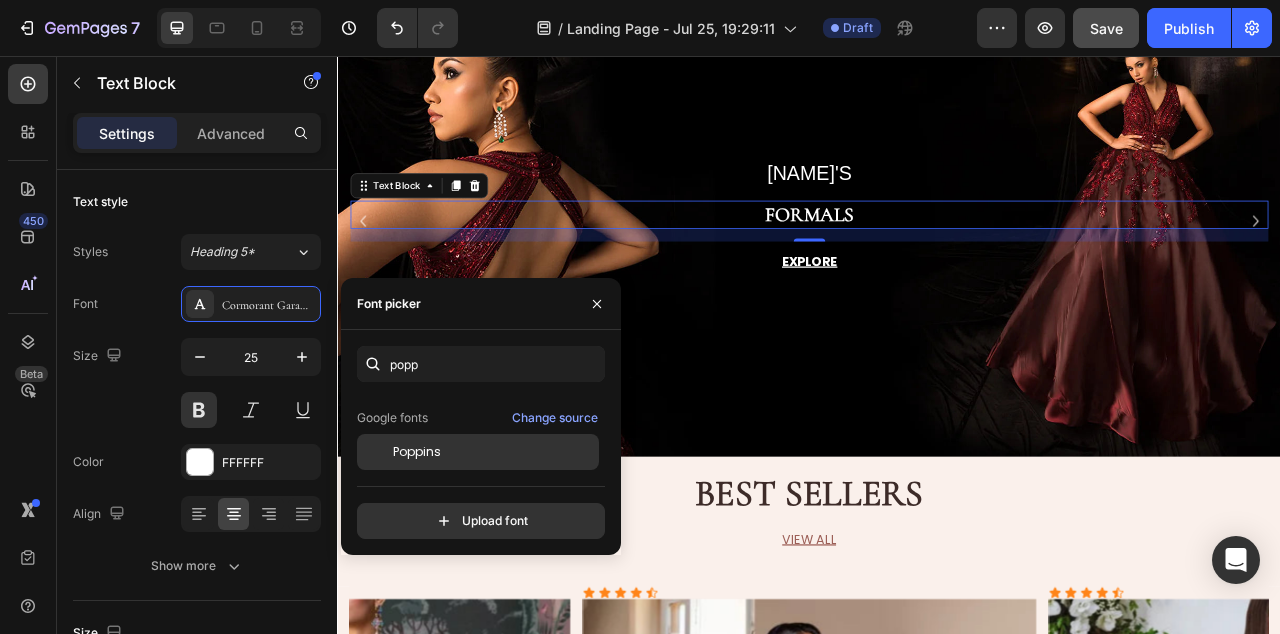click on "Poppins" at bounding box center (494, 452) 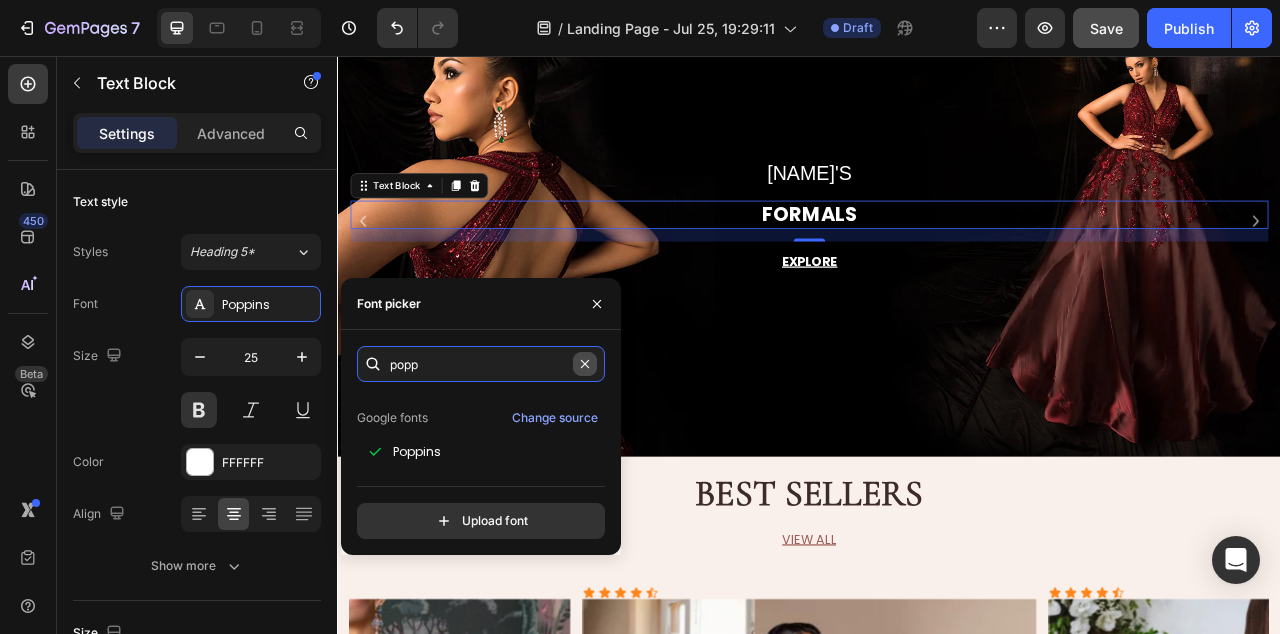 type 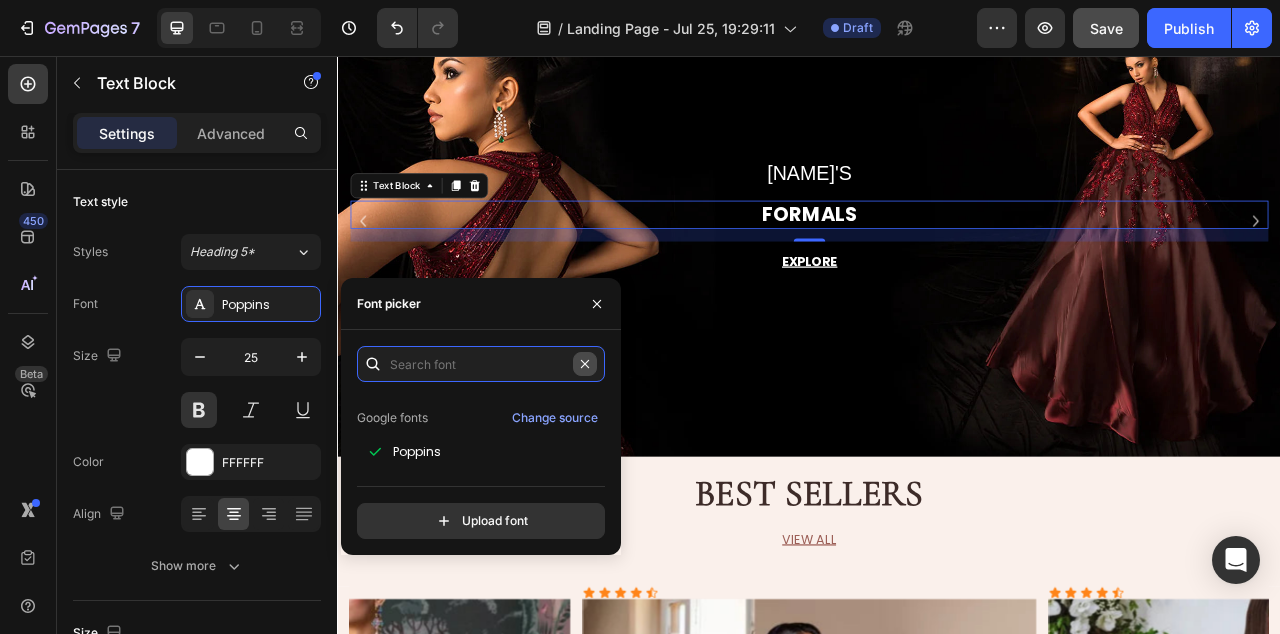 scroll, scrollTop: 0, scrollLeft: 0, axis: both 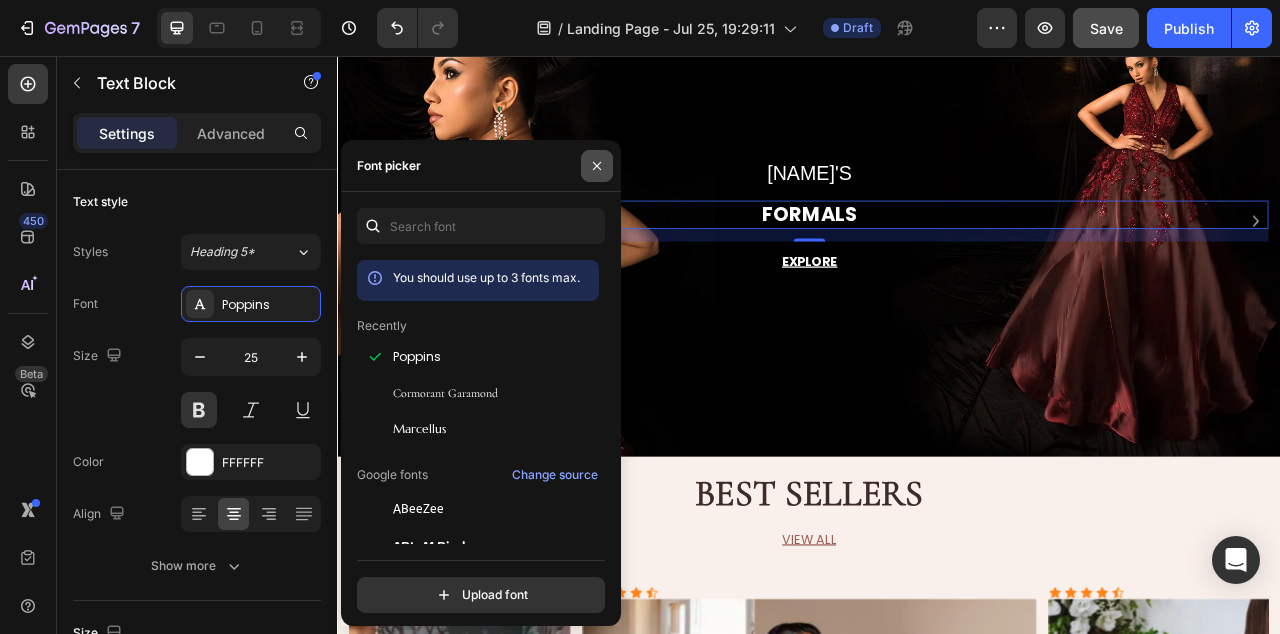 click at bounding box center (597, 166) 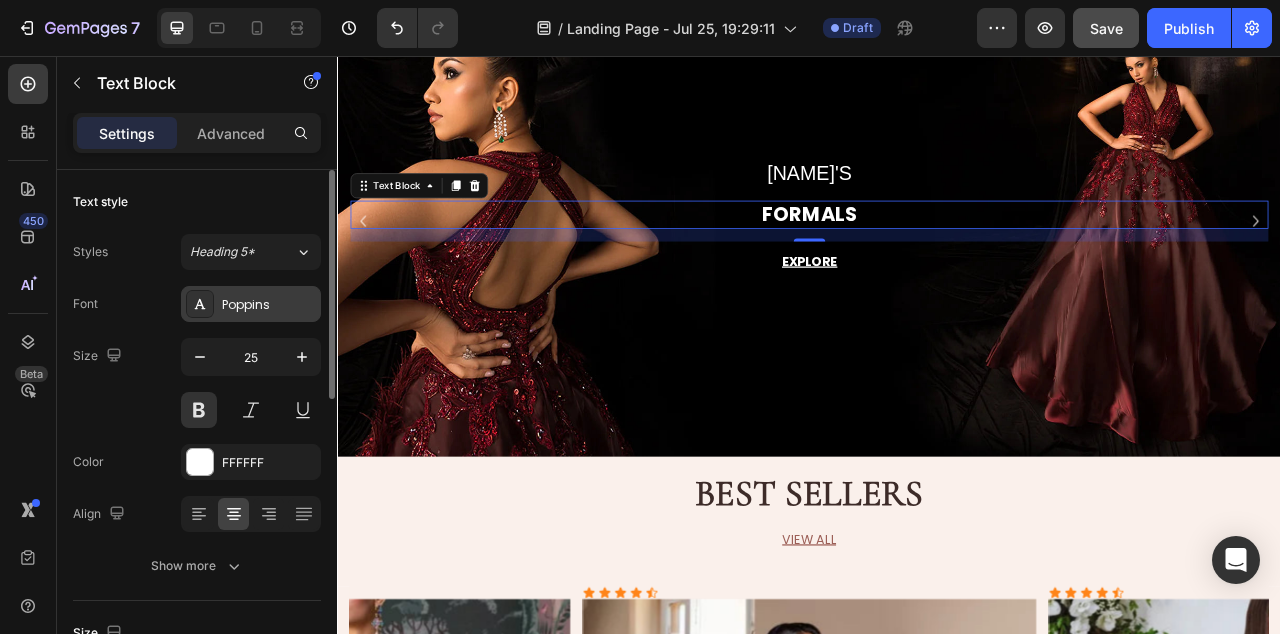 click on "Poppins" at bounding box center [269, 305] 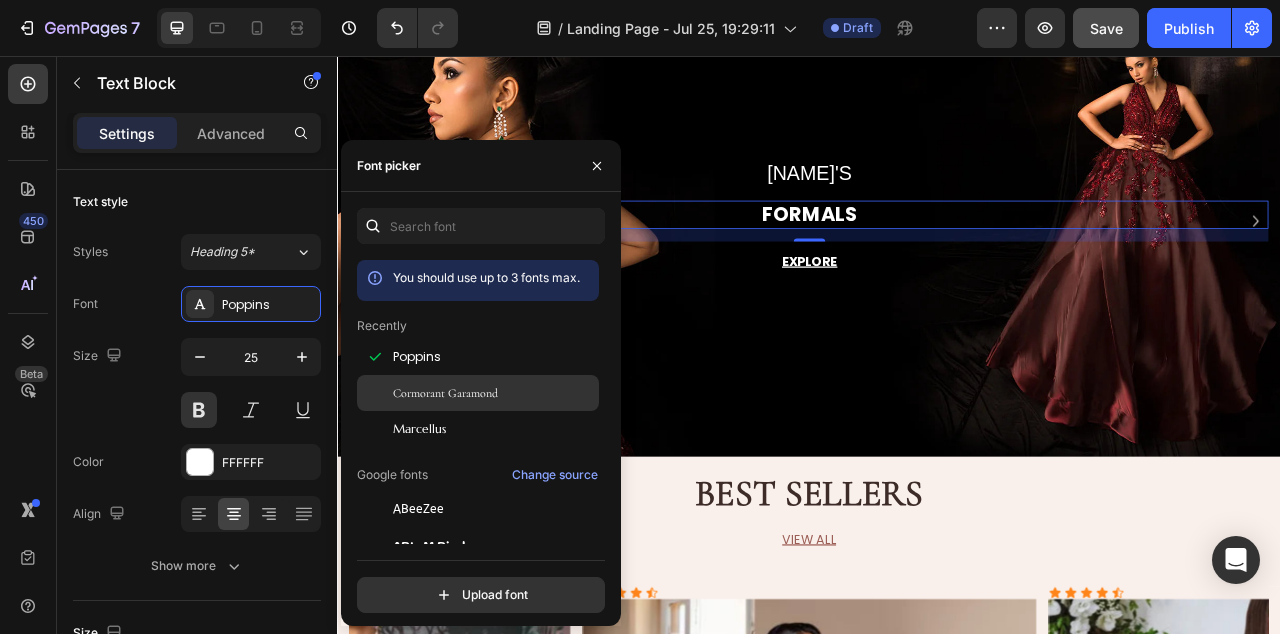 click on "Cormorant Garamond" at bounding box center (445, 393) 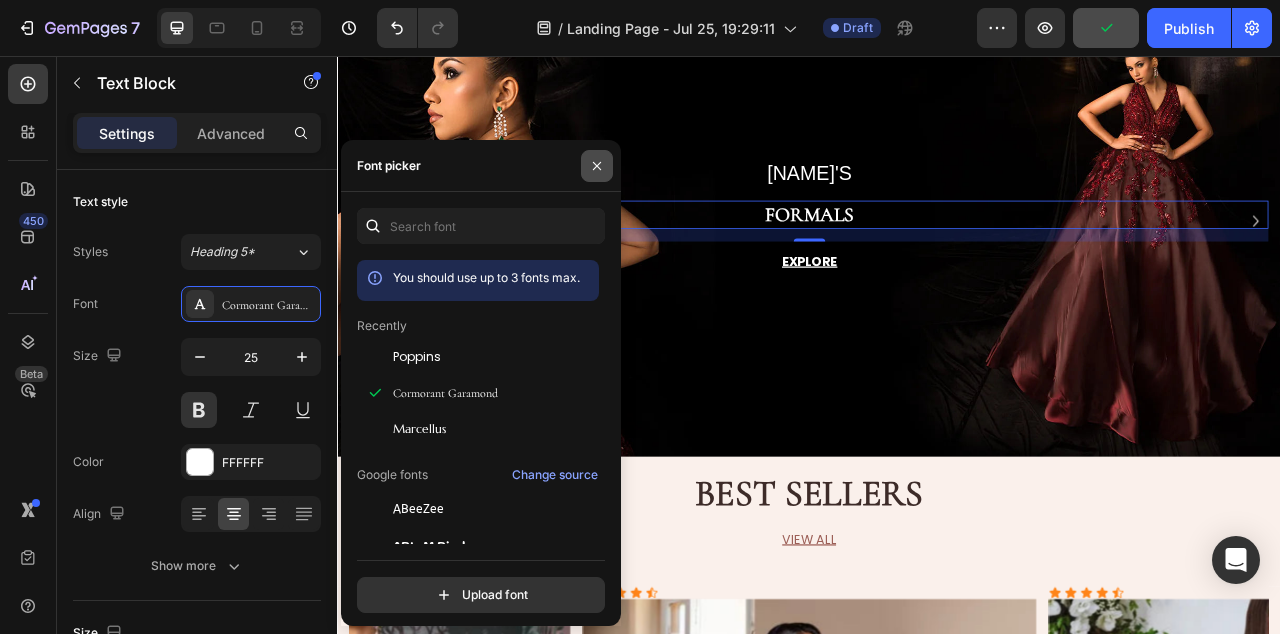 click at bounding box center (597, 166) 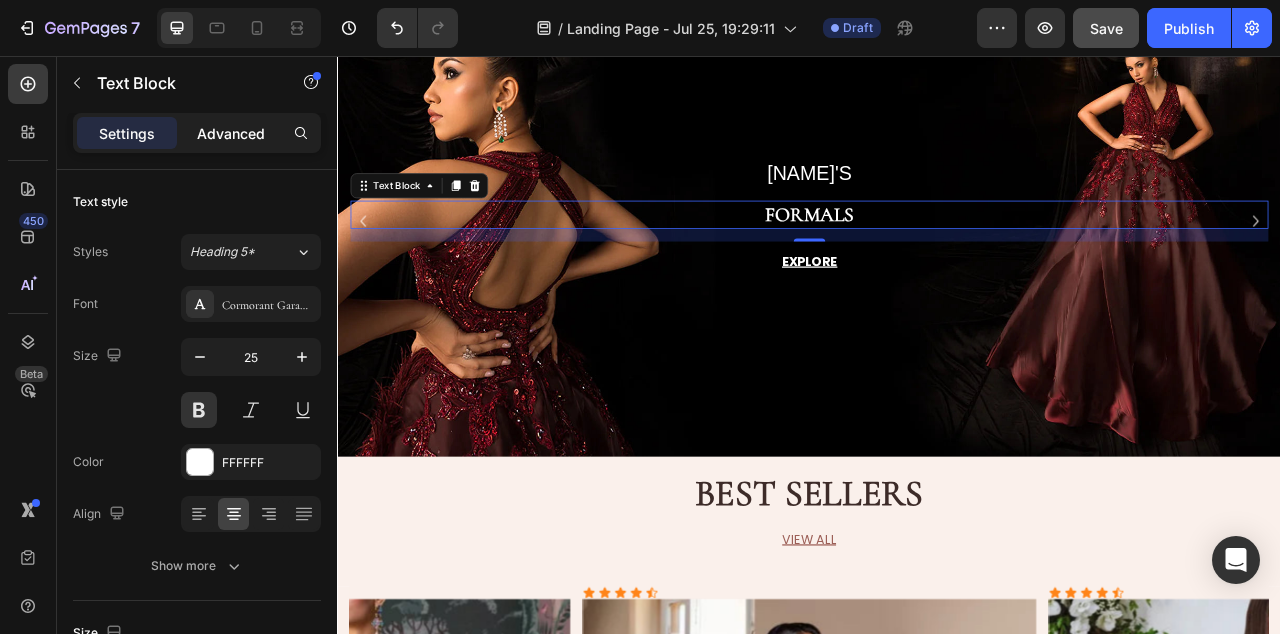 click on "Advanced" at bounding box center [231, 133] 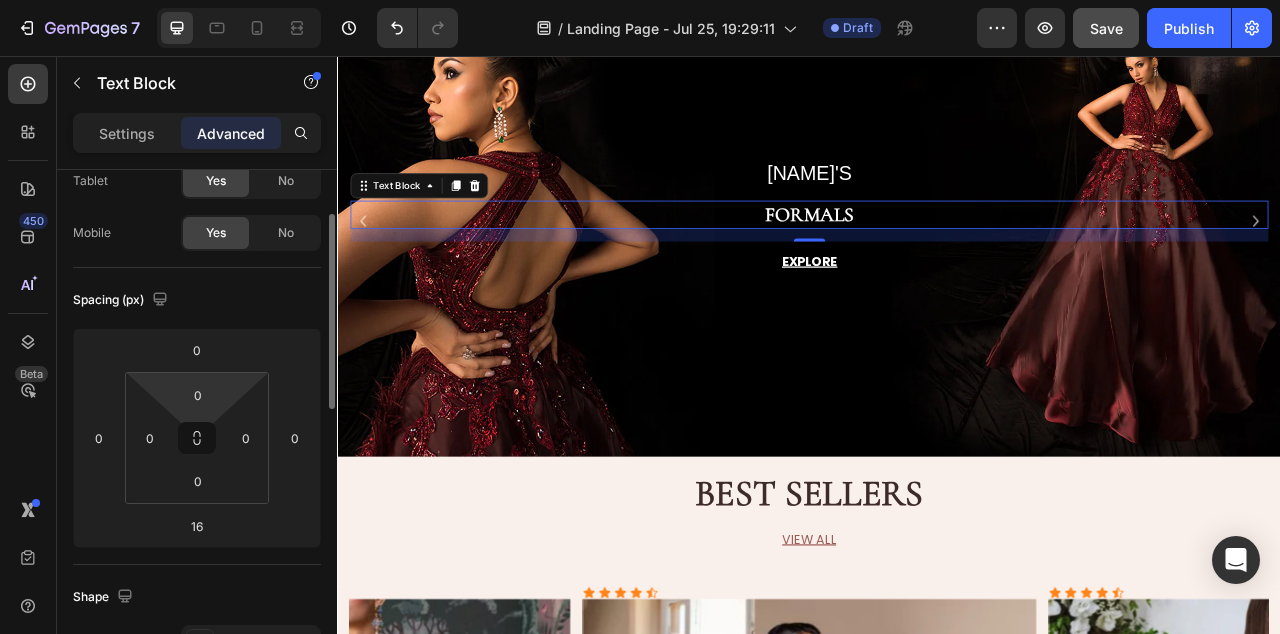 scroll, scrollTop: 147, scrollLeft: 0, axis: vertical 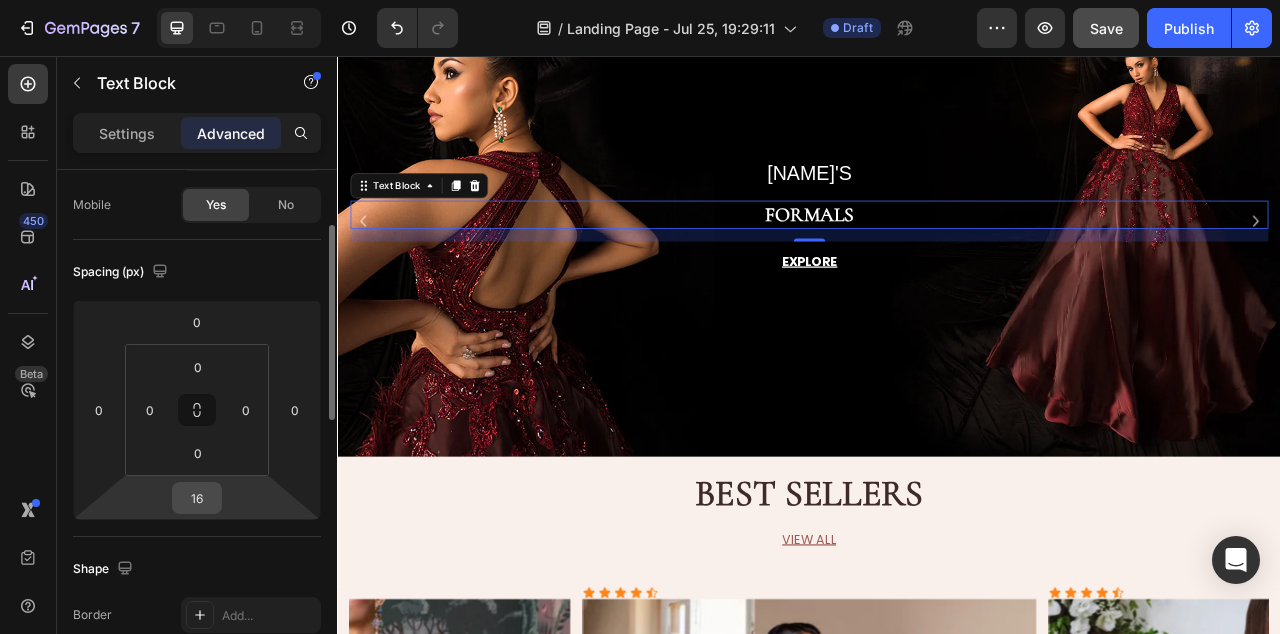 click on "16" at bounding box center [197, 498] 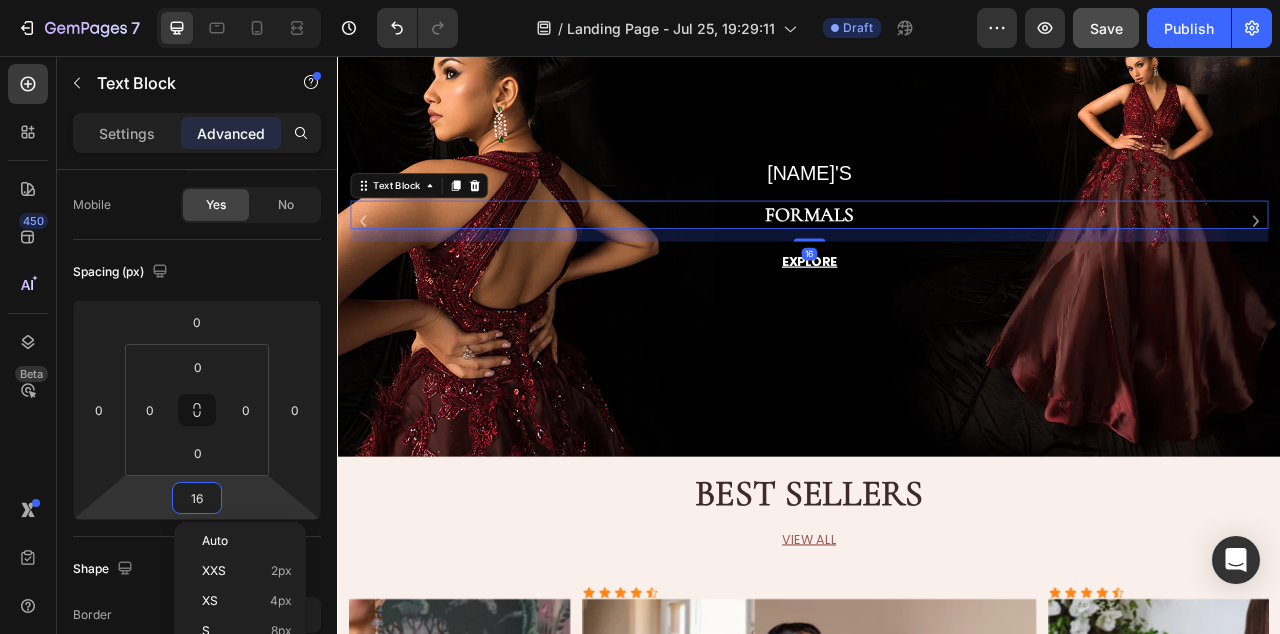 type on "0" 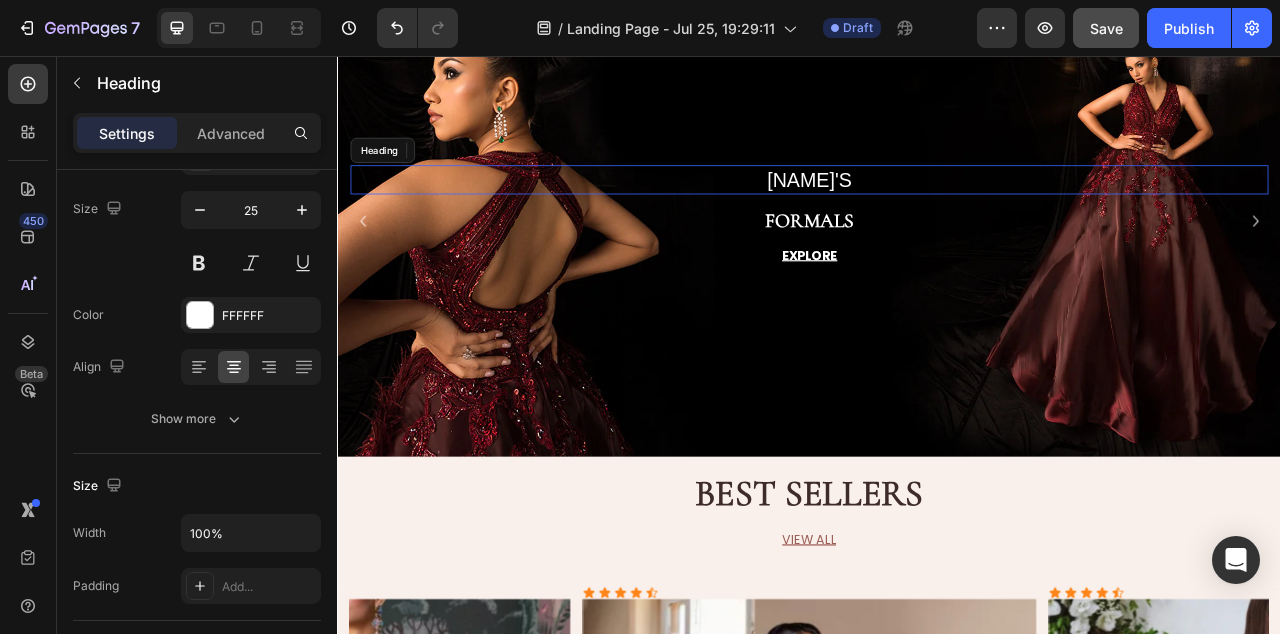 click on "[NAME]'S" at bounding box center (937, 213) 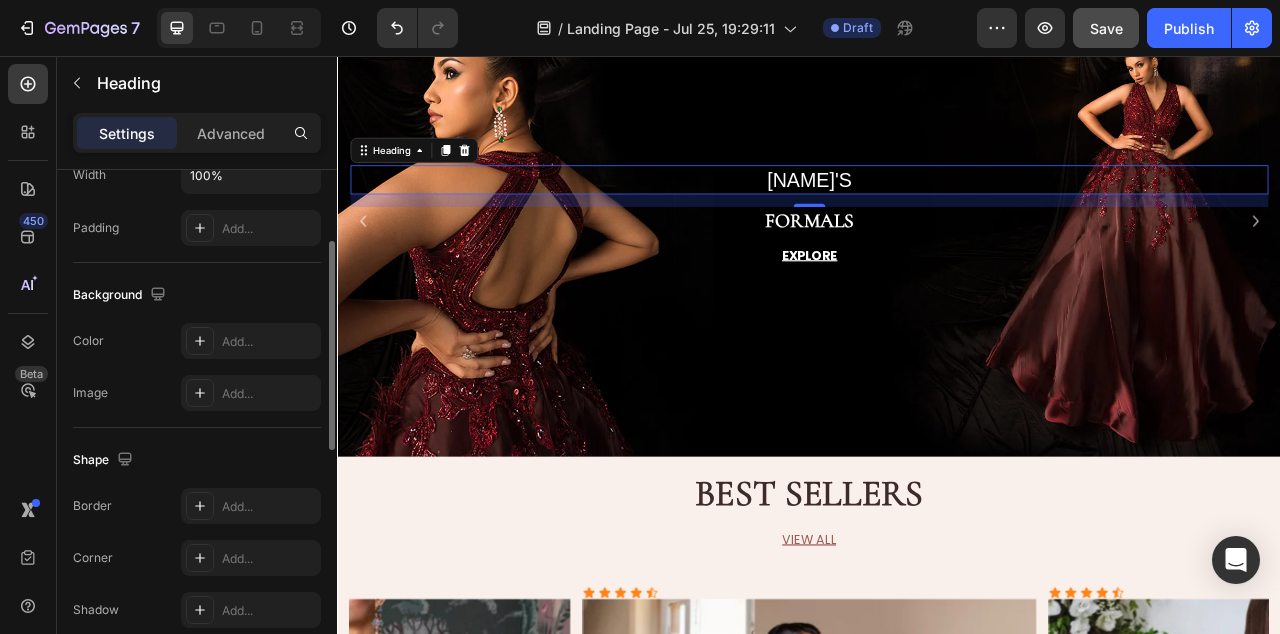 scroll, scrollTop: 281, scrollLeft: 0, axis: vertical 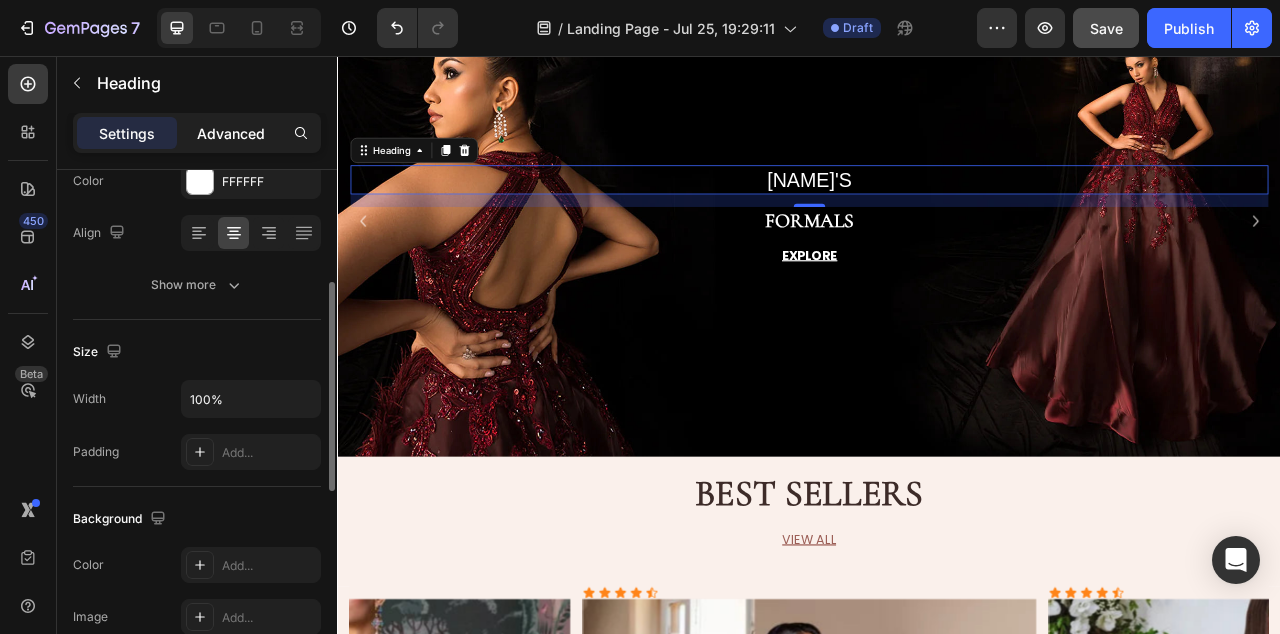 click on "Advanced" at bounding box center [231, 133] 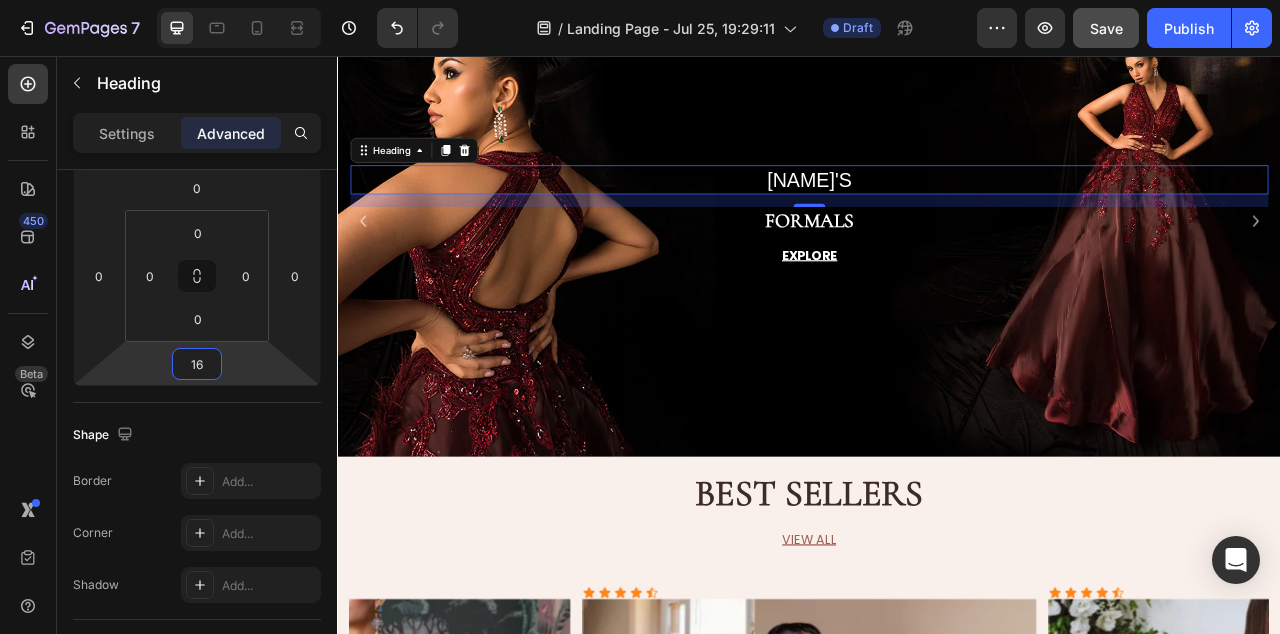 click on "16" at bounding box center [197, 364] 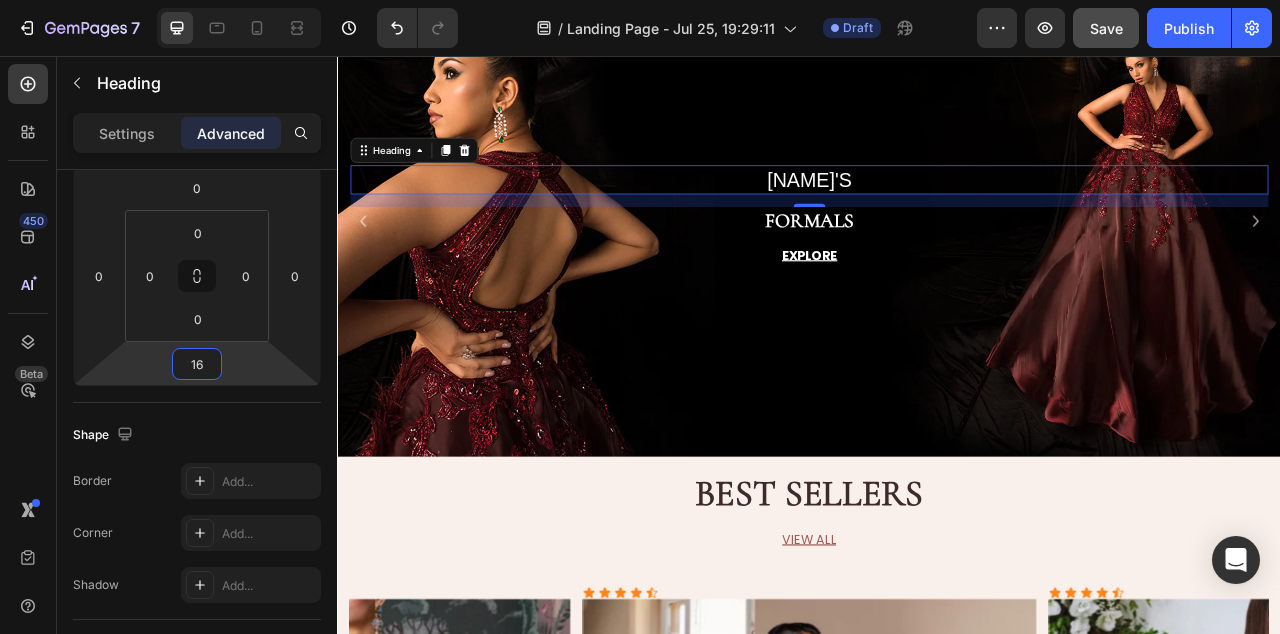 click on "16" at bounding box center [197, 364] 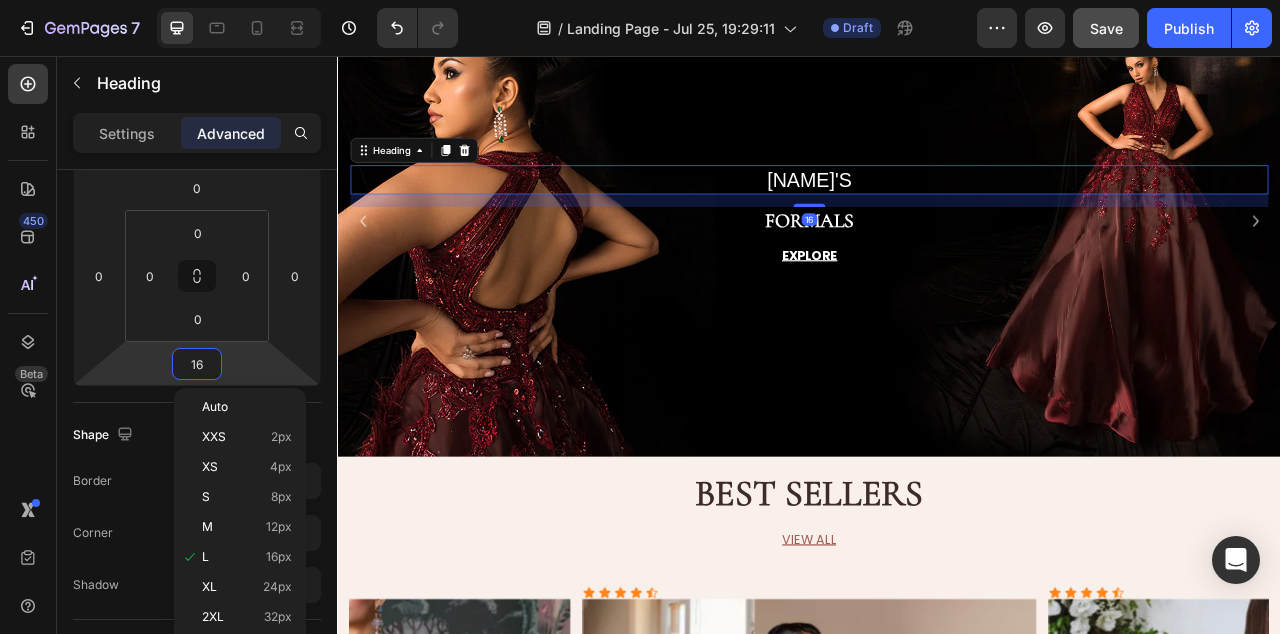 type on "0" 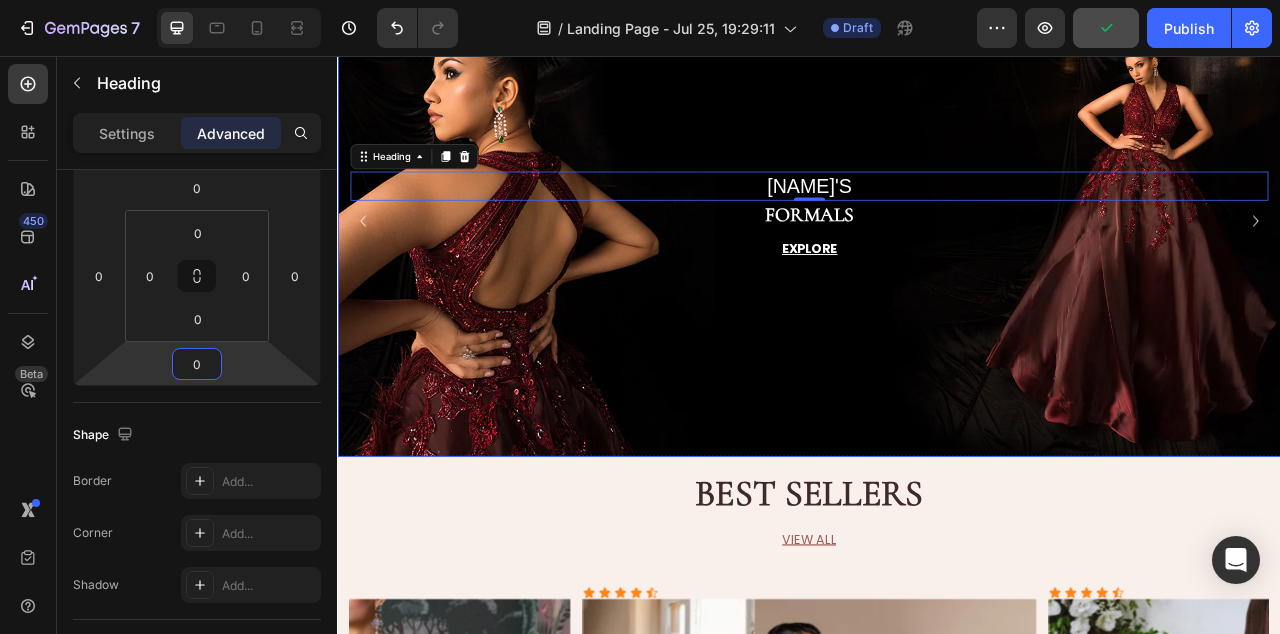 click at bounding box center [937, 266] 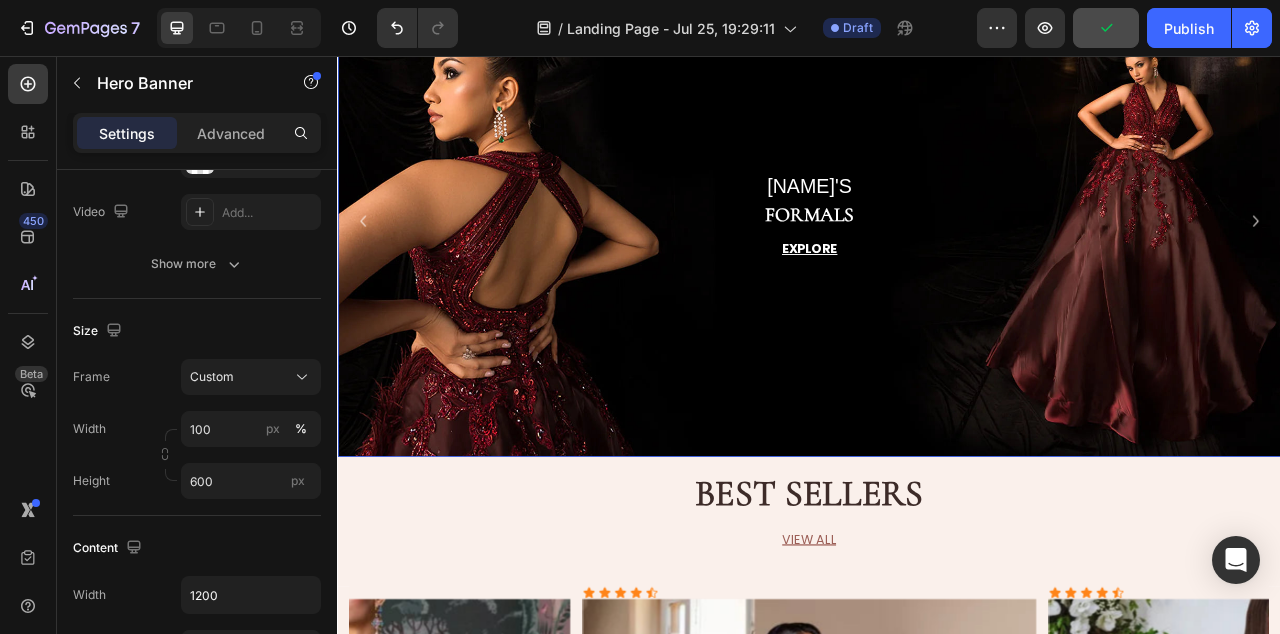 scroll, scrollTop: 0, scrollLeft: 0, axis: both 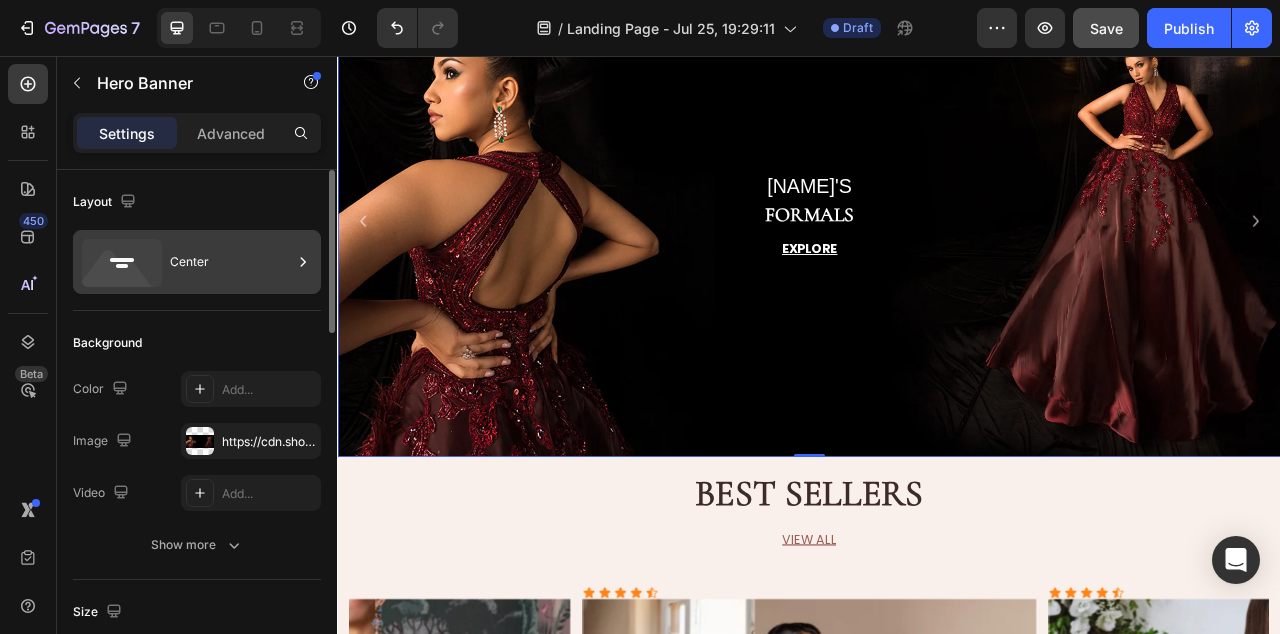 click on "Center" at bounding box center [231, 262] 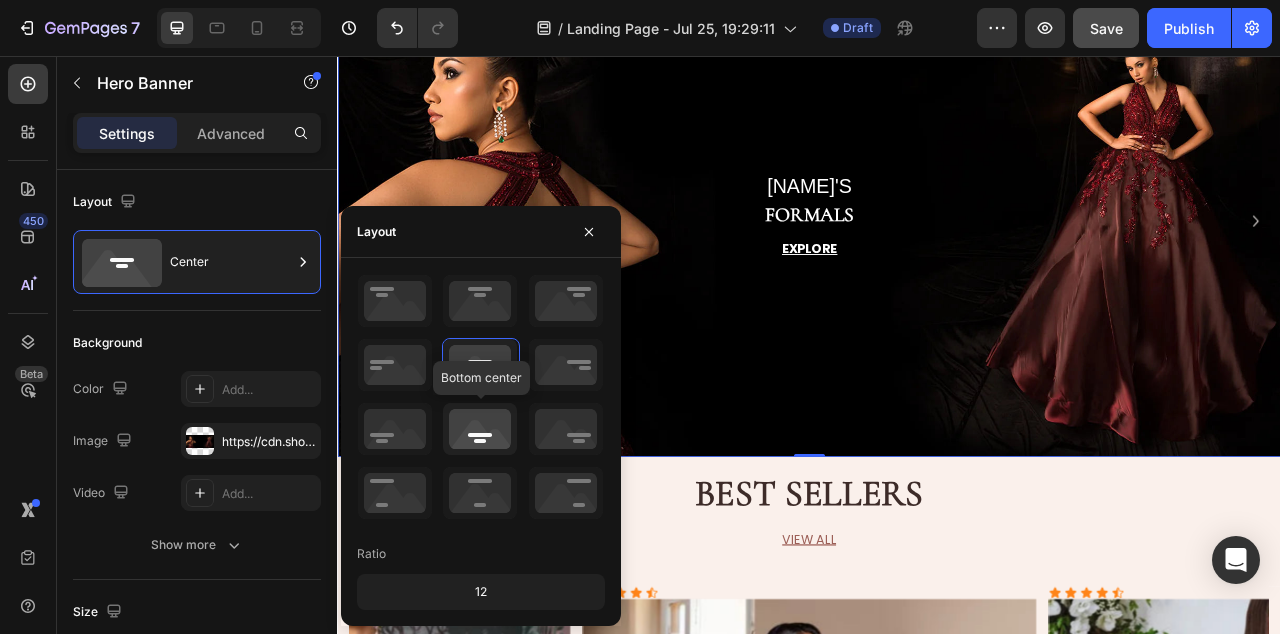 click 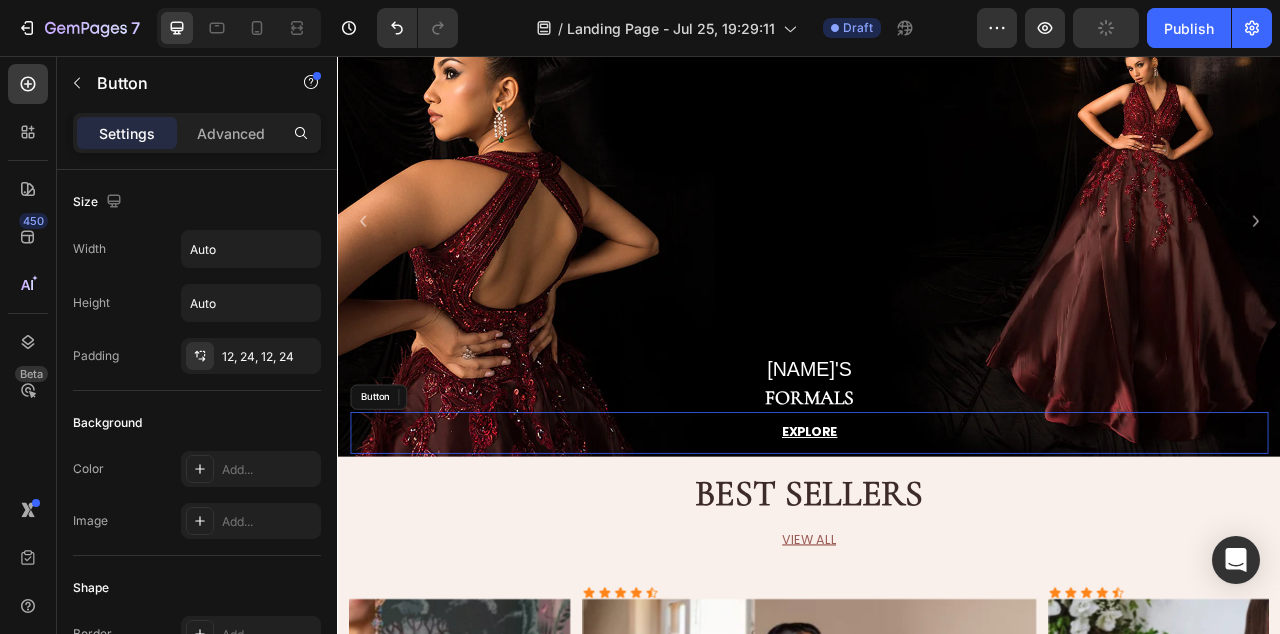 click on "EXPLORE Button" at bounding box center (937, 535) 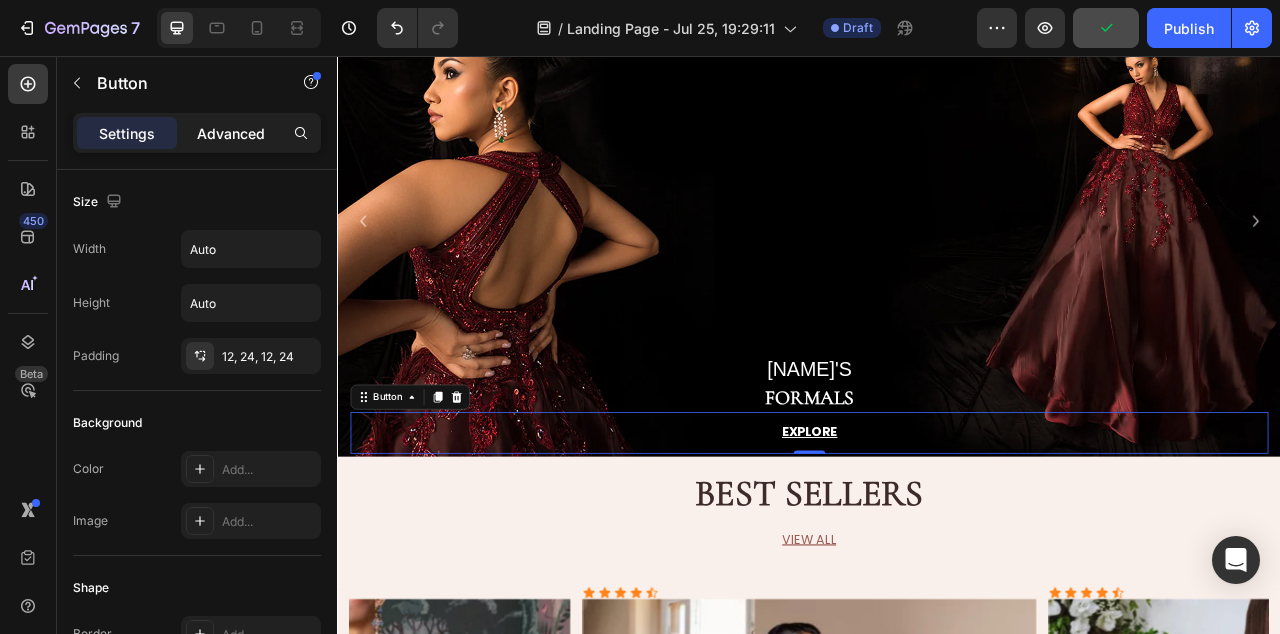 click on "Advanced" 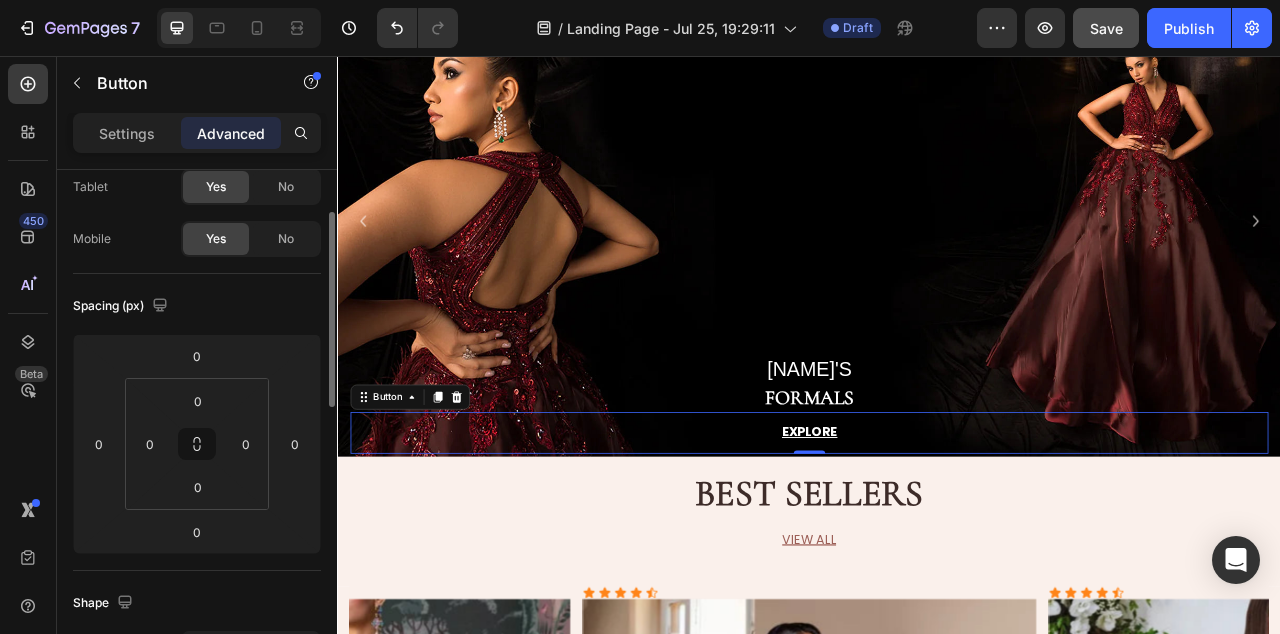 scroll, scrollTop: 128, scrollLeft: 0, axis: vertical 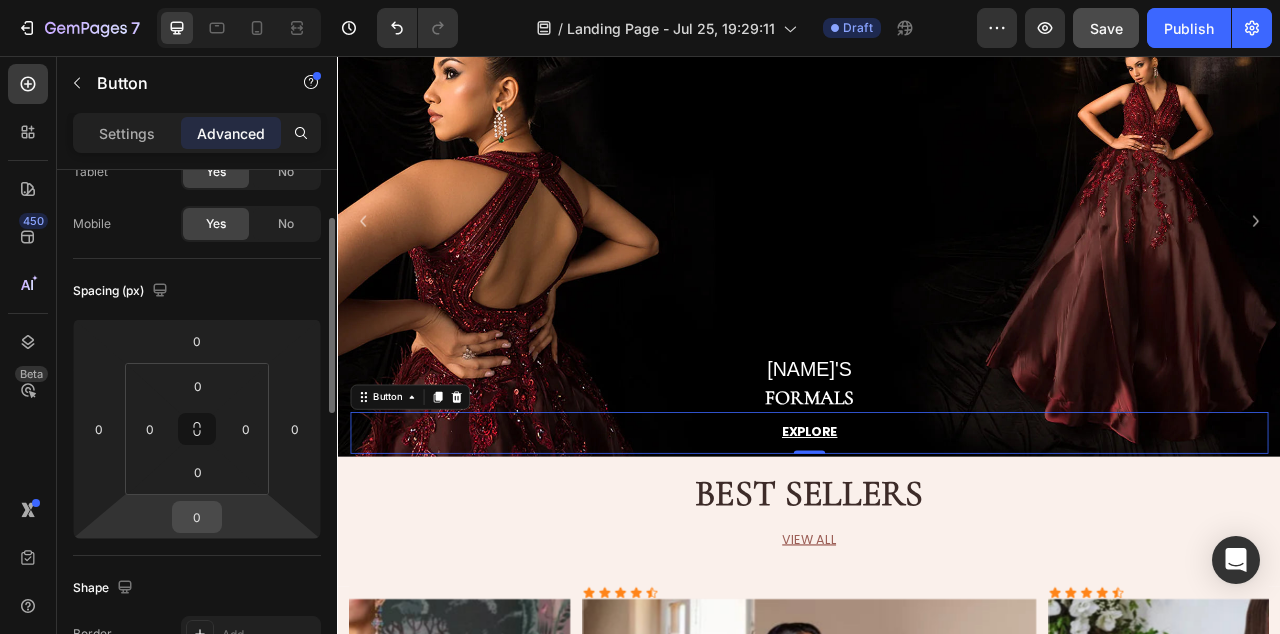 click on "0" at bounding box center [197, 517] 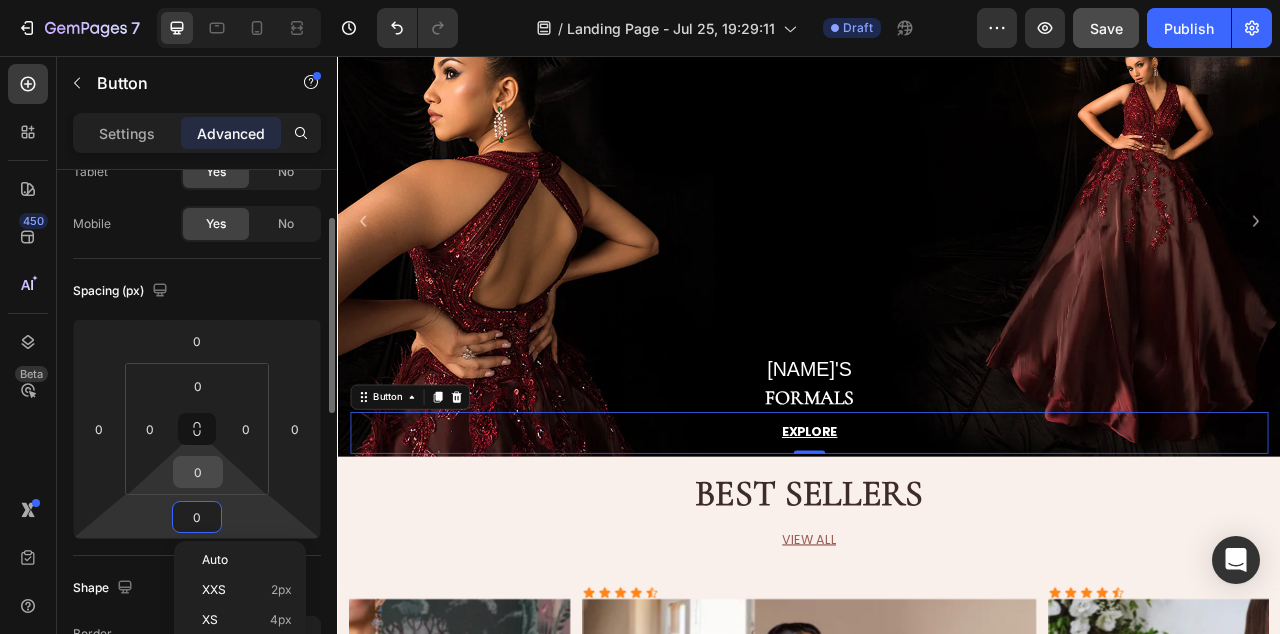 click on "0" at bounding box center (198, 472) 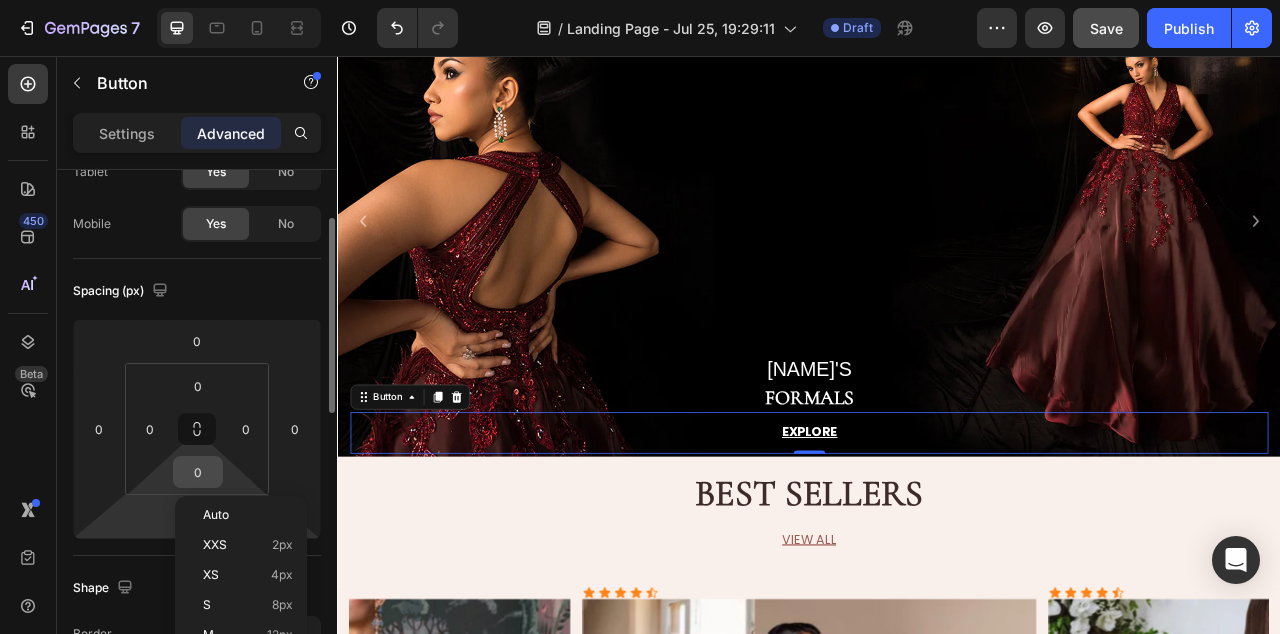 click on "0" at bounding box center (198, 472) 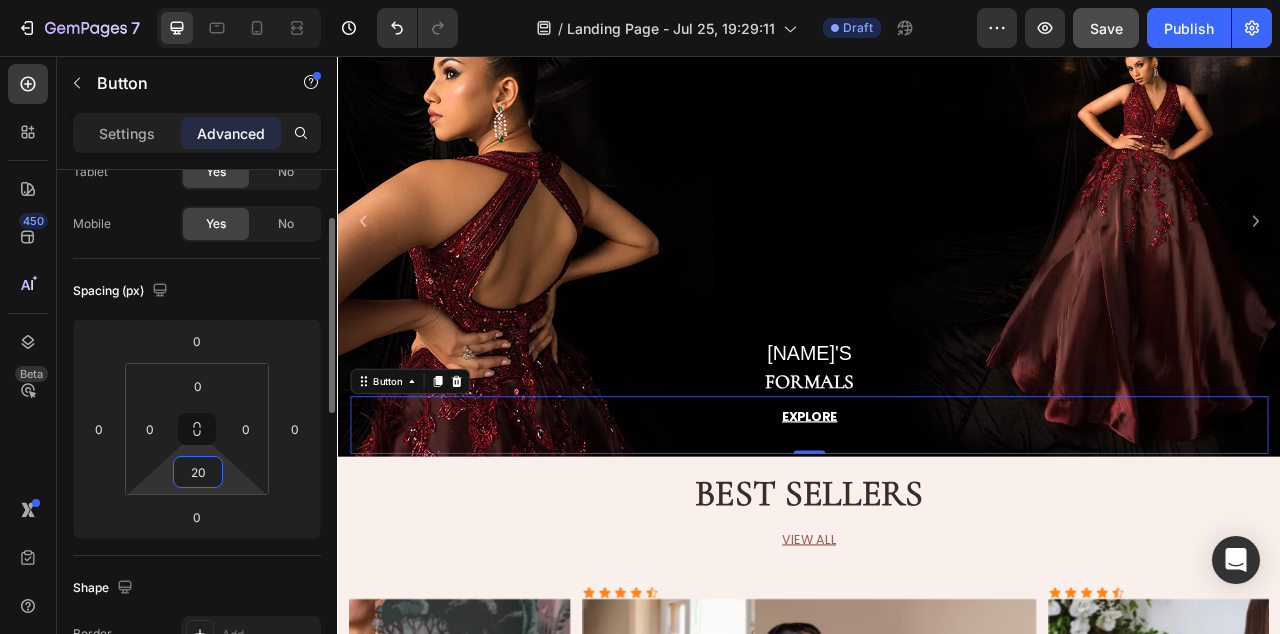 type on "2" 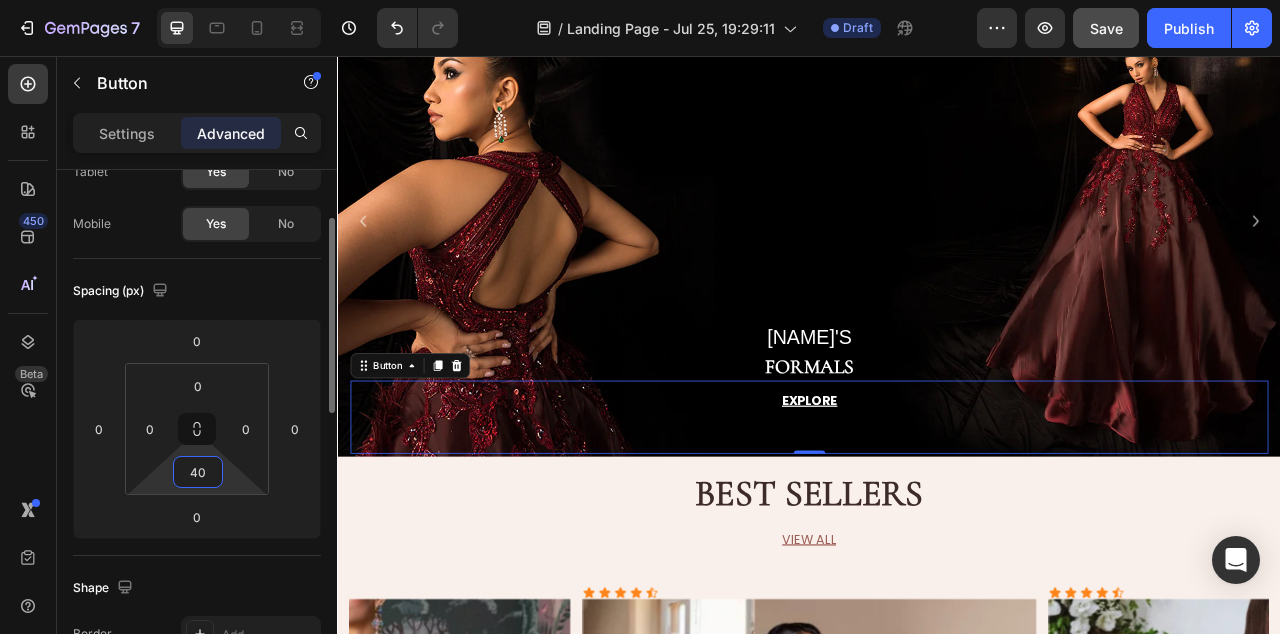 type on "4" 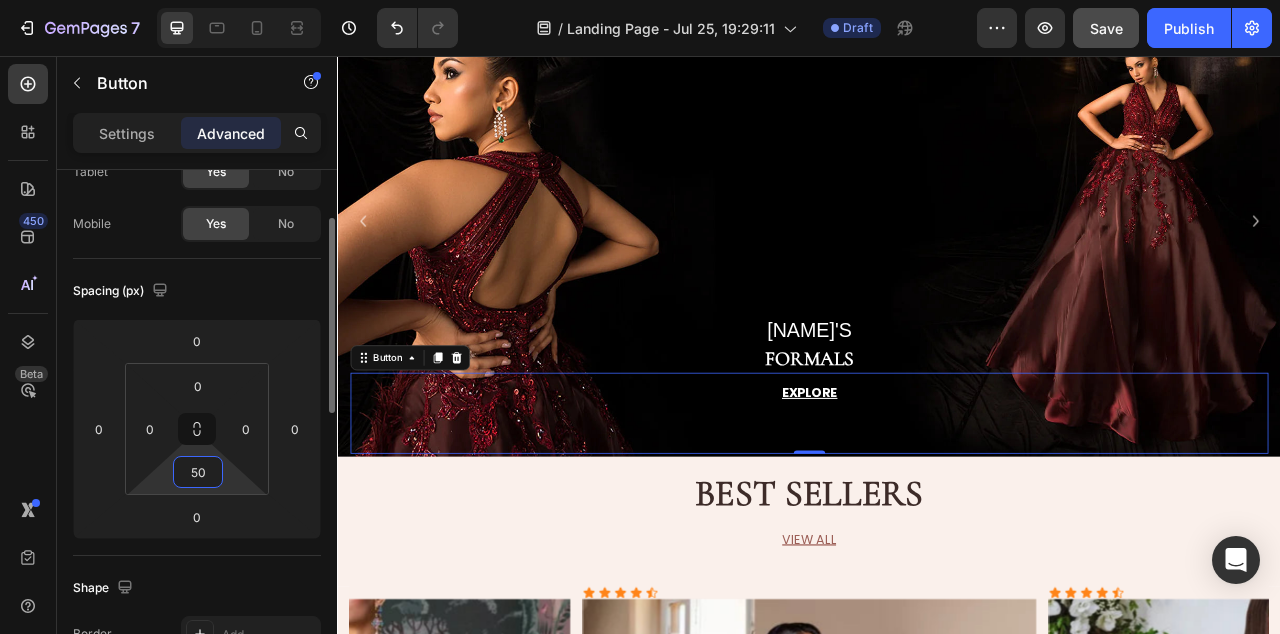 type on "50" 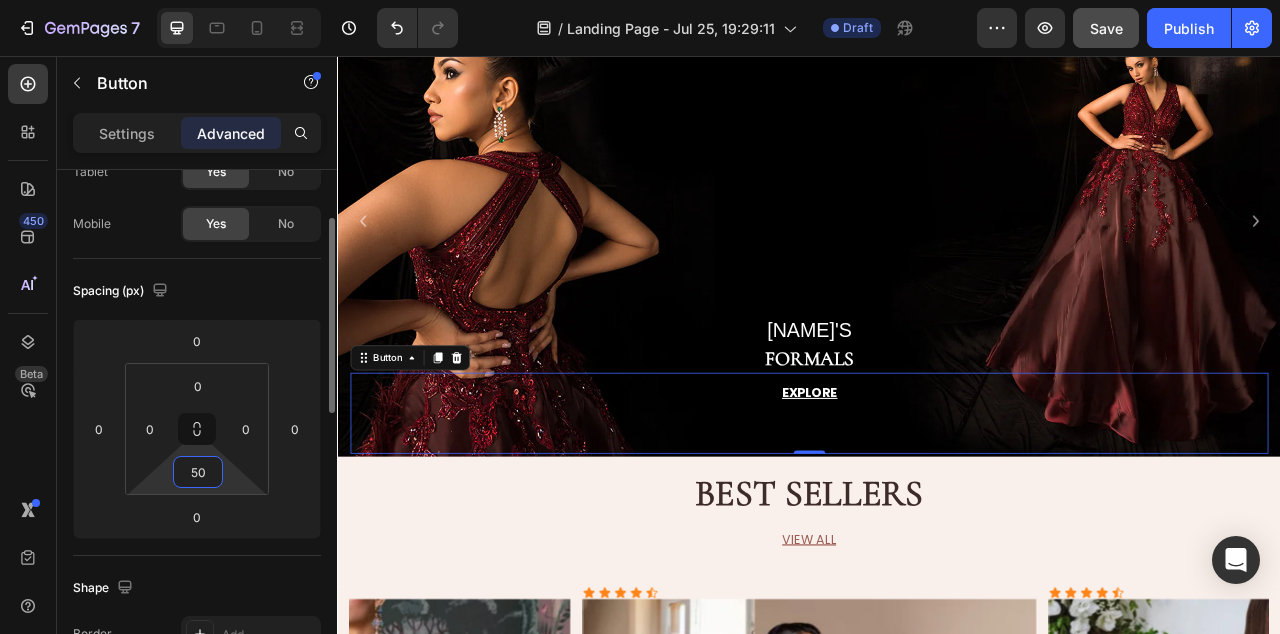 click on "Spacing (px)" at bounding box center [197, 291] 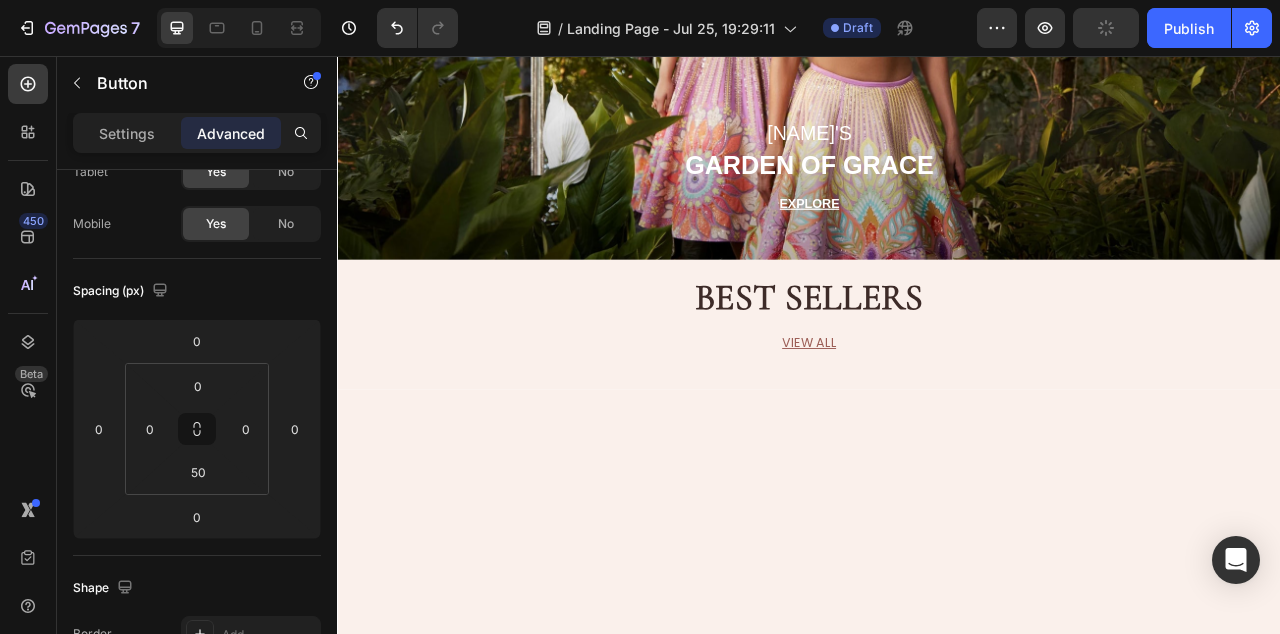 scroll, scrollTop: 0, scrollLeft: 0, axis: both 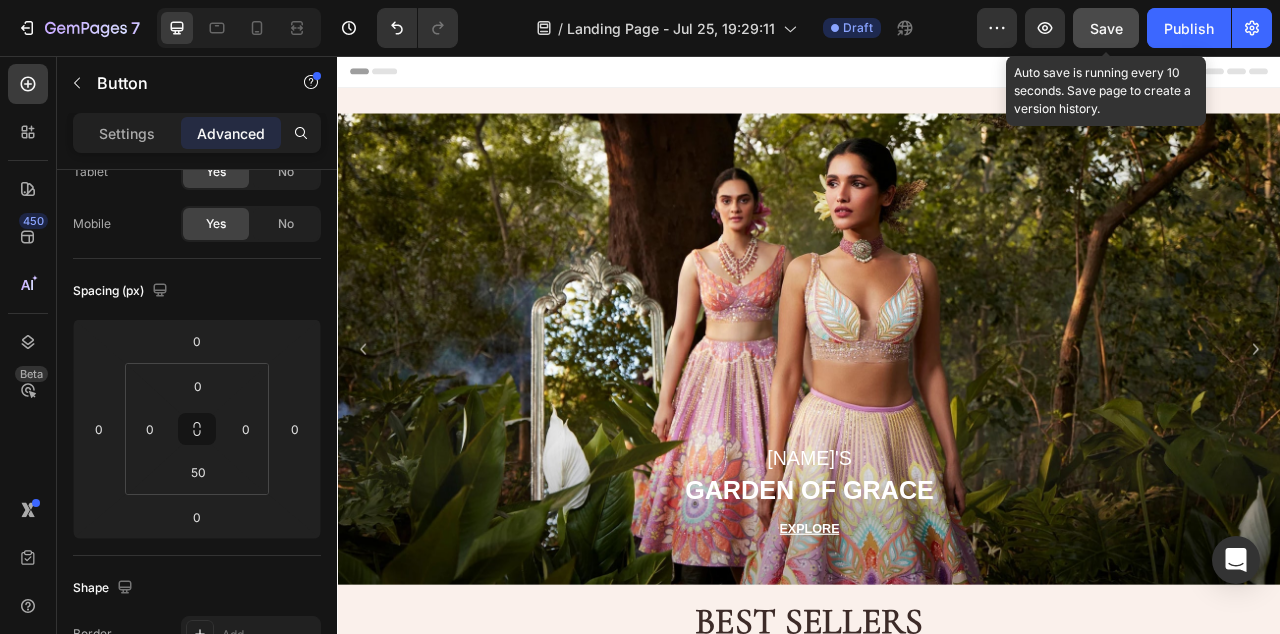 click on "Save" at bounding box center [1106, 28] 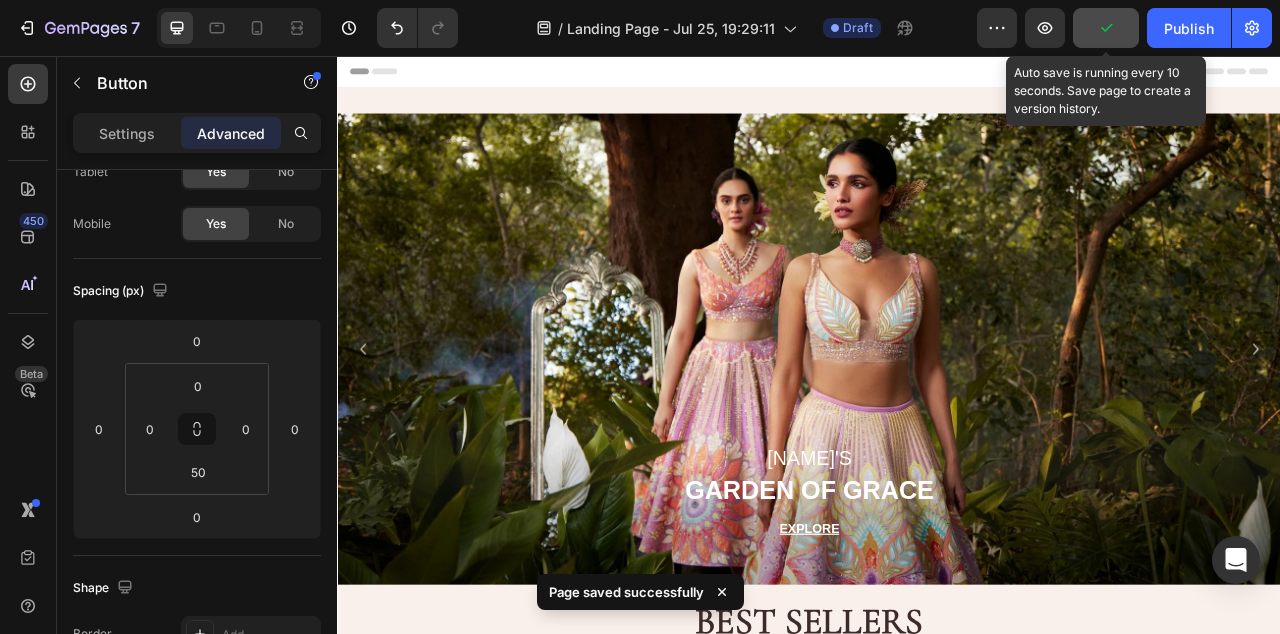 click 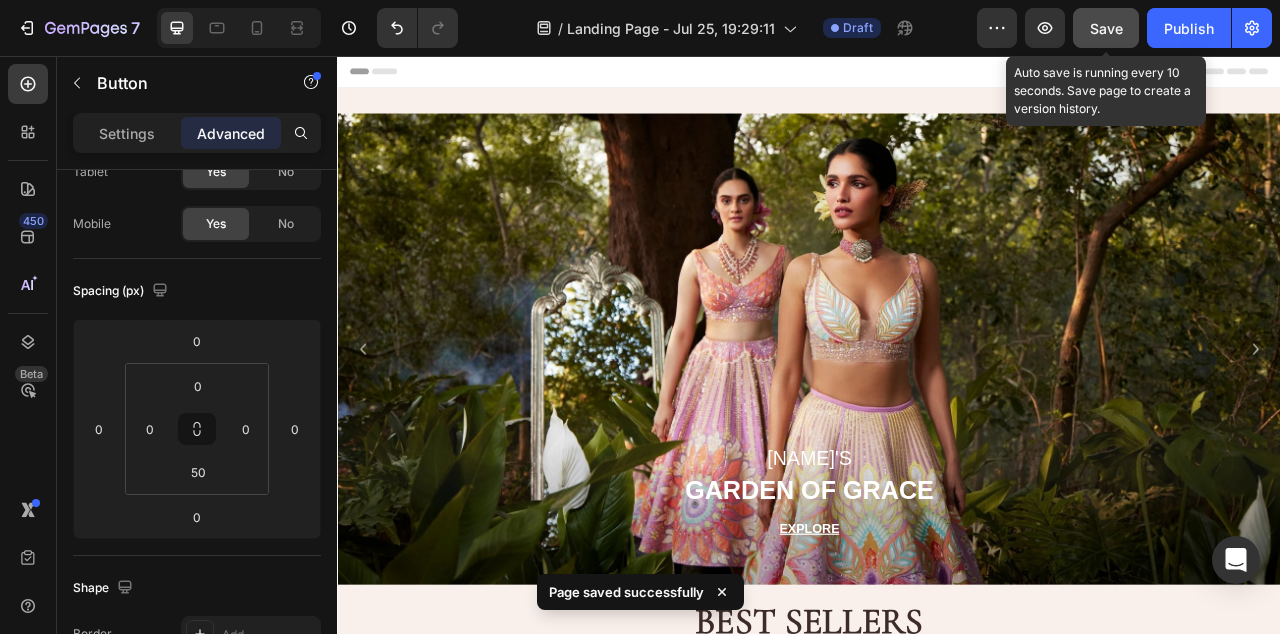 click on "Save" at bounding box center (1106, 28) 